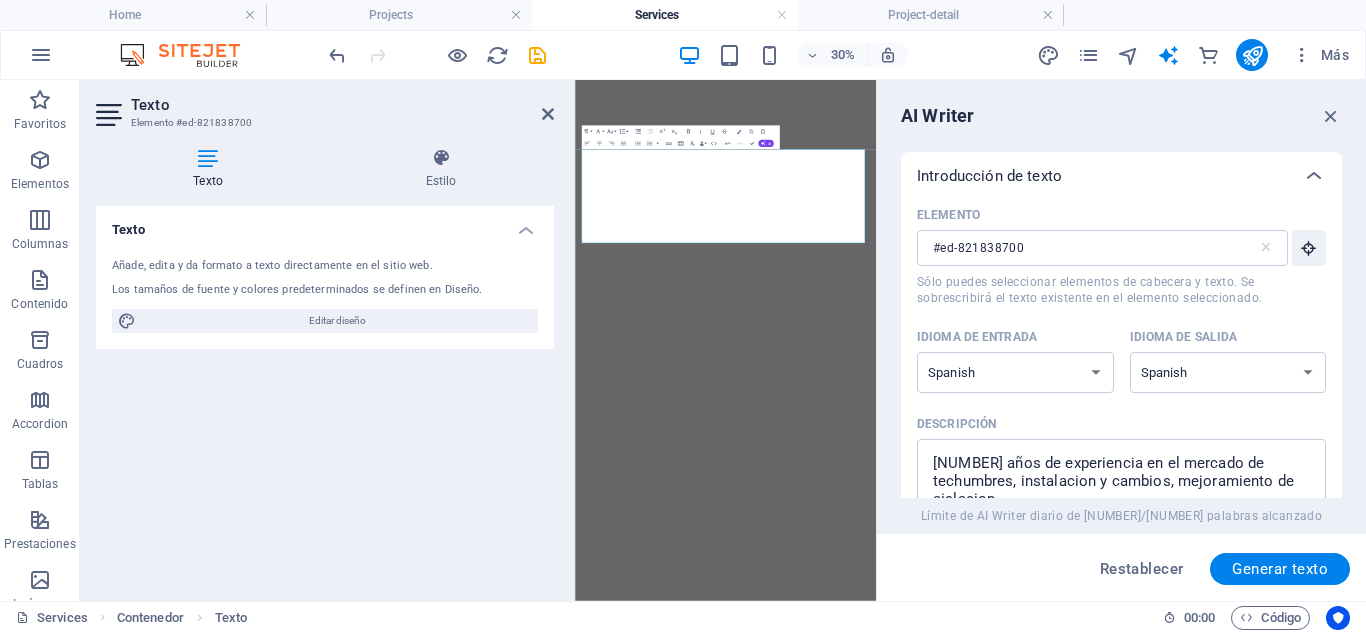 select on "Spanish" 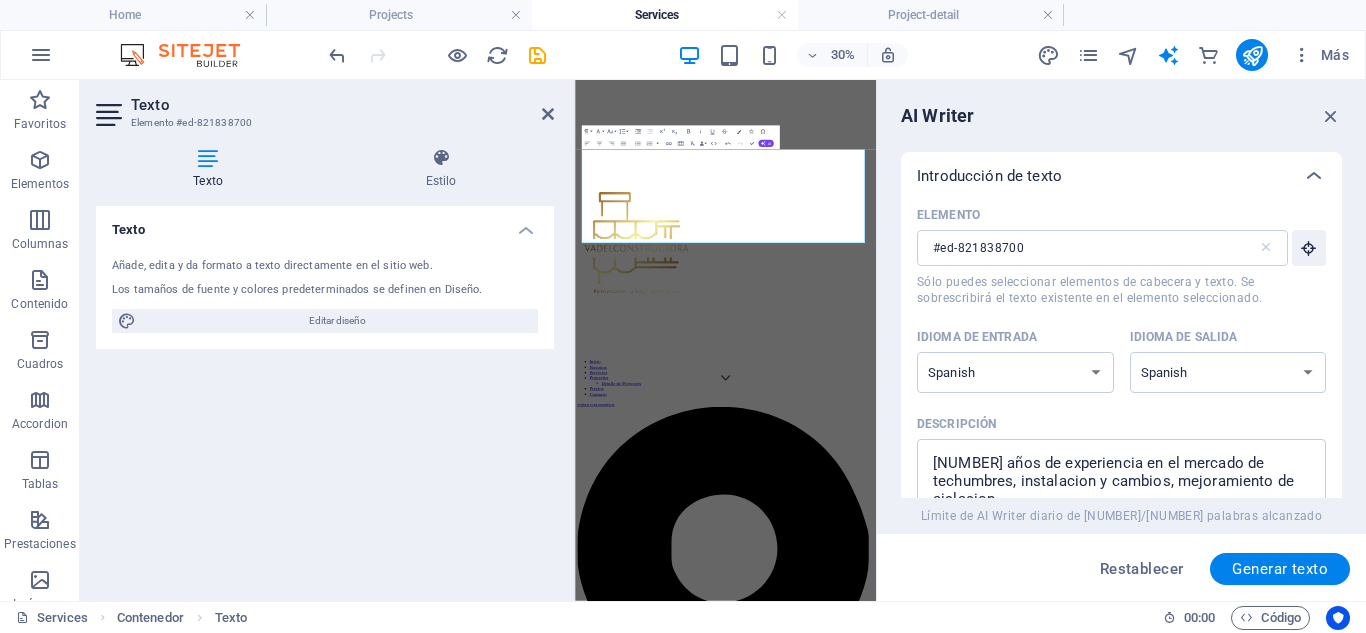 scroll, scrollTop: 0, scrollLeft: 0, axis: both 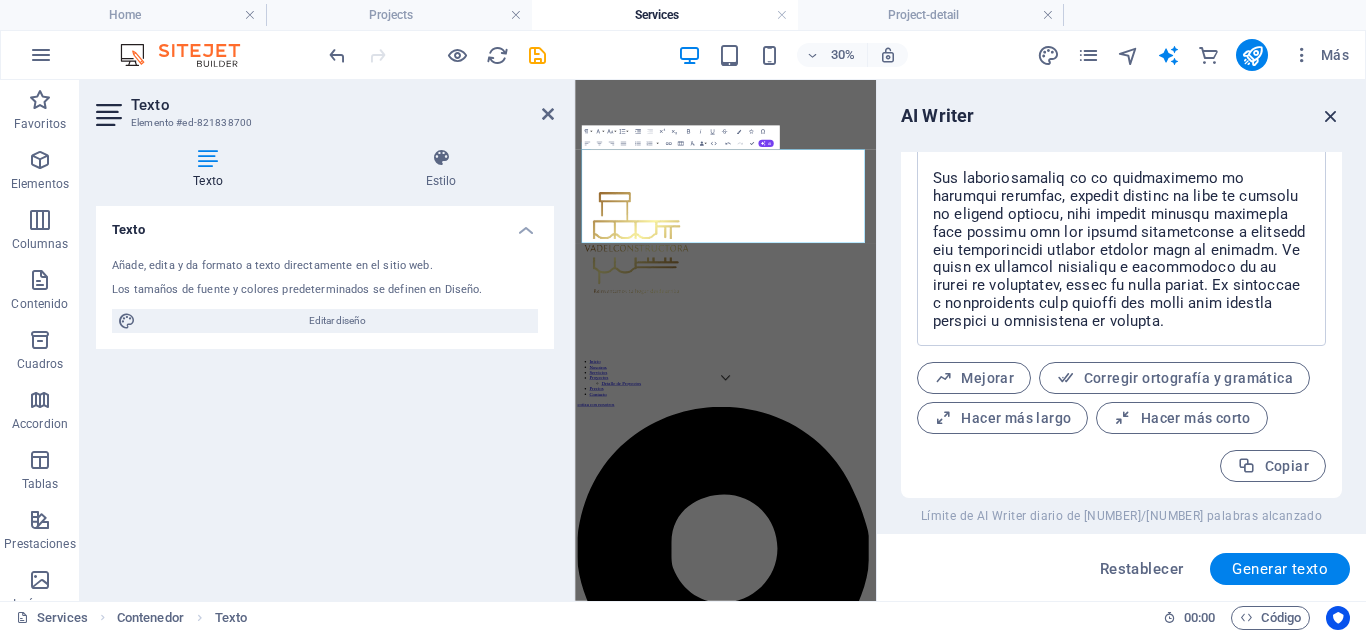 click at bounding box center (1331, 116) 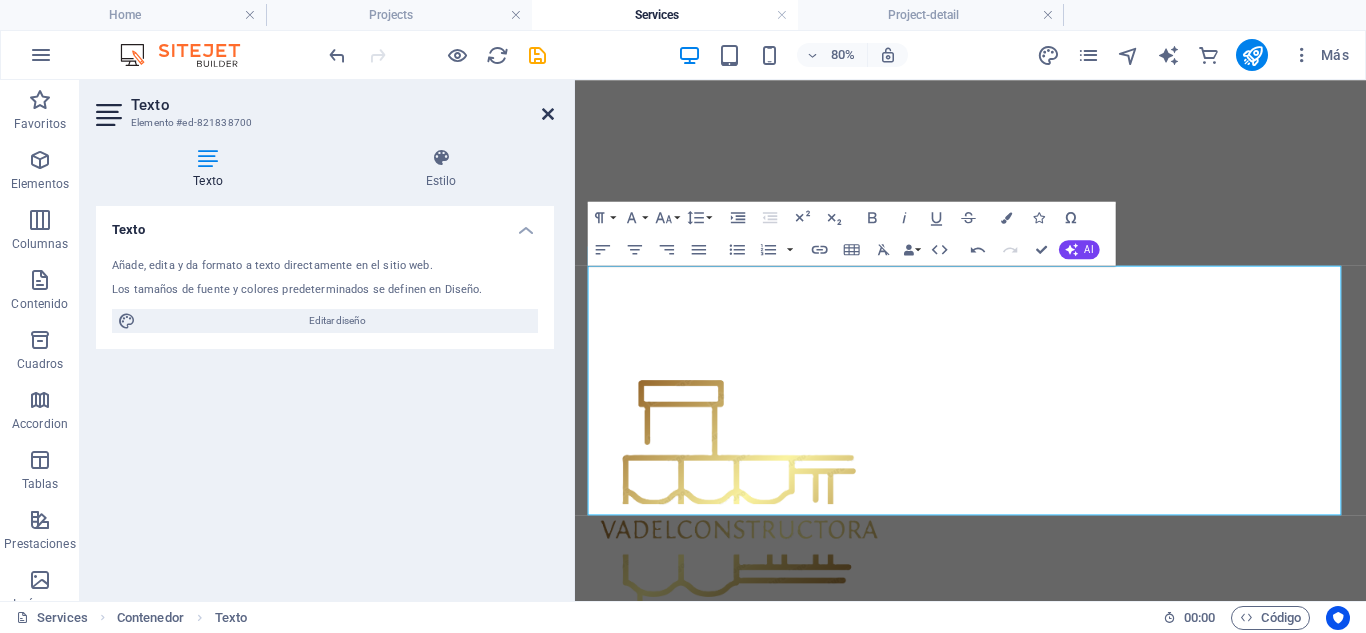 click at bounding box center (548, 114) 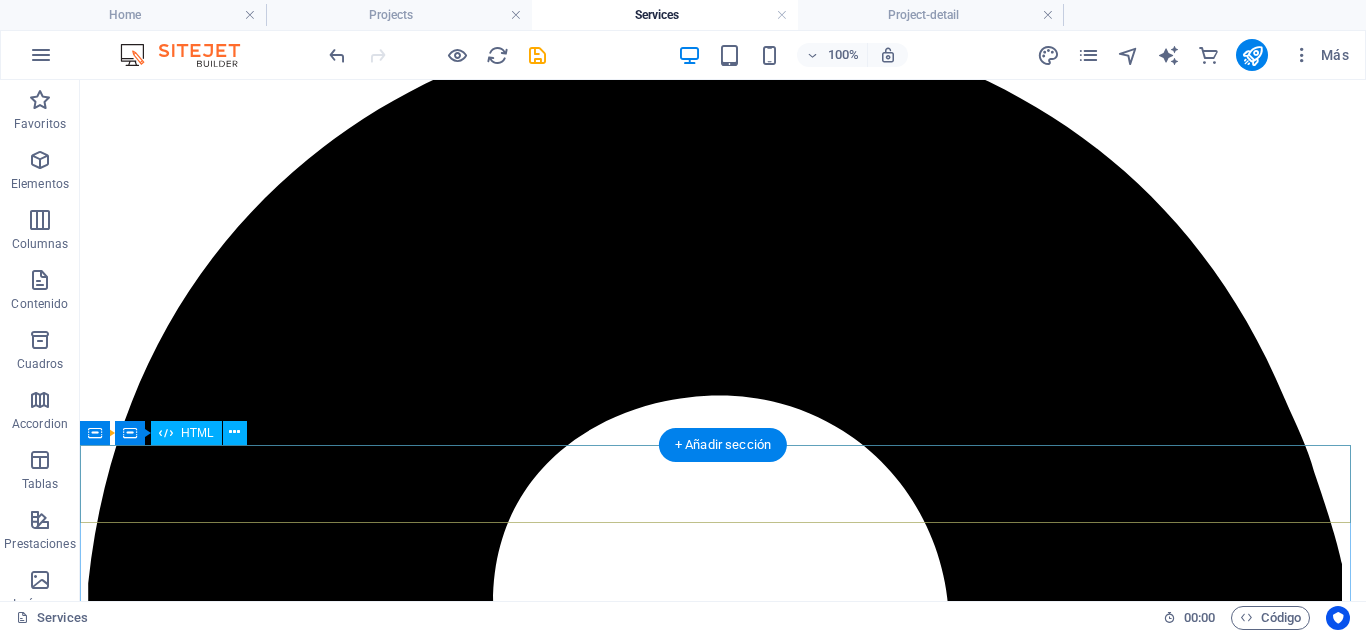 scroll, scrollTop: 1204, scrollLeft: 0, axis: vertical 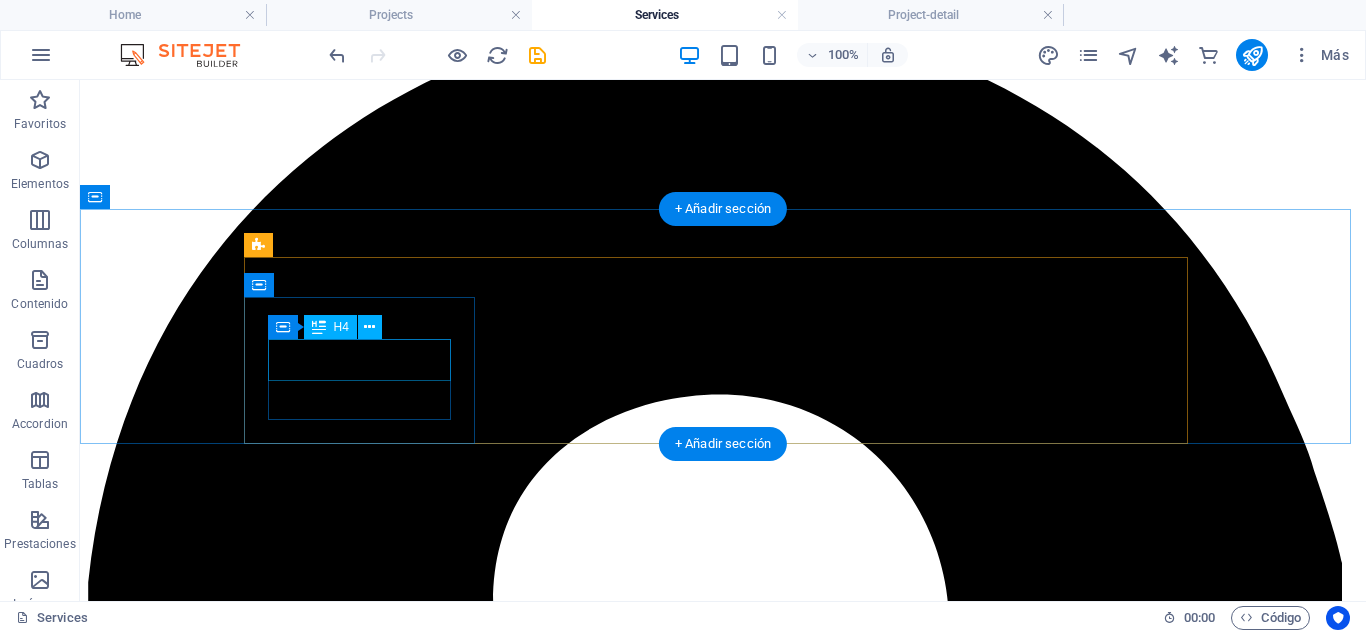 click on "Plan / Spec" at bounding box center (723, 6369) 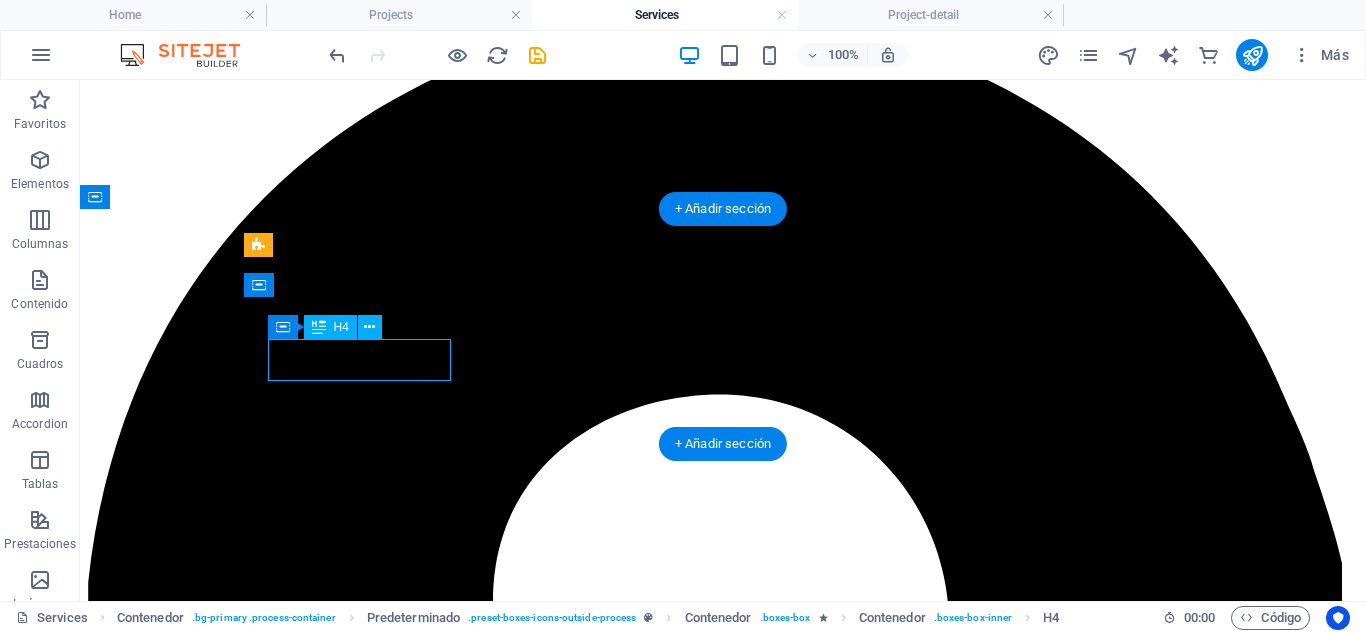 click on "Plan / Spec" at bounding box center (723, 6369) 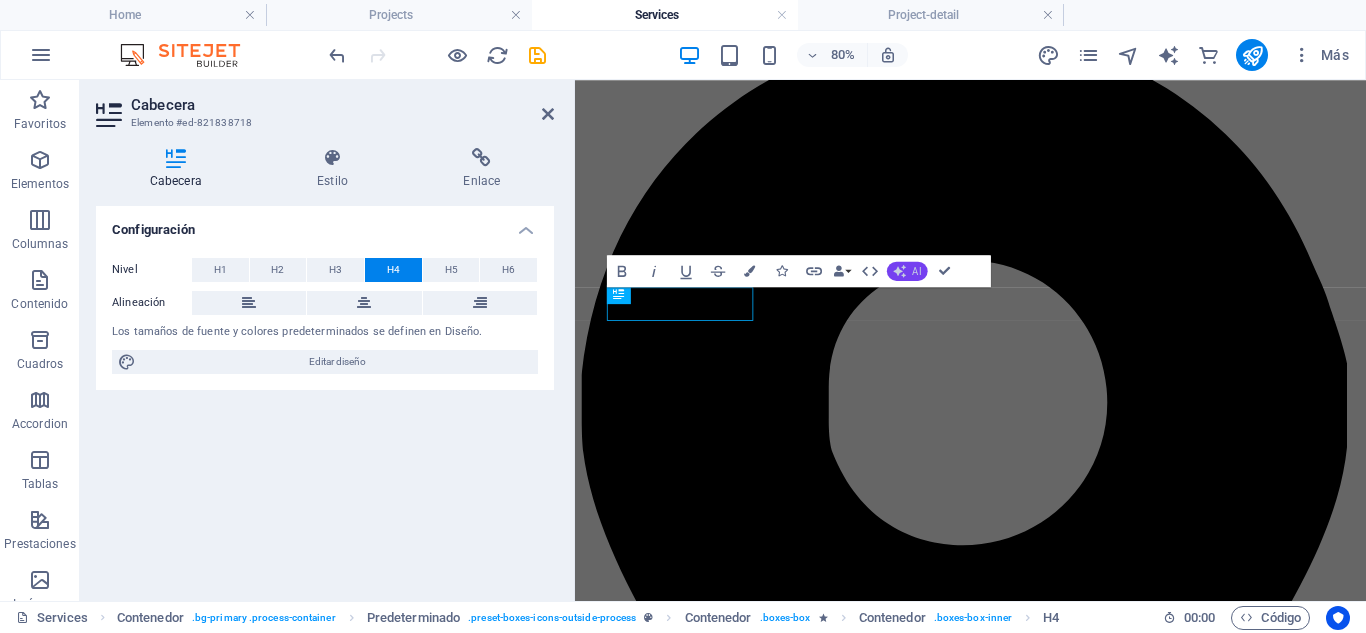 click on "AI" at bounding box center [907, 271] 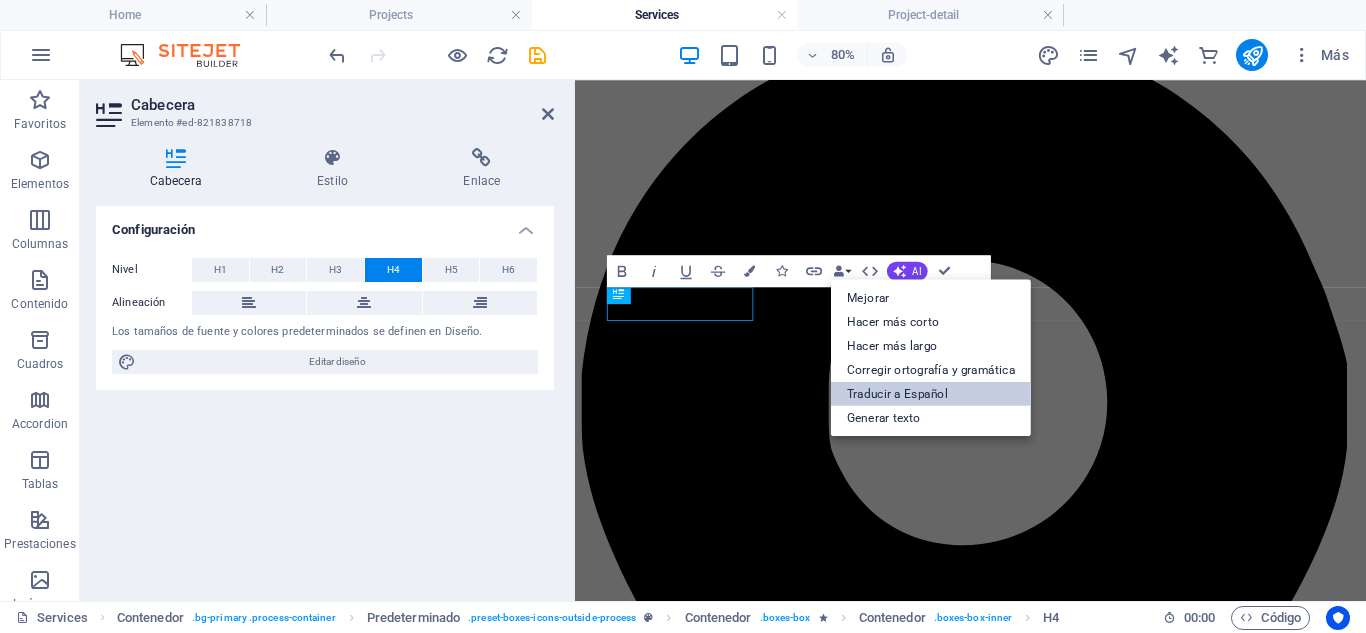 click on "Traducir a Español" at bounding box center (931, 393) 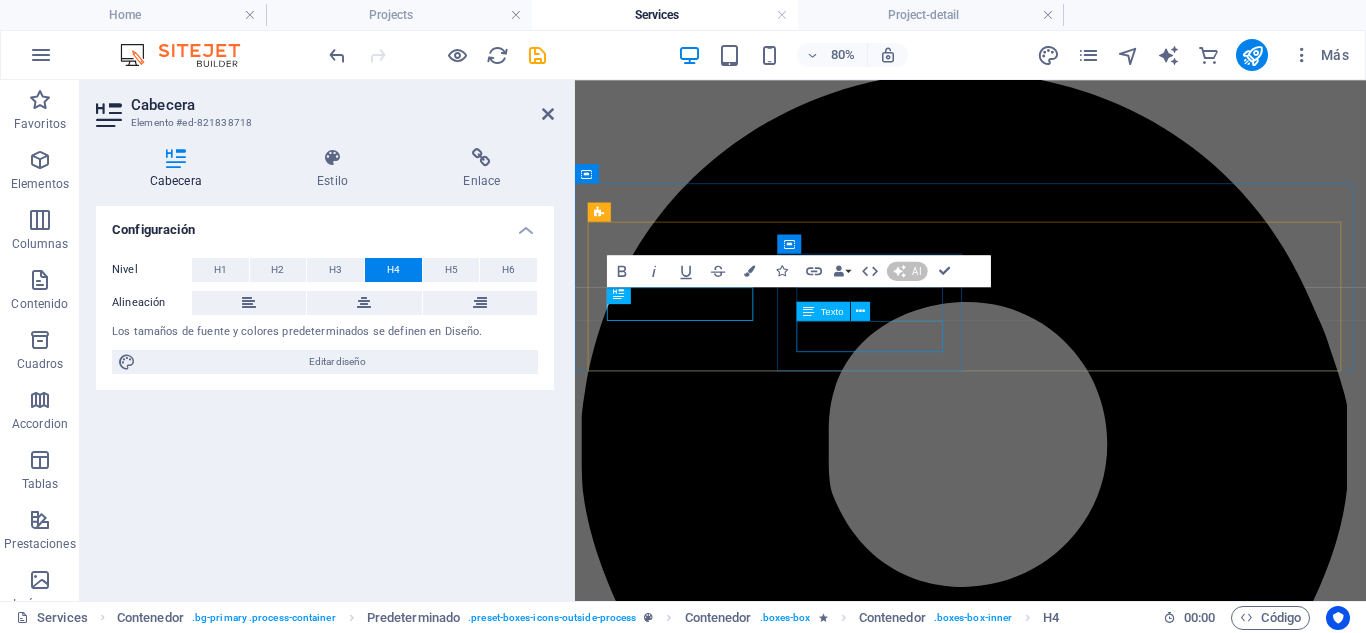 type 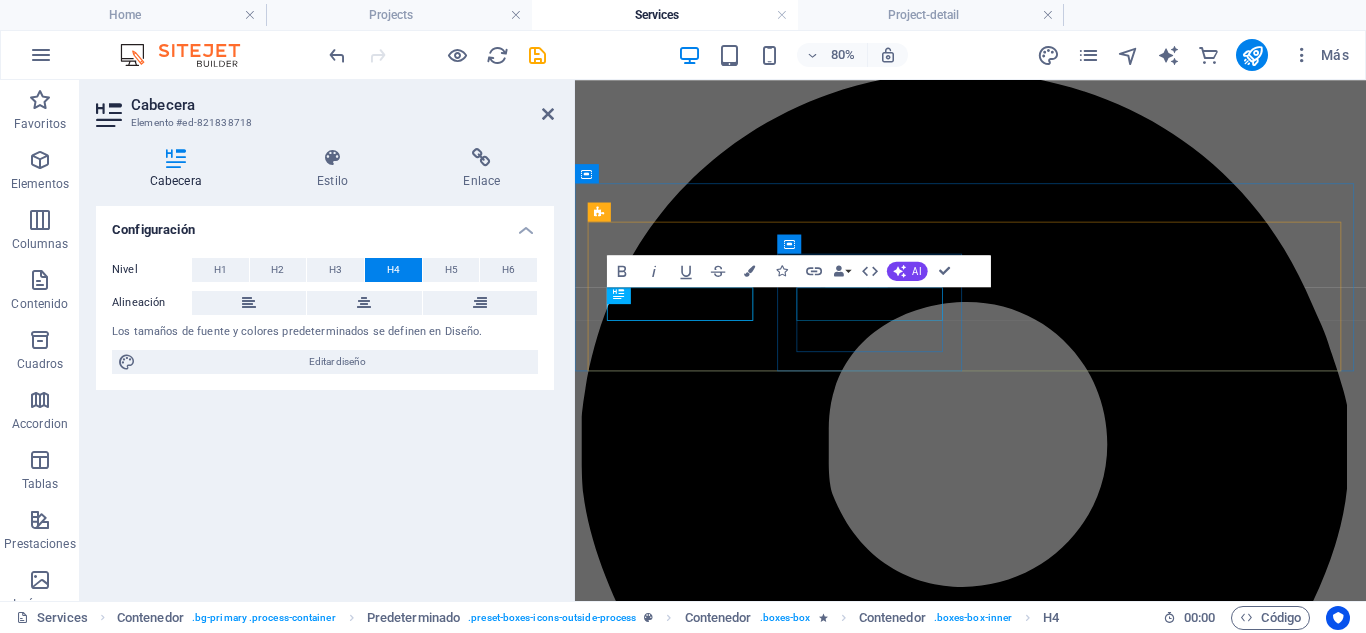 click on "Roof design" at bounding box center [1069, 6061] 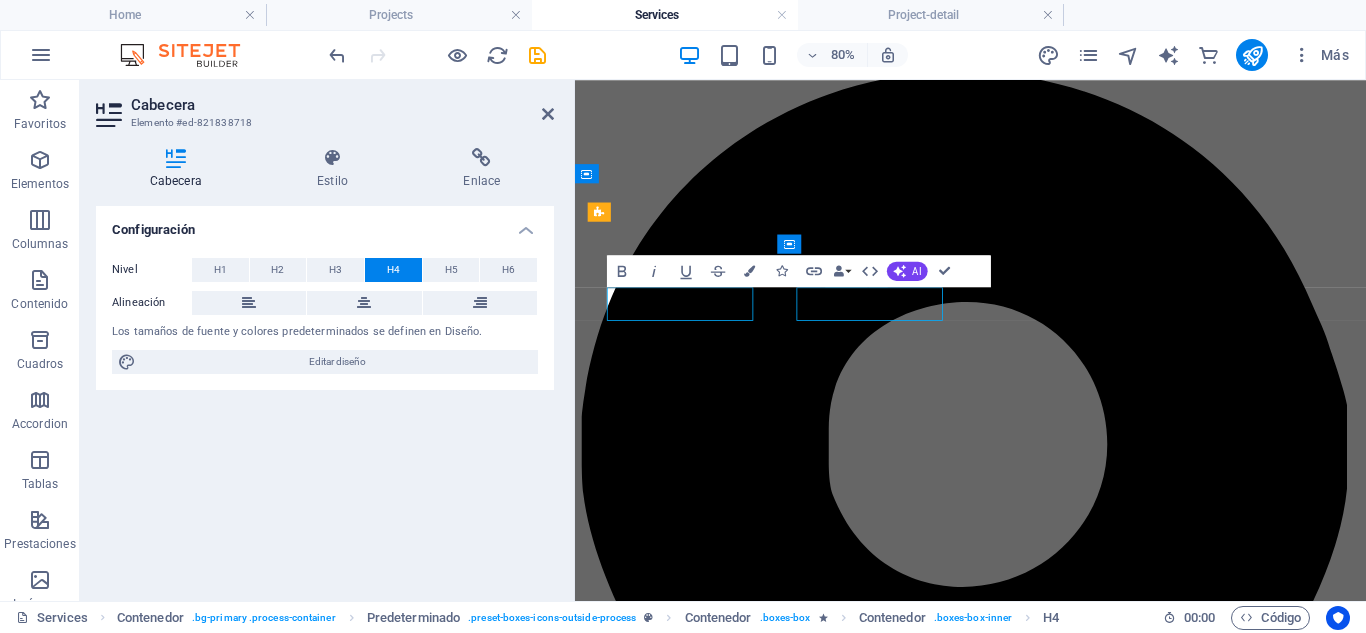 click on "Roof design" at bounding box center [1069, 6061] 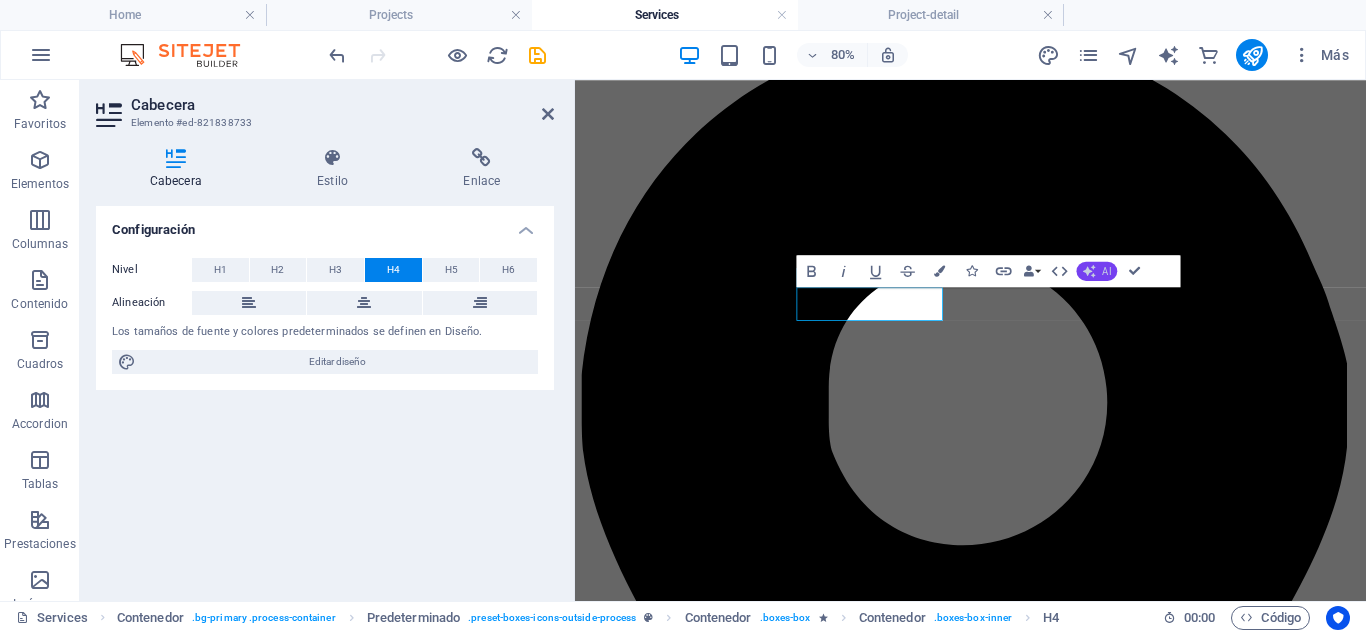 click on "AI" at bounding box center (1097, 271) 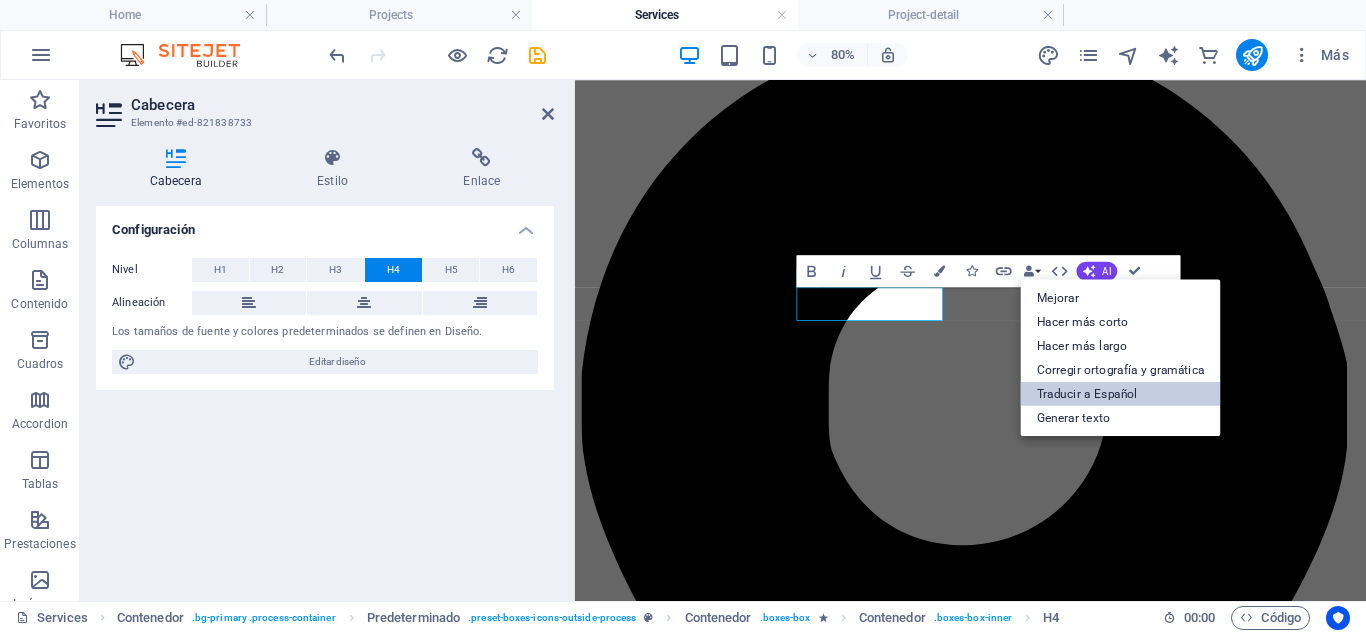 click on "Traducir a Español" at bounding box center [1121, 393] 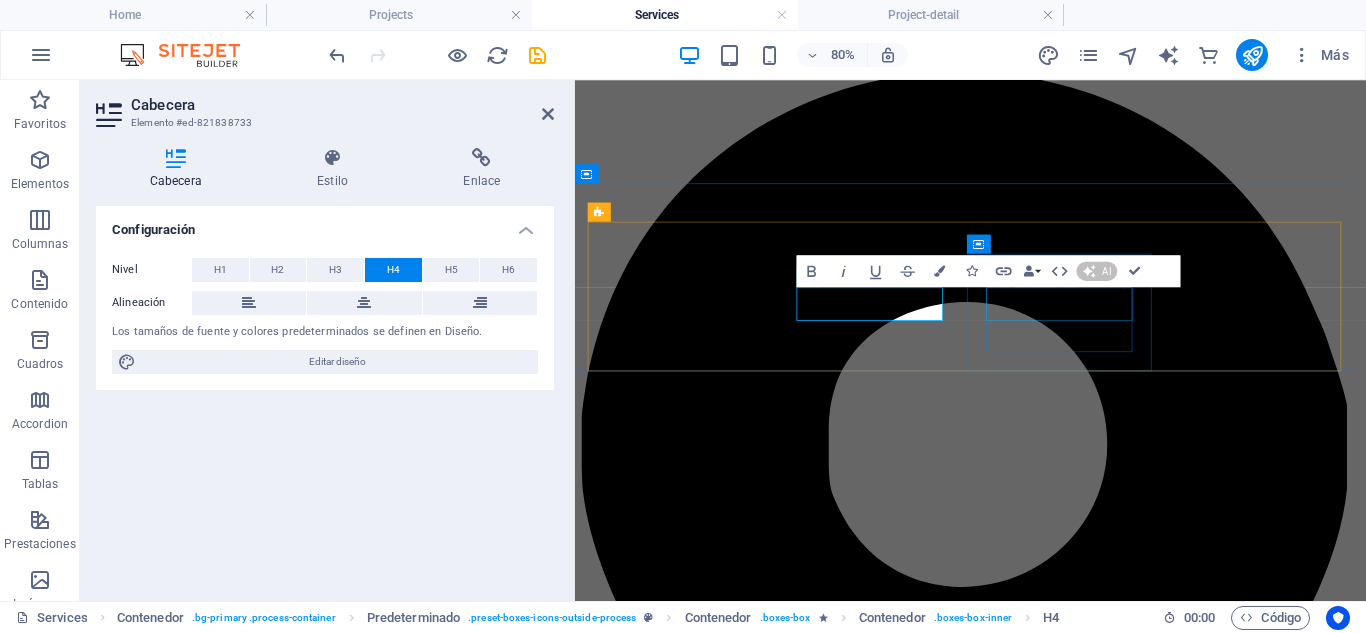 type 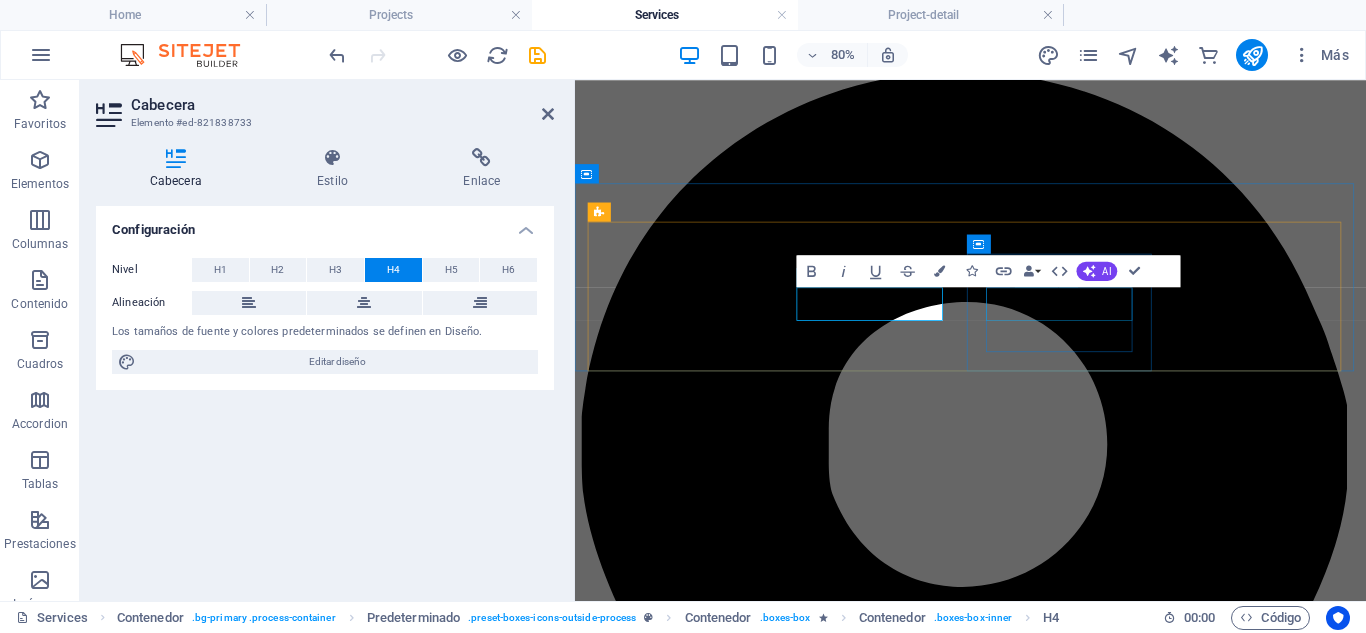 click on "Cost estimation" at bounding box center [1069, 7386] 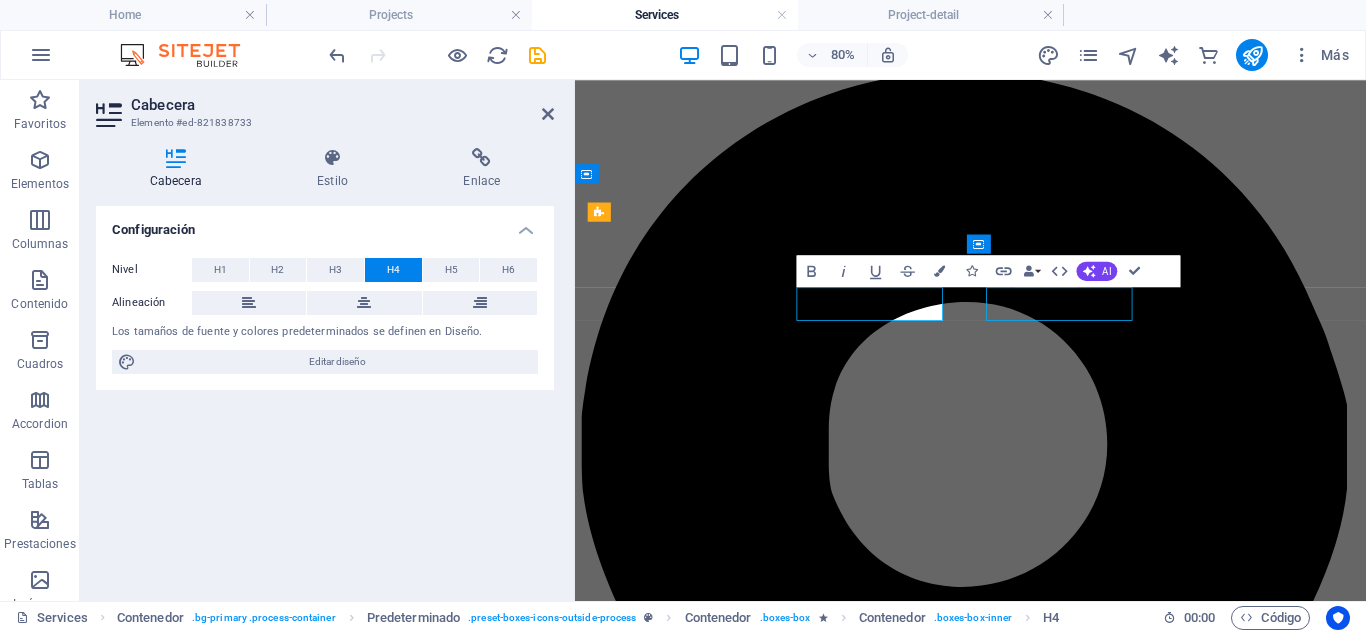 click on "Cost estimation" at bounding box center [1069, 7386] 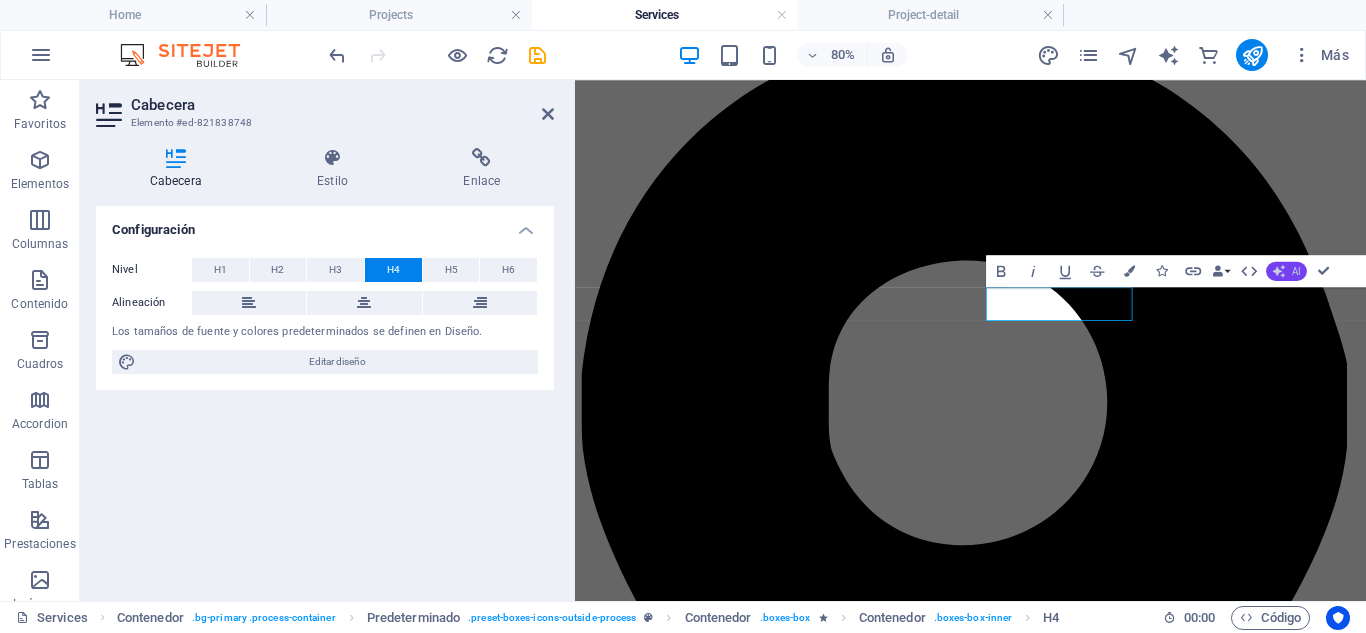 click 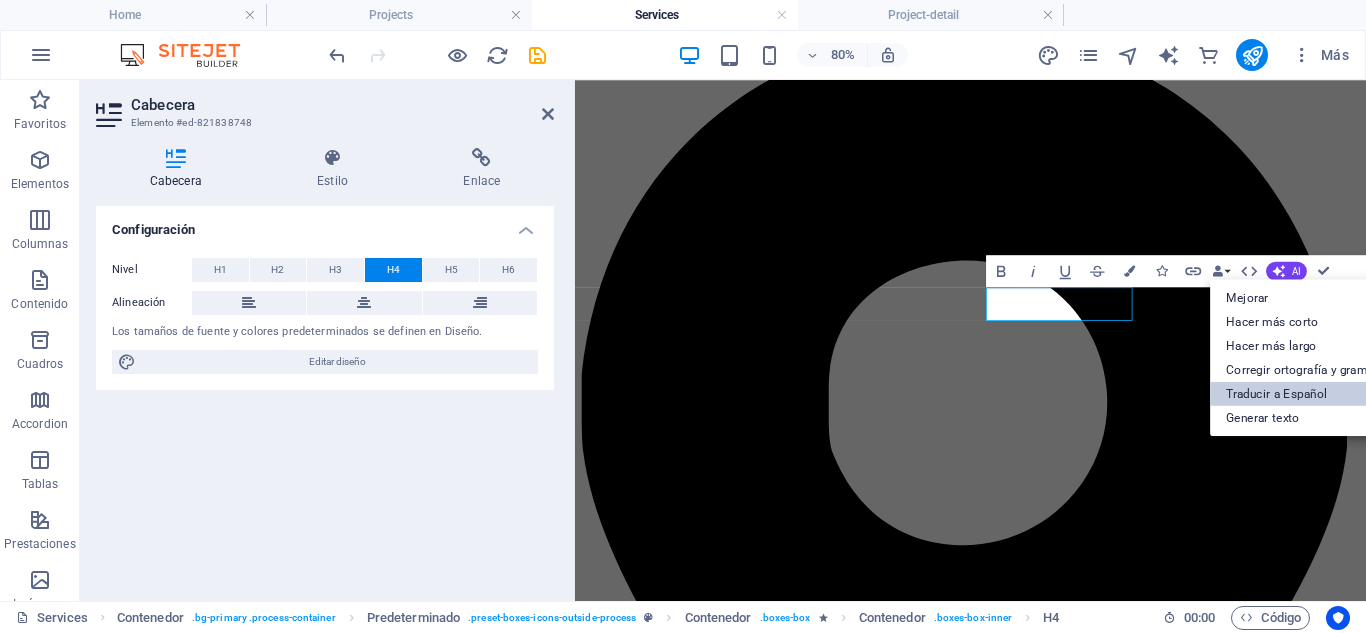 click on "Traducir a Español" at bounding box center [1310, 393] 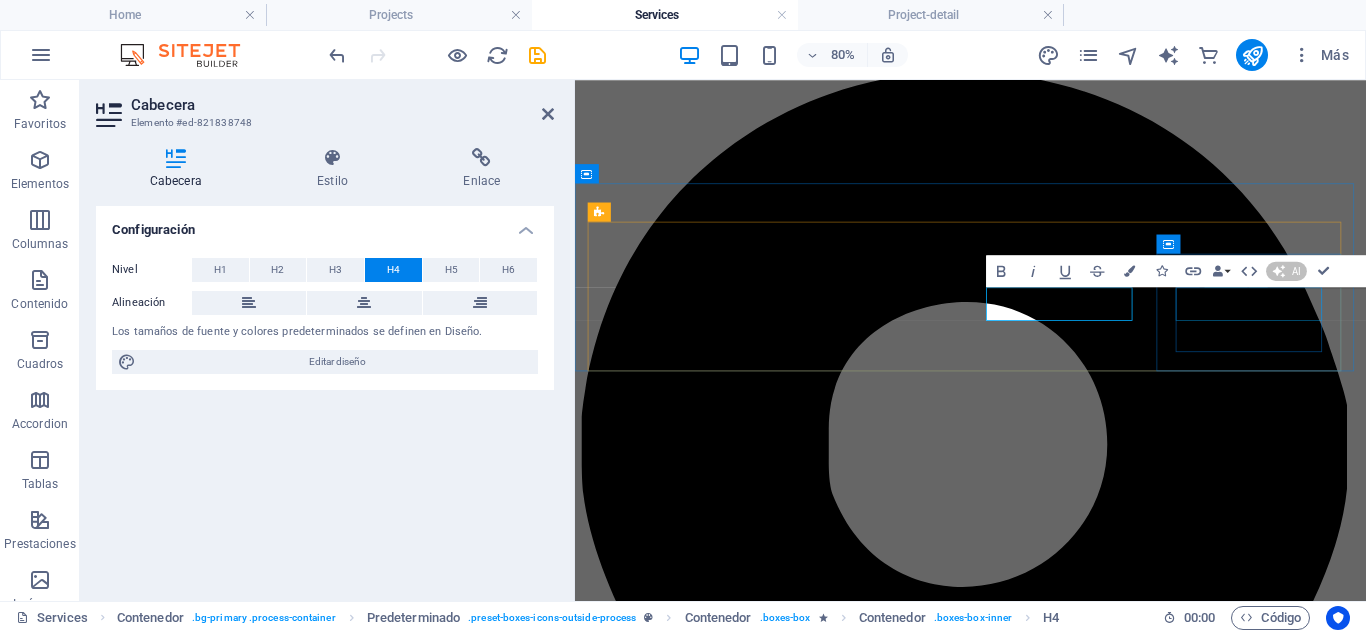 type 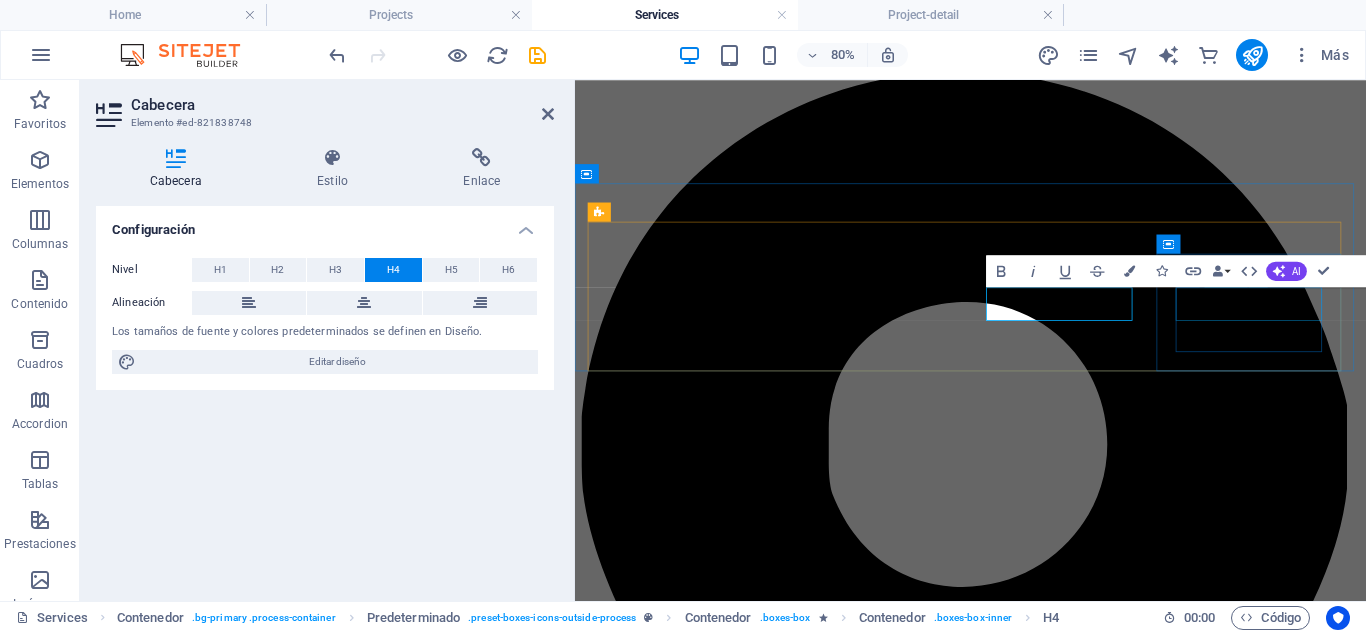 click on "Project building" at bounding box center [1069, 8458] 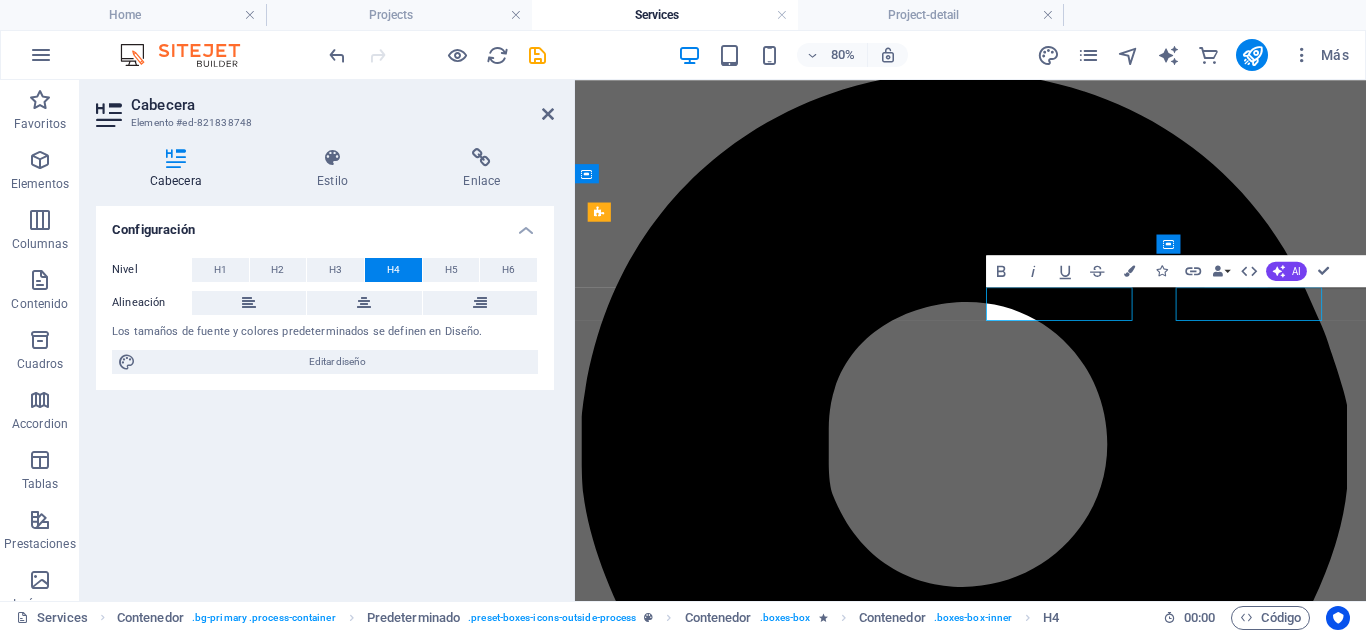 click on "Project building" at bounding box center (1069, 8458) 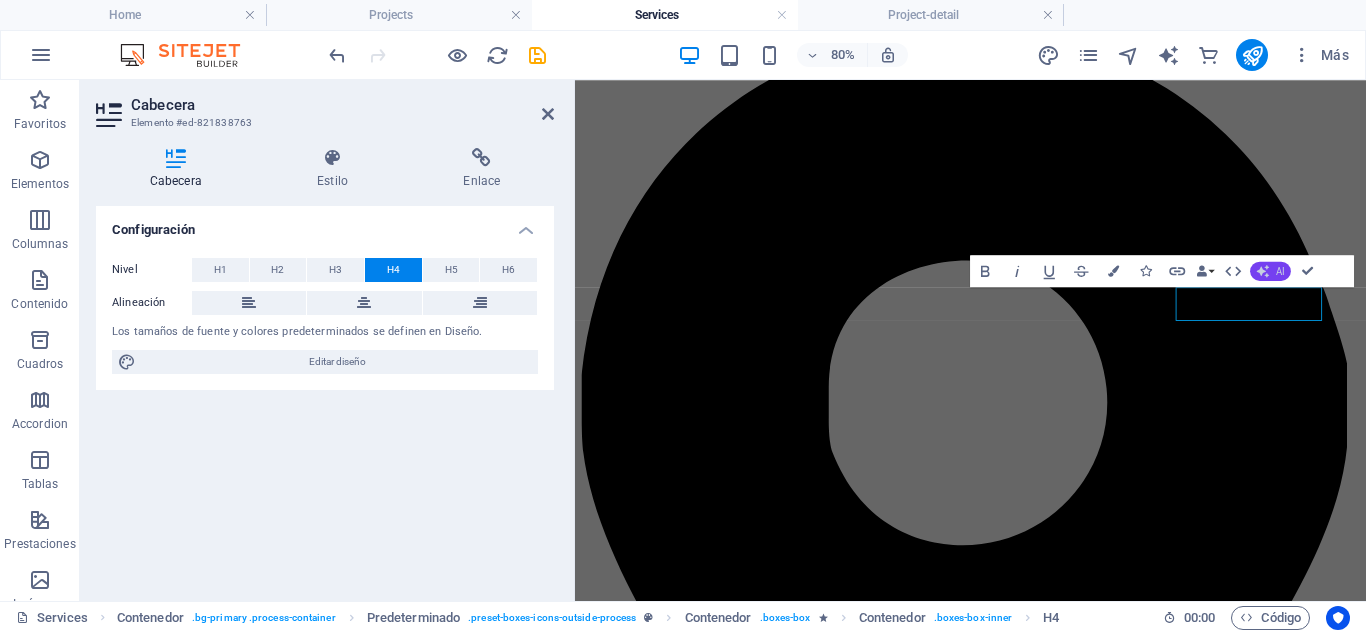 click on "AI" at bounding box center (1270, 271) 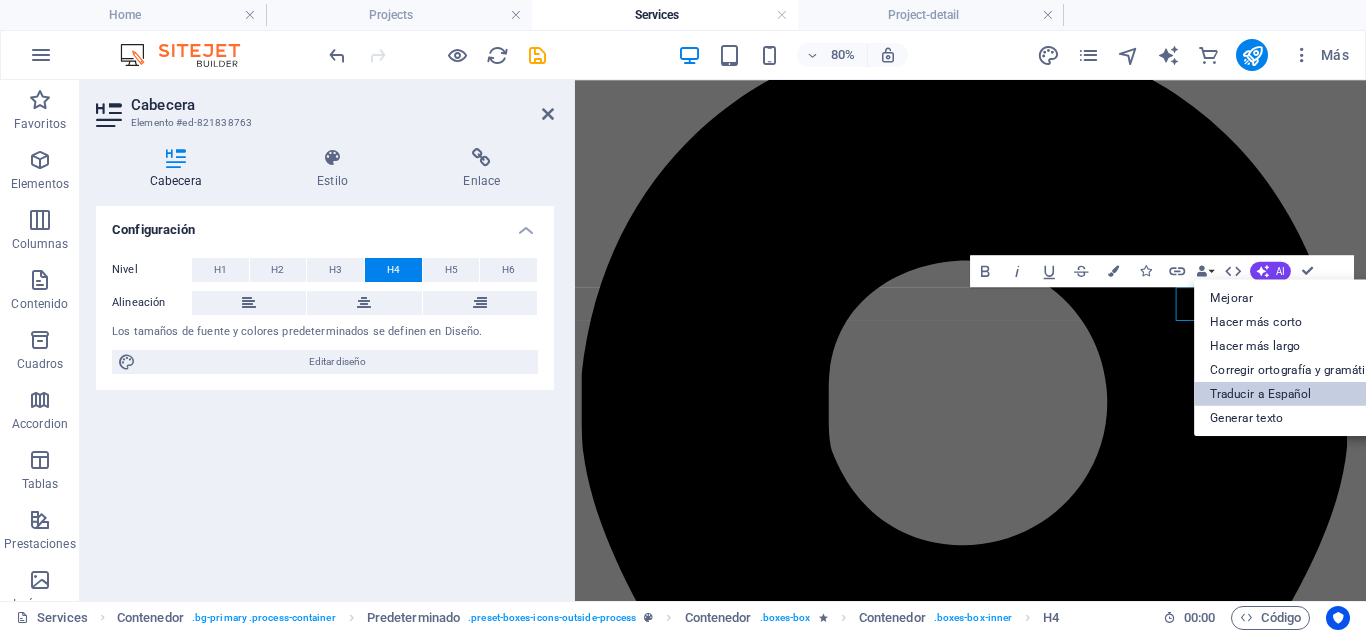 click on "Traducir a Español" at bounding box center (1294, 393) 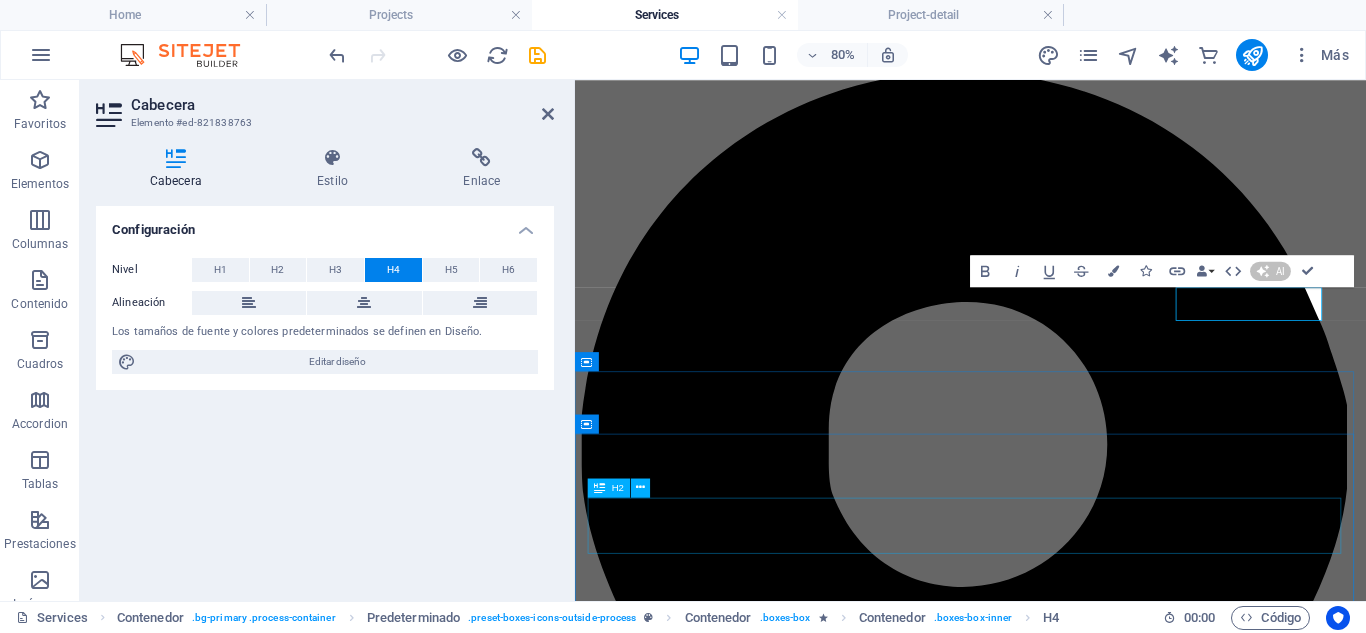 type 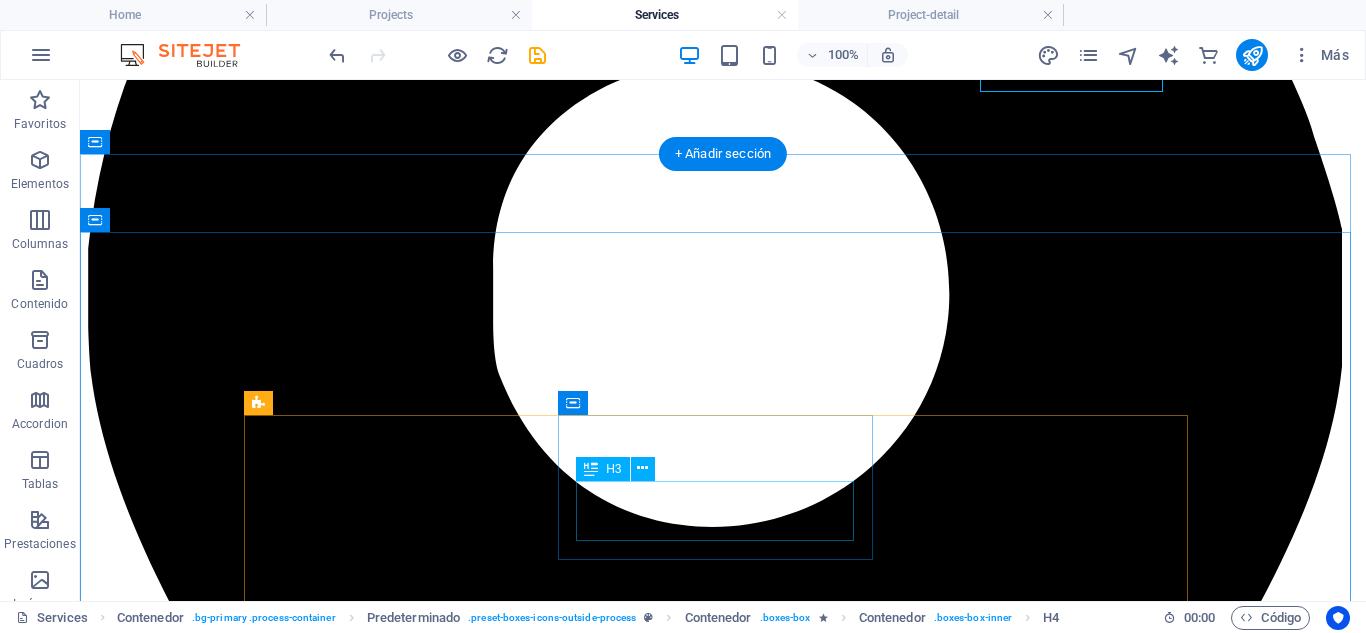 scroll, scrollTop: 1567, scrollLeft: 0, axis: vertical 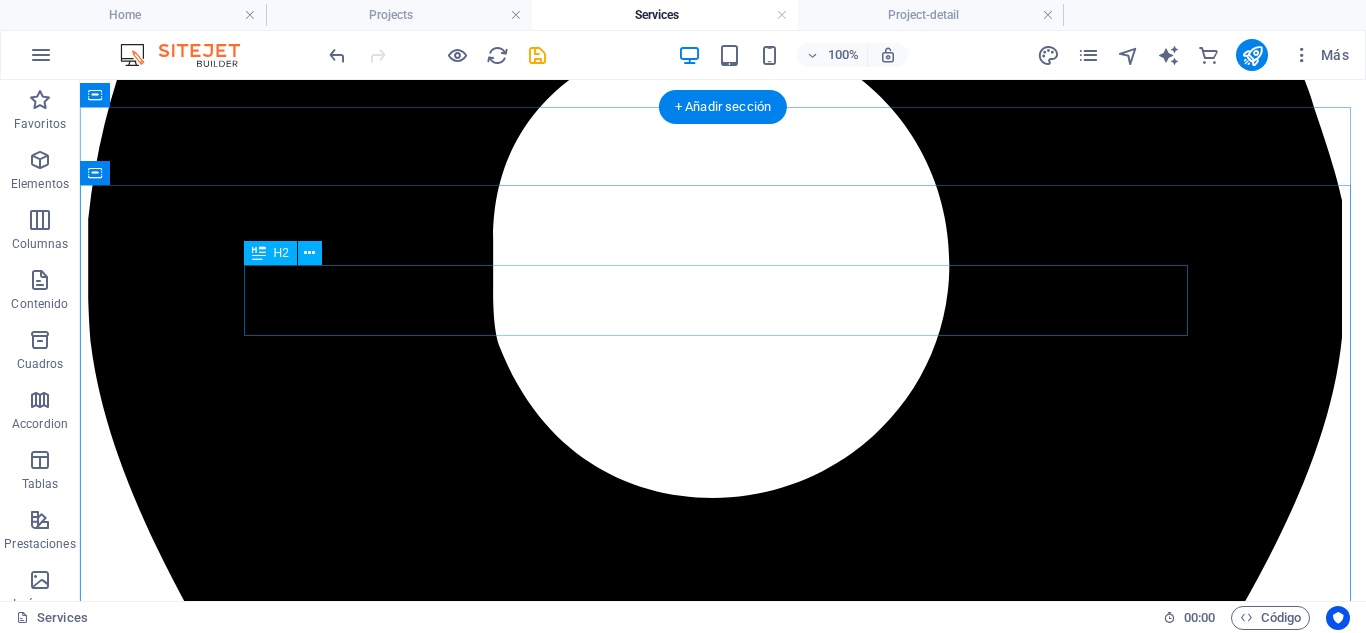click on "What can we do for you" at bounding box center [723, 11529] 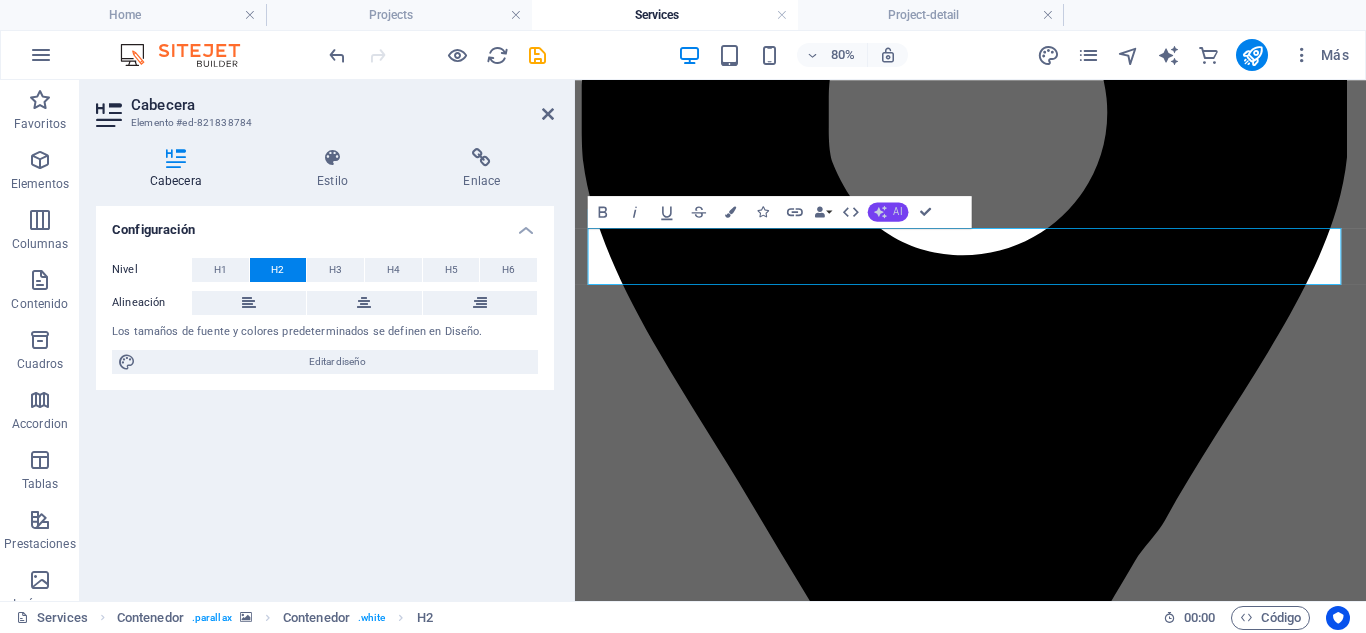 click on "AI" at bounding box center (897, 212) 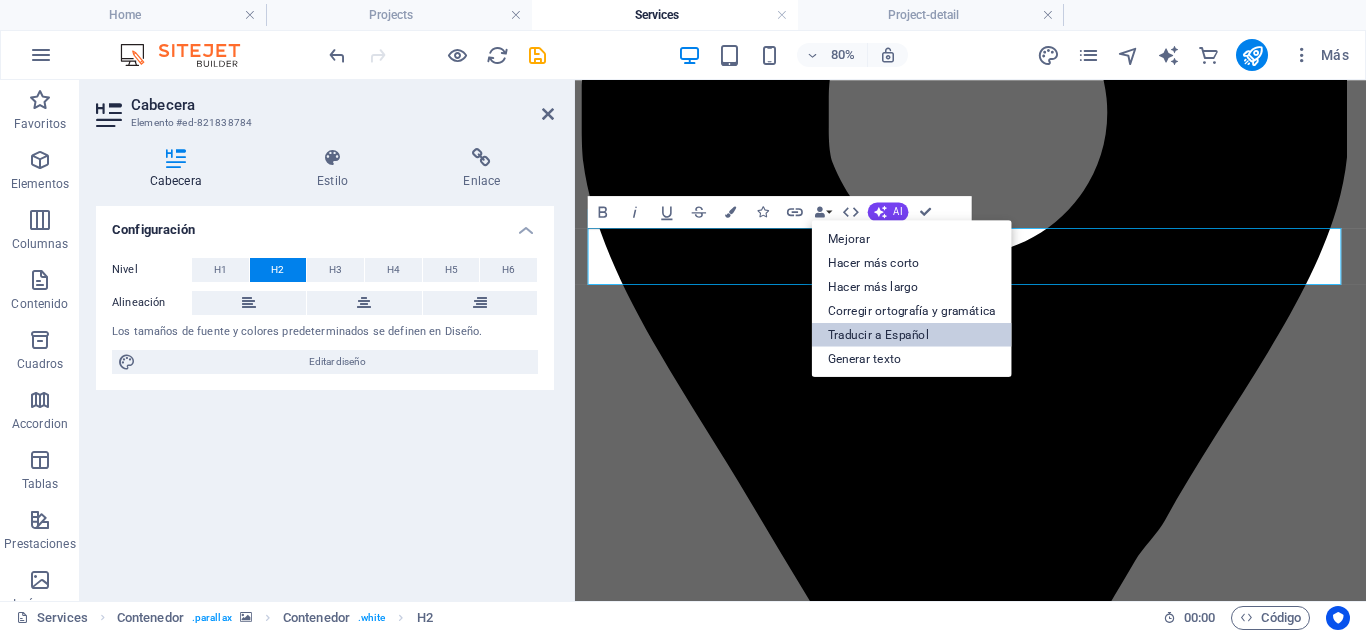 click on "Traducir a Español" at bounding box center [912, 334] 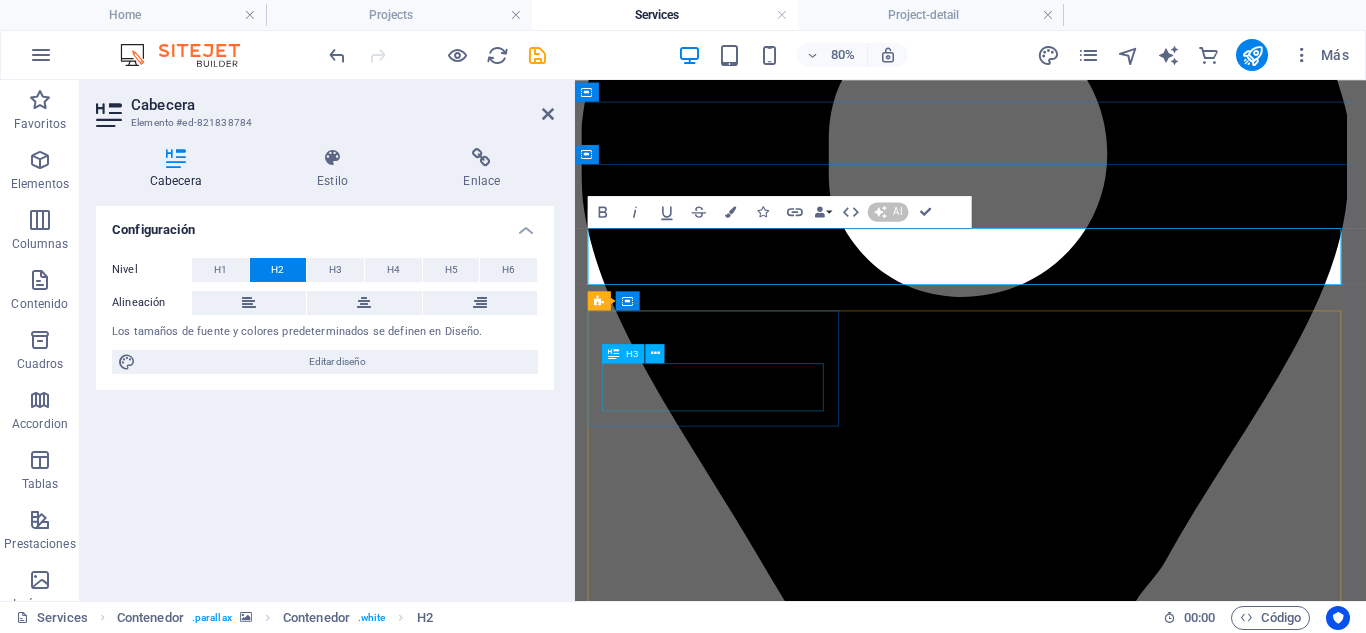 type 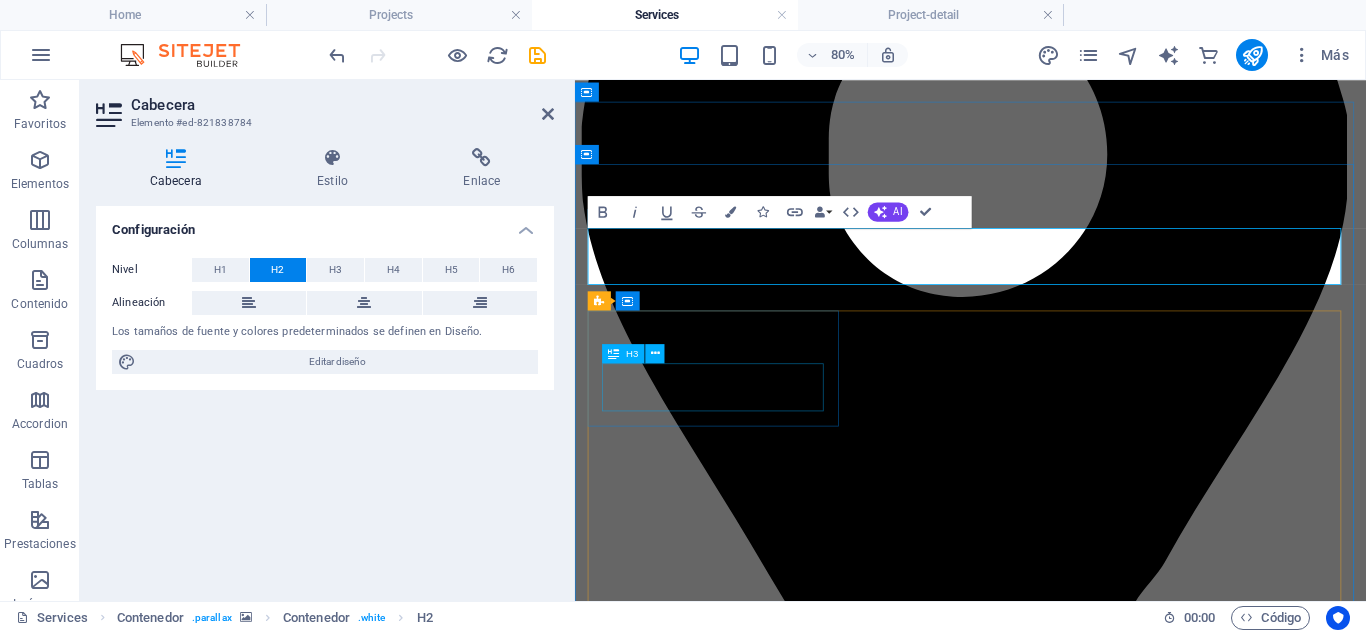 click on "Roofing inspections" at bounding box center [1069, 10345] 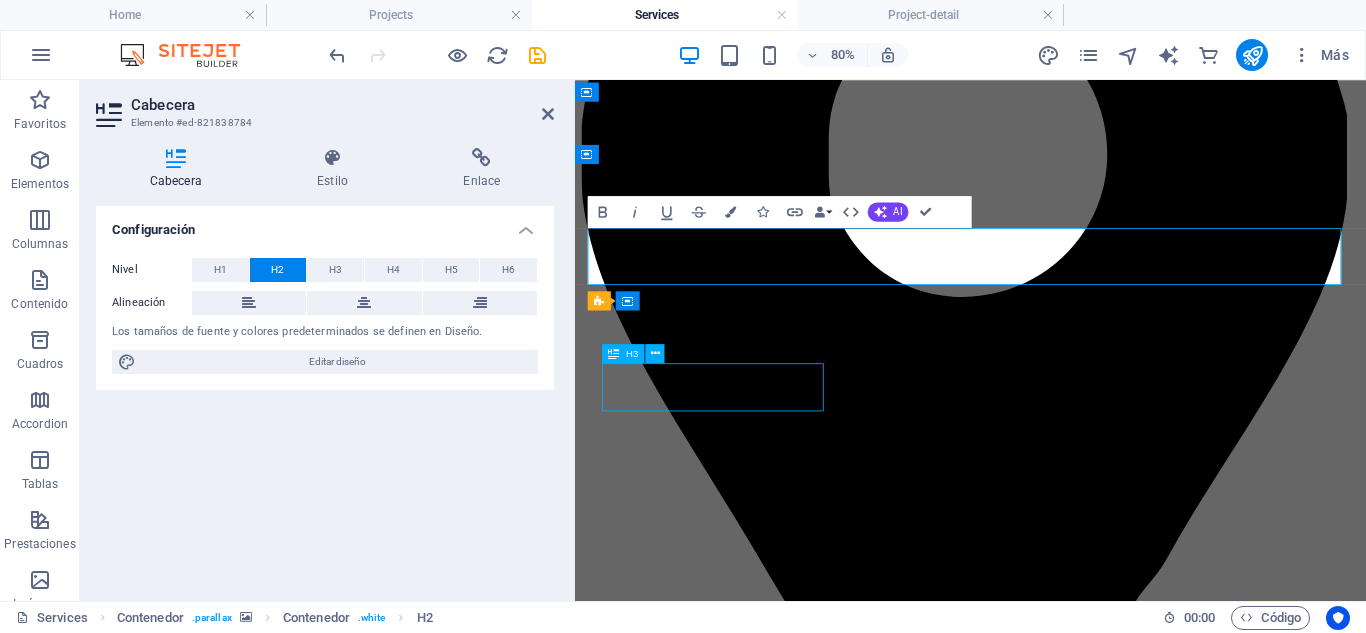 click on "Roofing inspections" at bounding box center [1069, 10345] 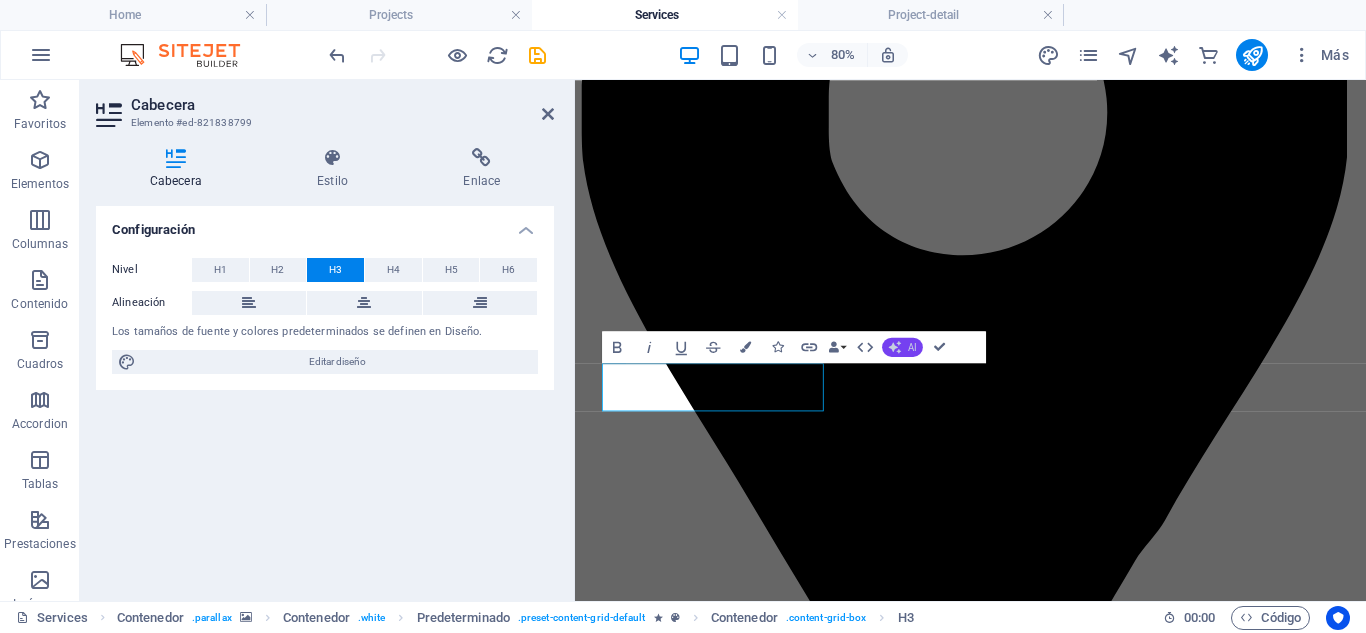 click 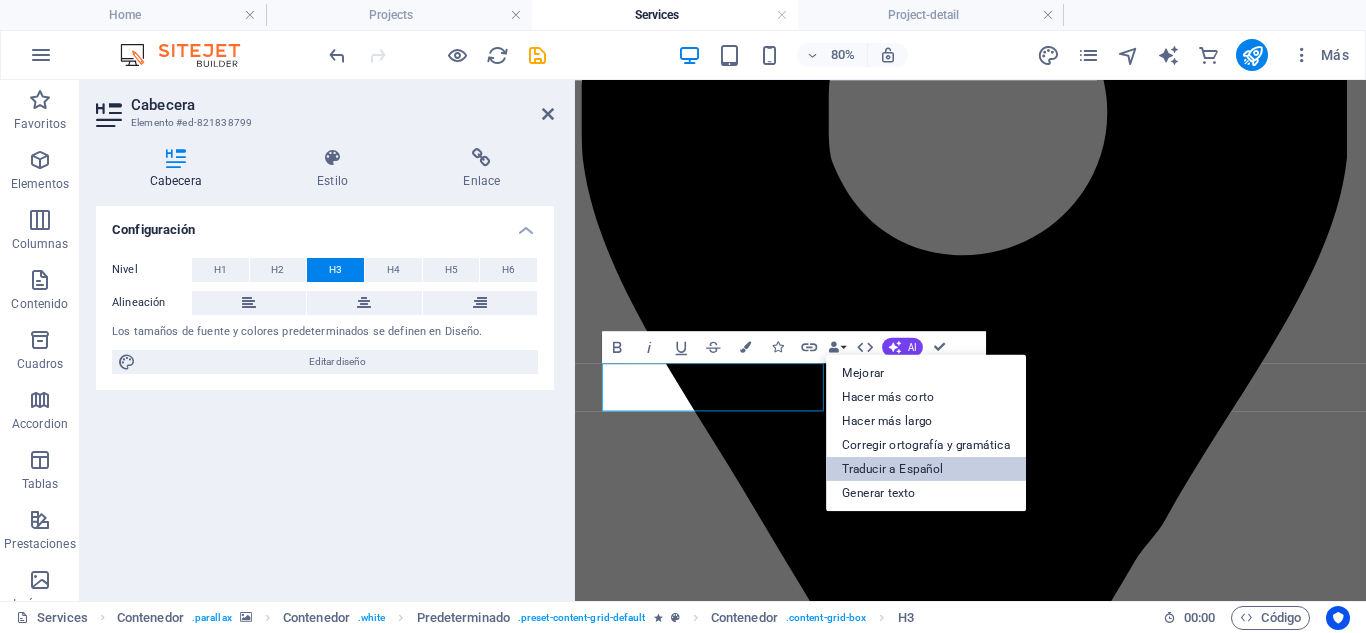 click on "Traducir a Español" at bounding box center (926, 469) 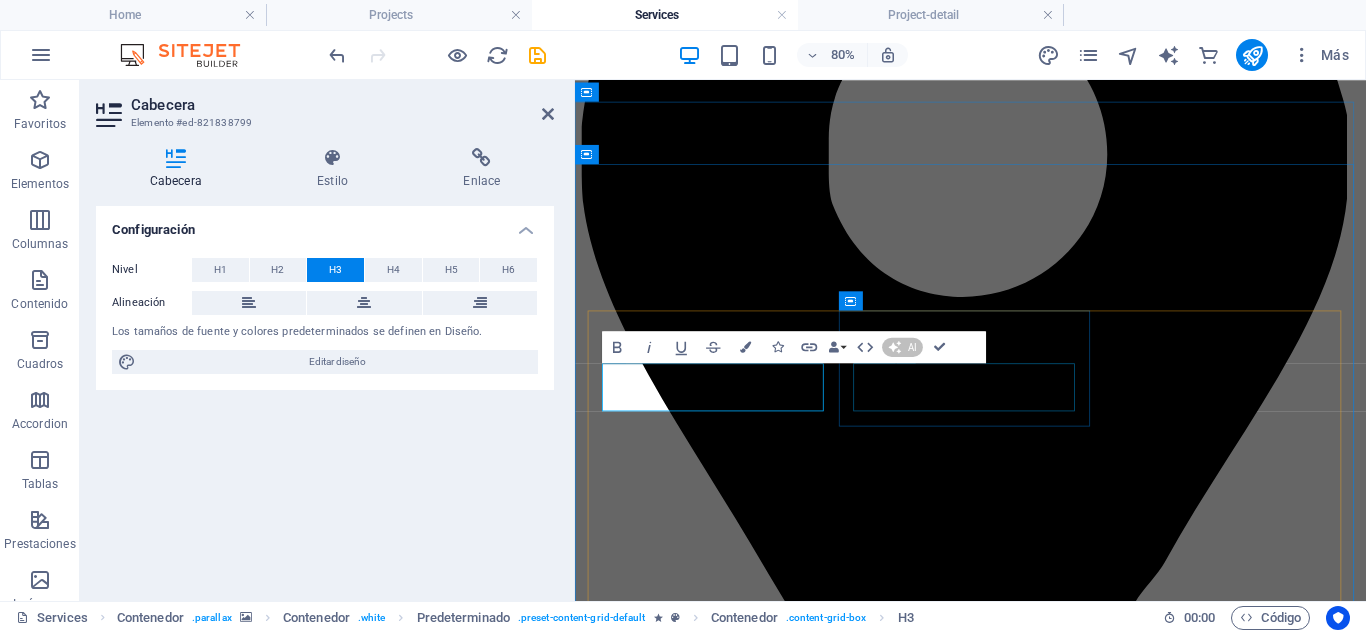 type 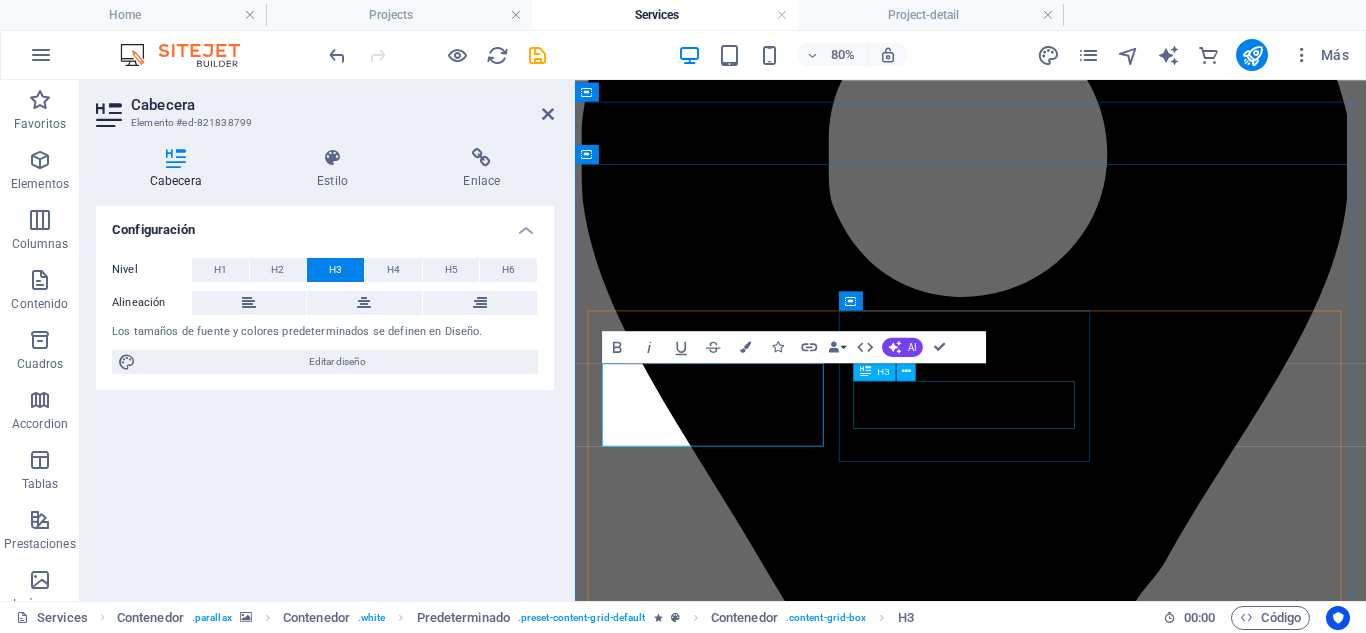 click on "Roof replacement" at bounding box center [1069, 11412] 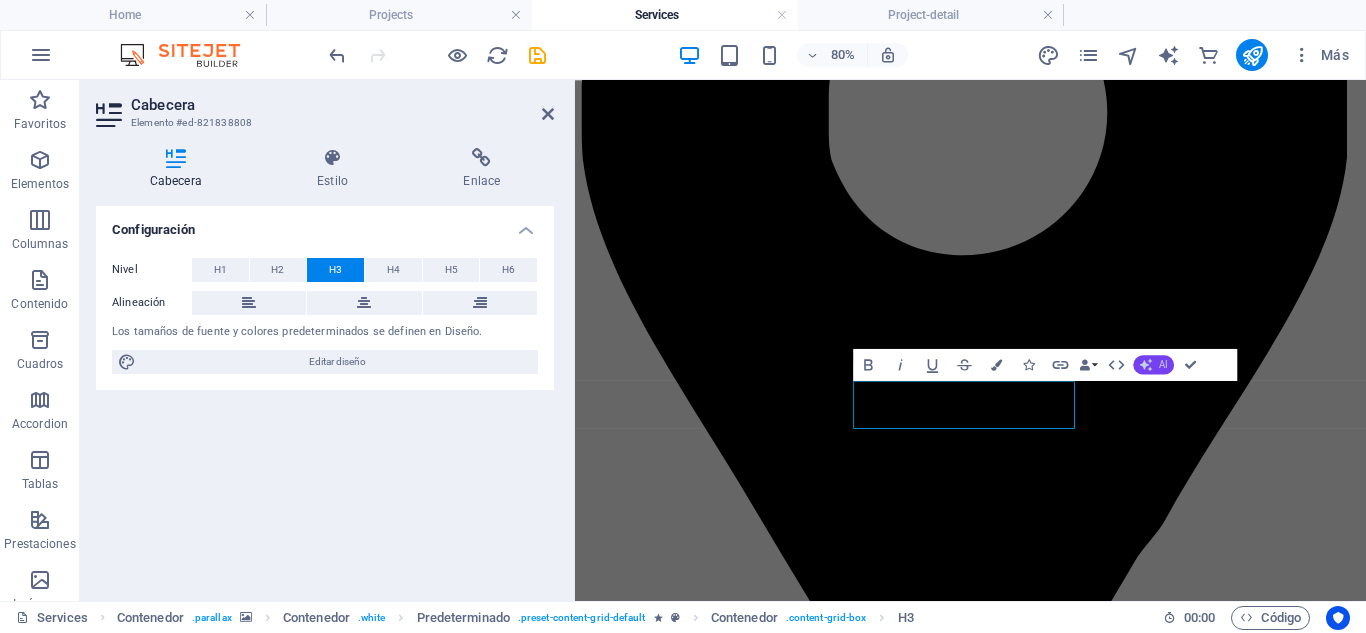 click 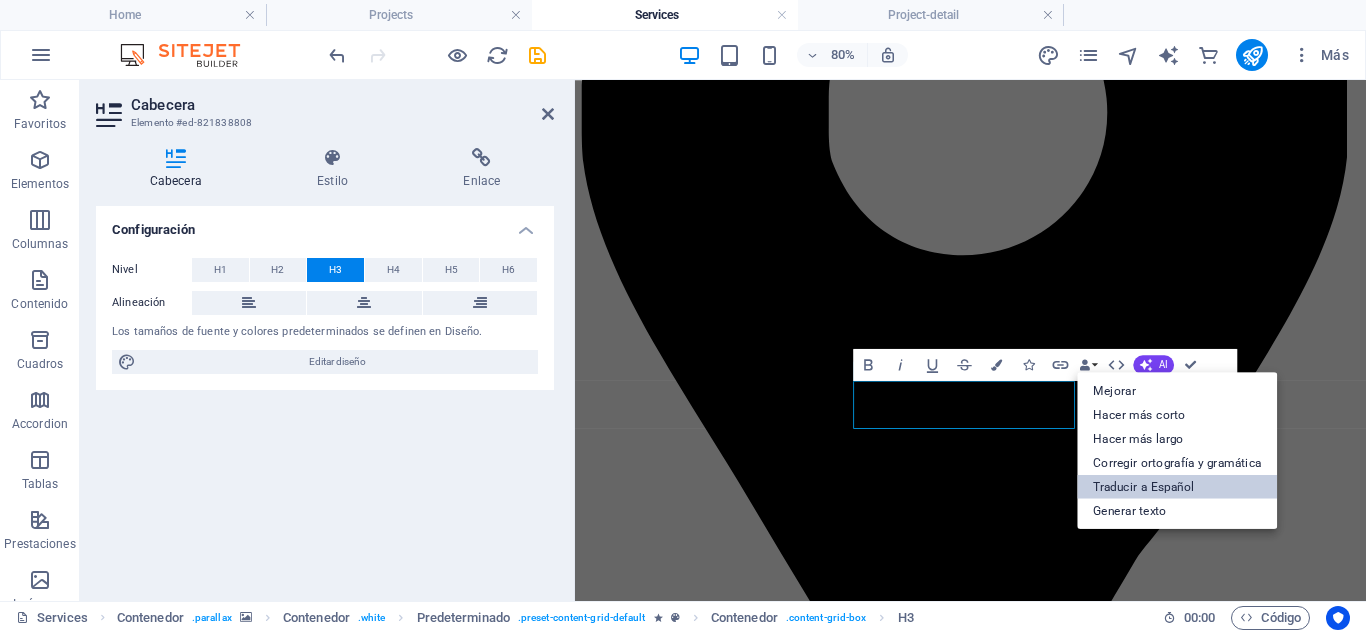 click on "Traducir a Español" at bounding box center (1177, 487) 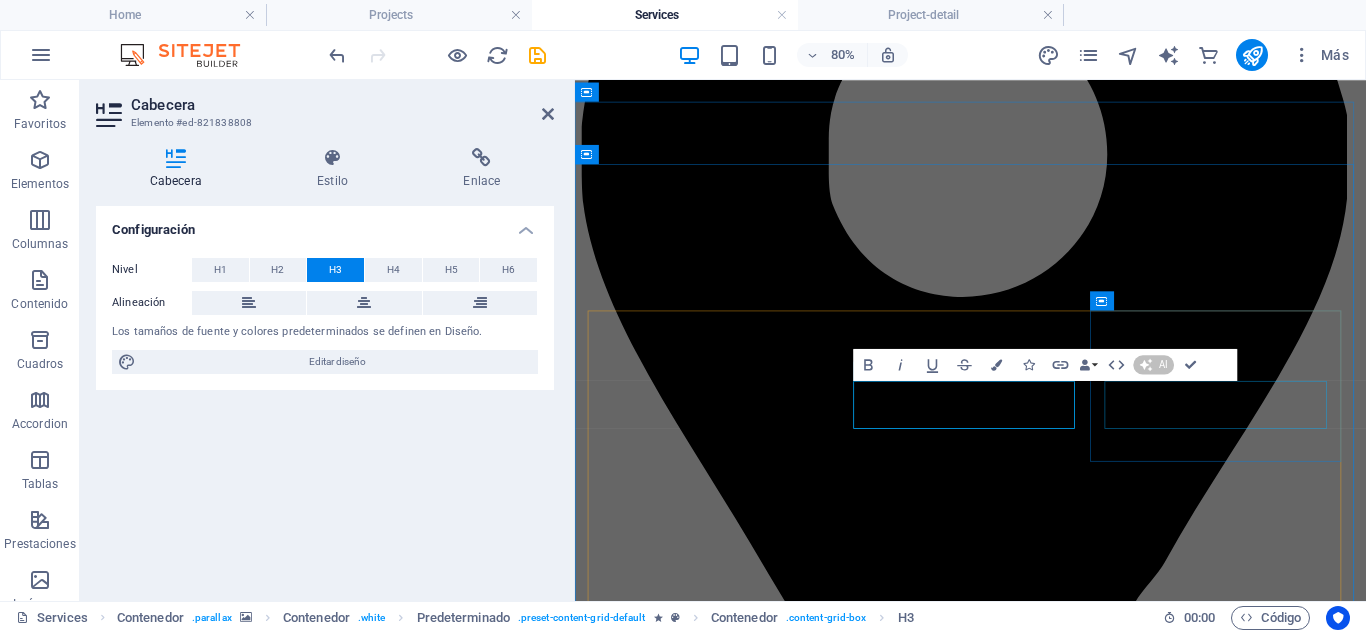 type 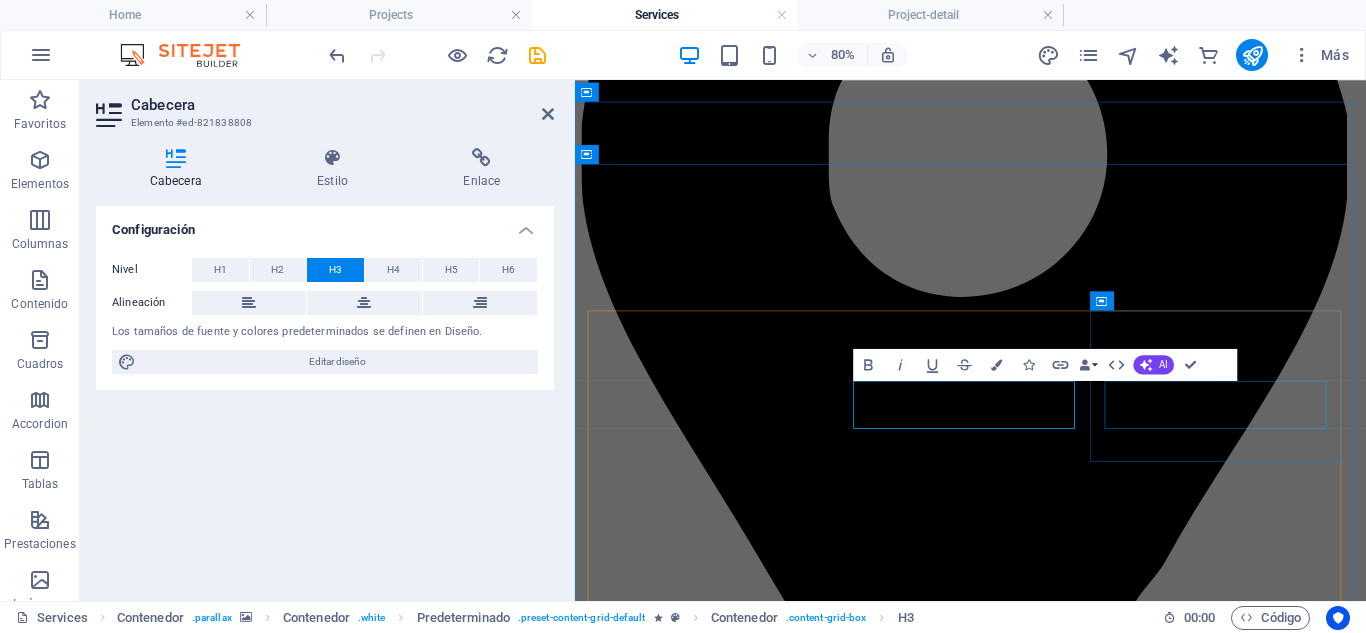 click on "Roof maintenance" at bounding box center (1069, 12654) 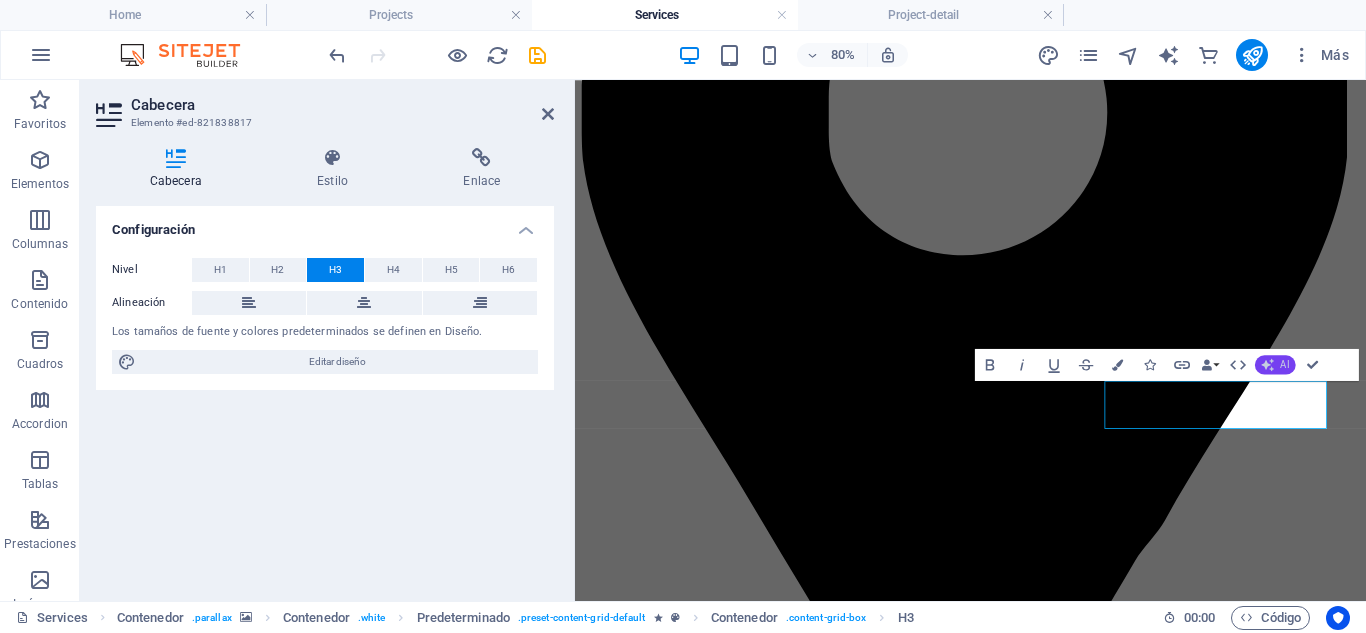 click 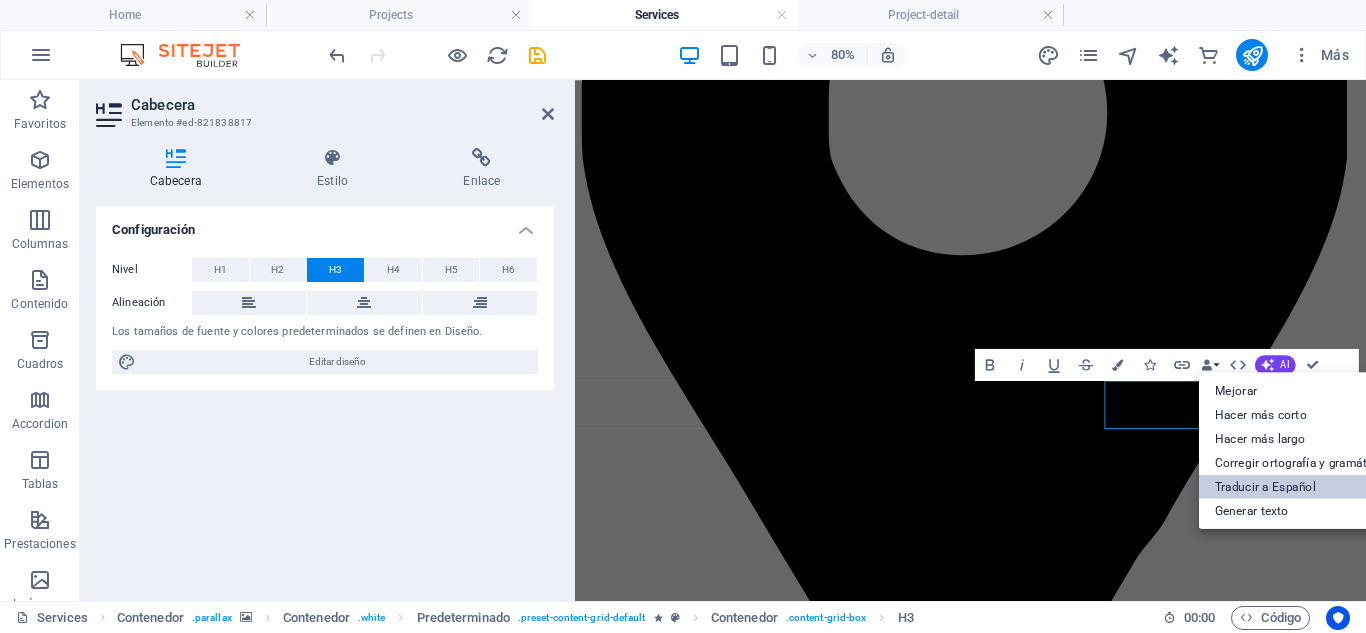 click on "Traducir a Español" at bounding box center [1299, 487] 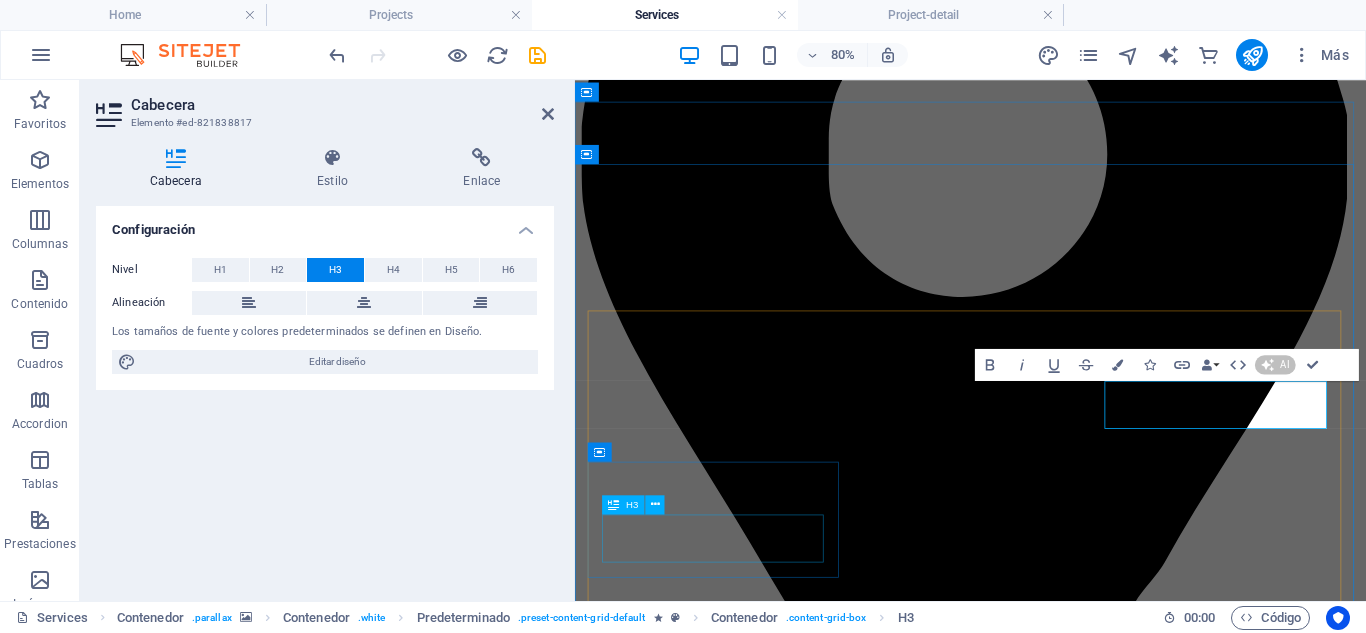type 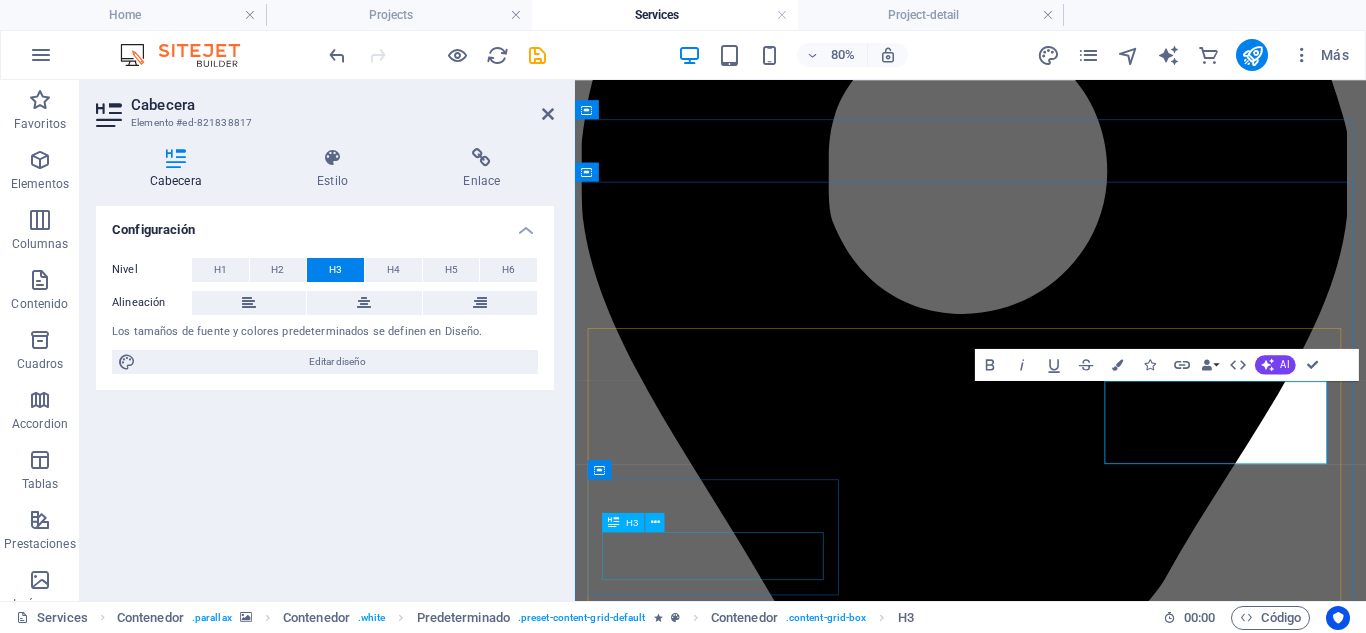 click on "Roof installation" at bounding box center (1069, 13753) 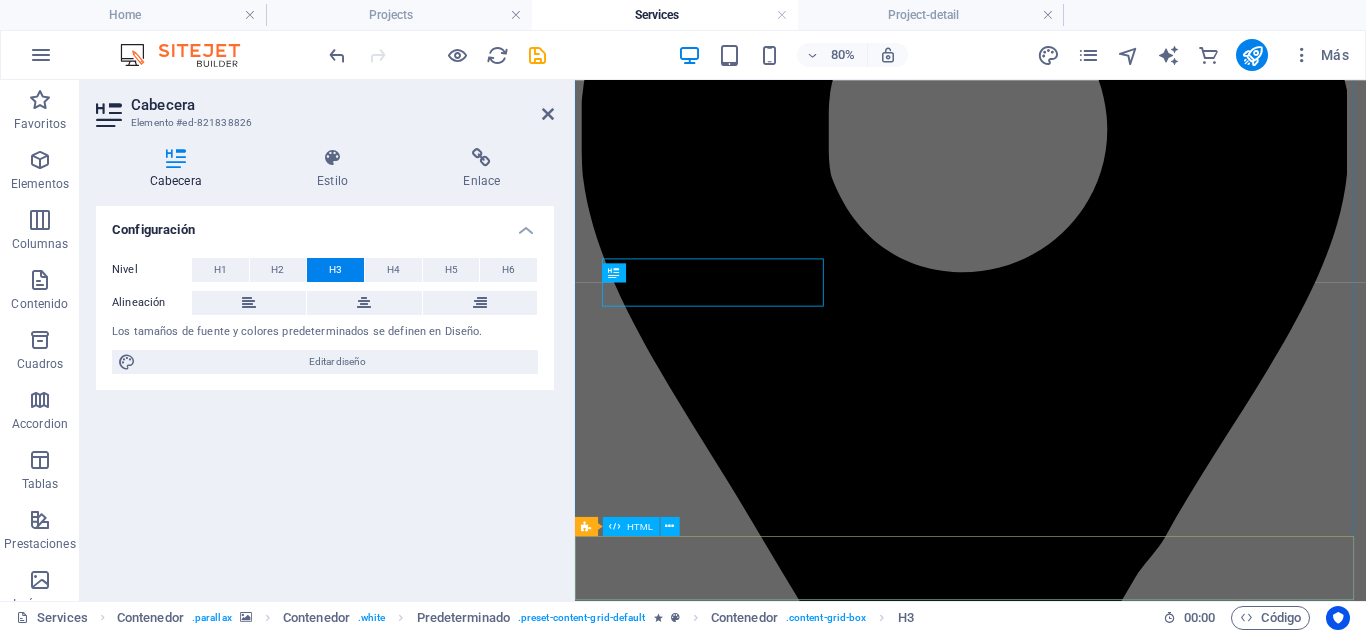 scroll, scrollTop: 1887, scrollLeft: 0, axis: vertical 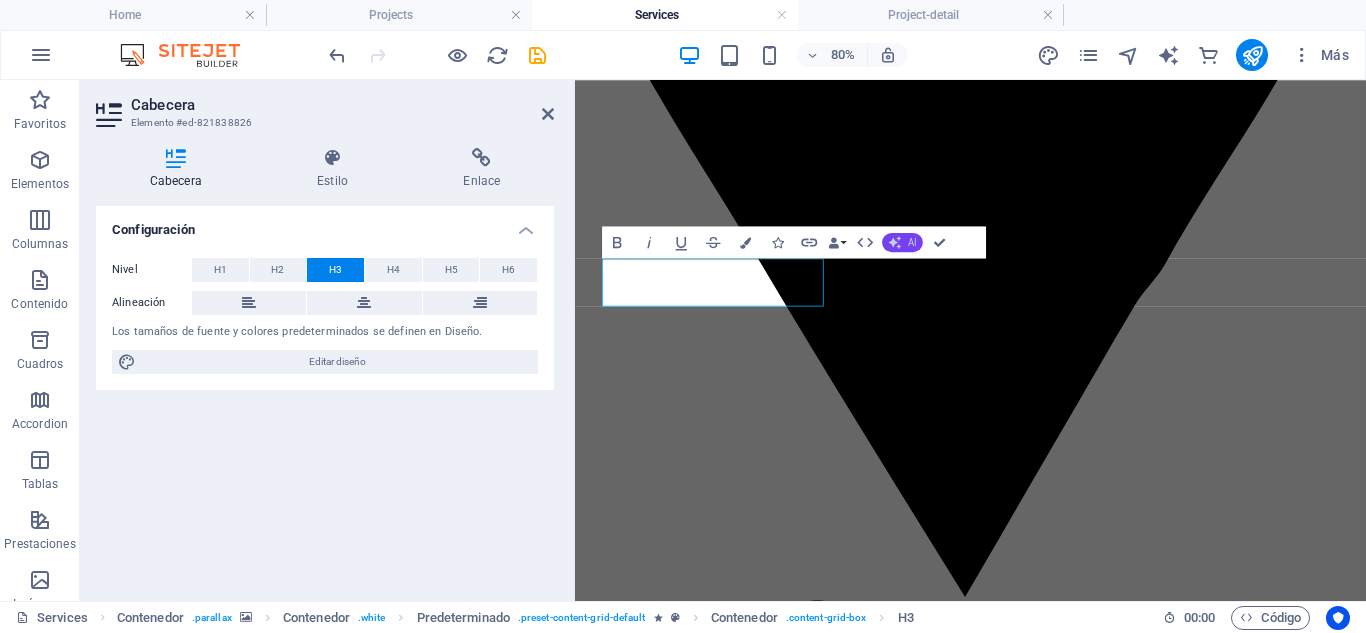 click on "AI" at bounding box center [912, 242] 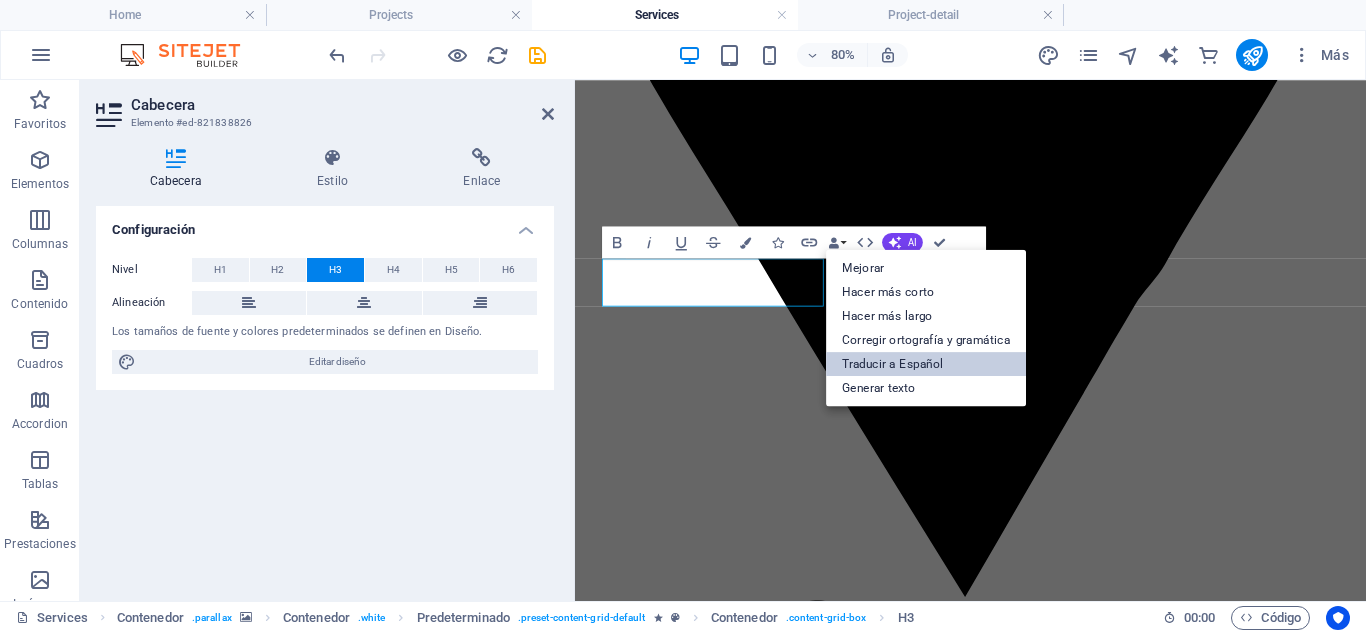 click on "Traducir a Español" at bounding box center [926, 364] 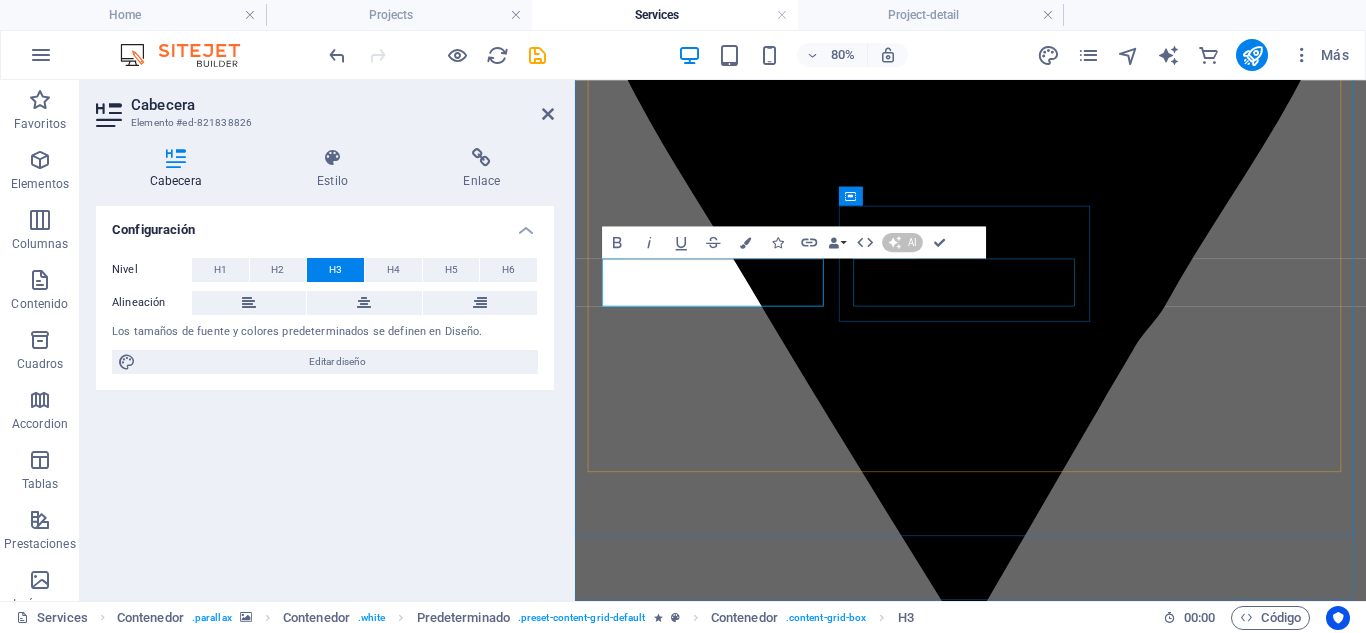 click on "Roof desing" at bounding box center (1069, 14392) 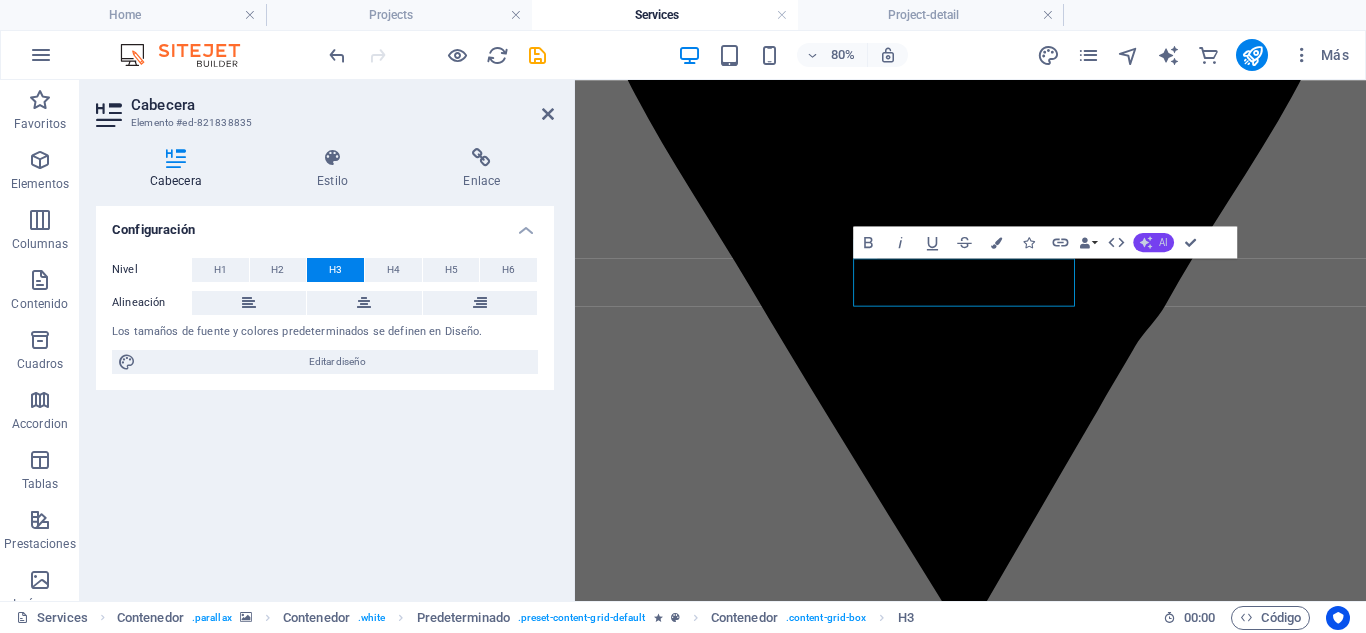 click 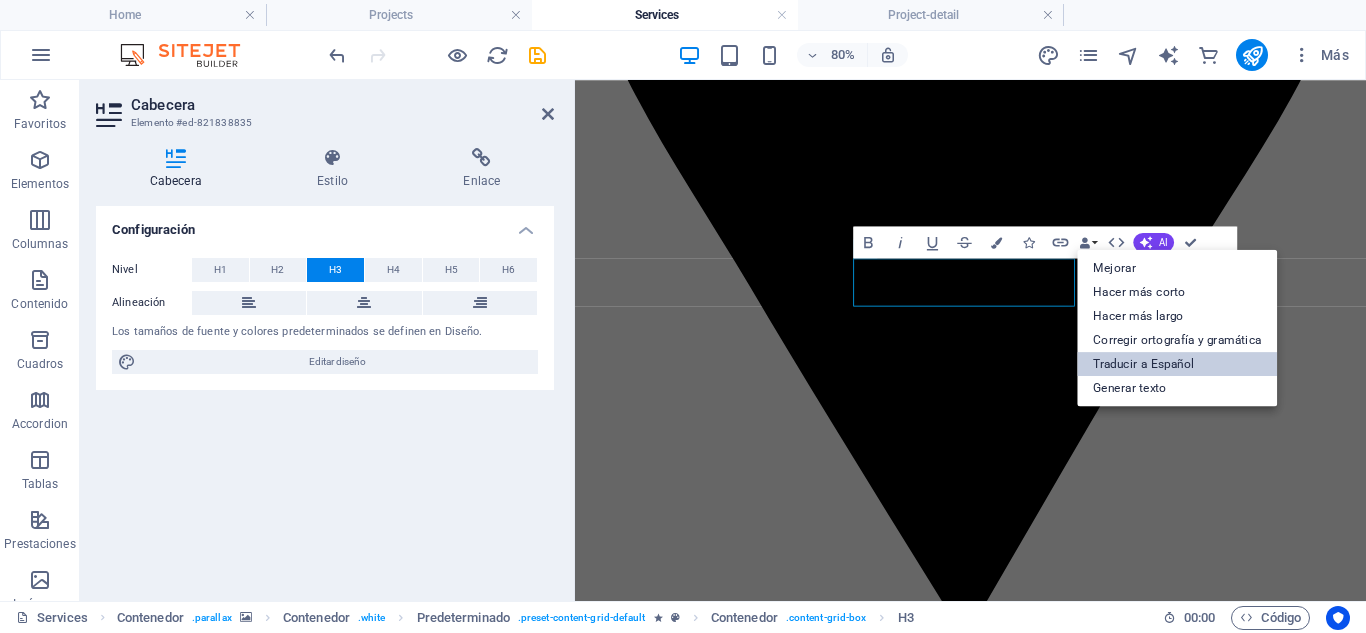 click on "Traducir a Español" at bounding box center (1177, 364) 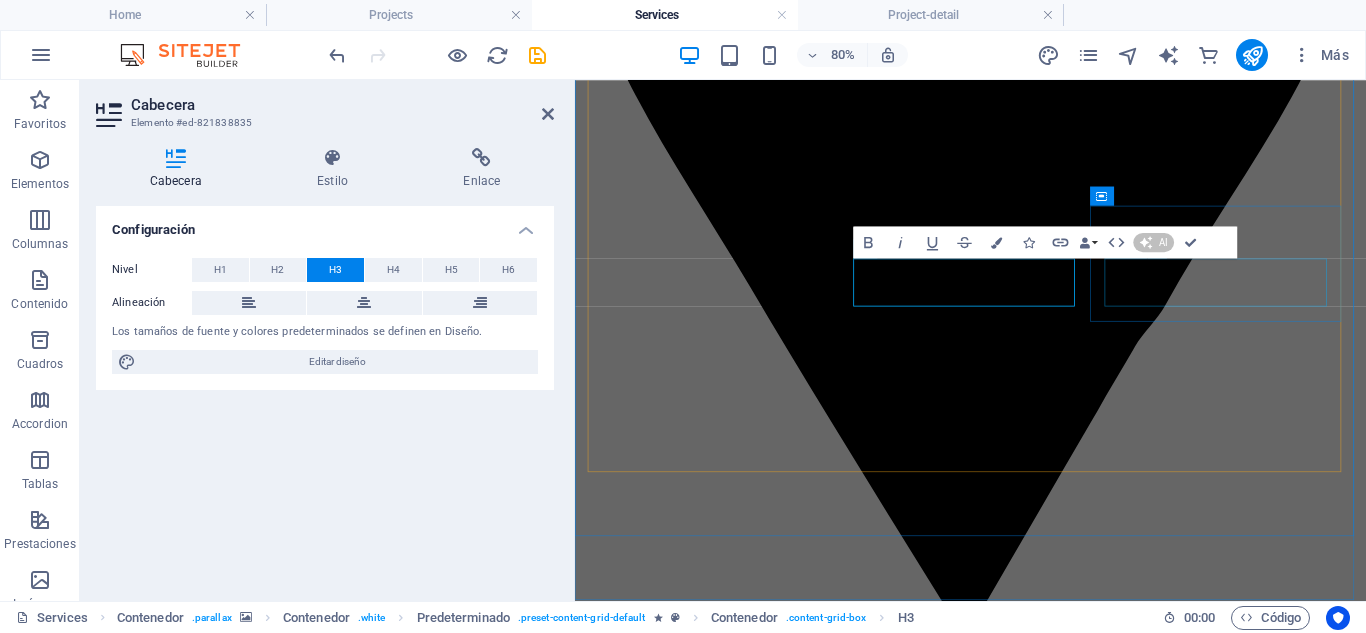 type 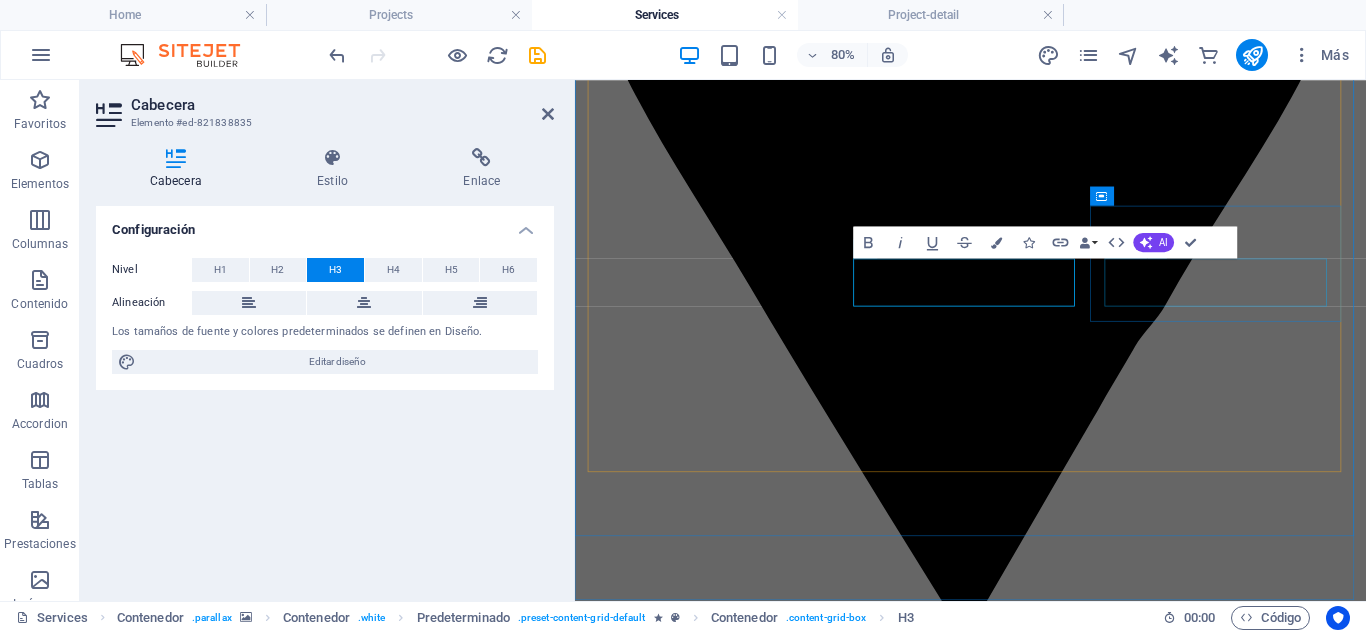 click on "Loft insulation" at bounding box center (1069, 15228) 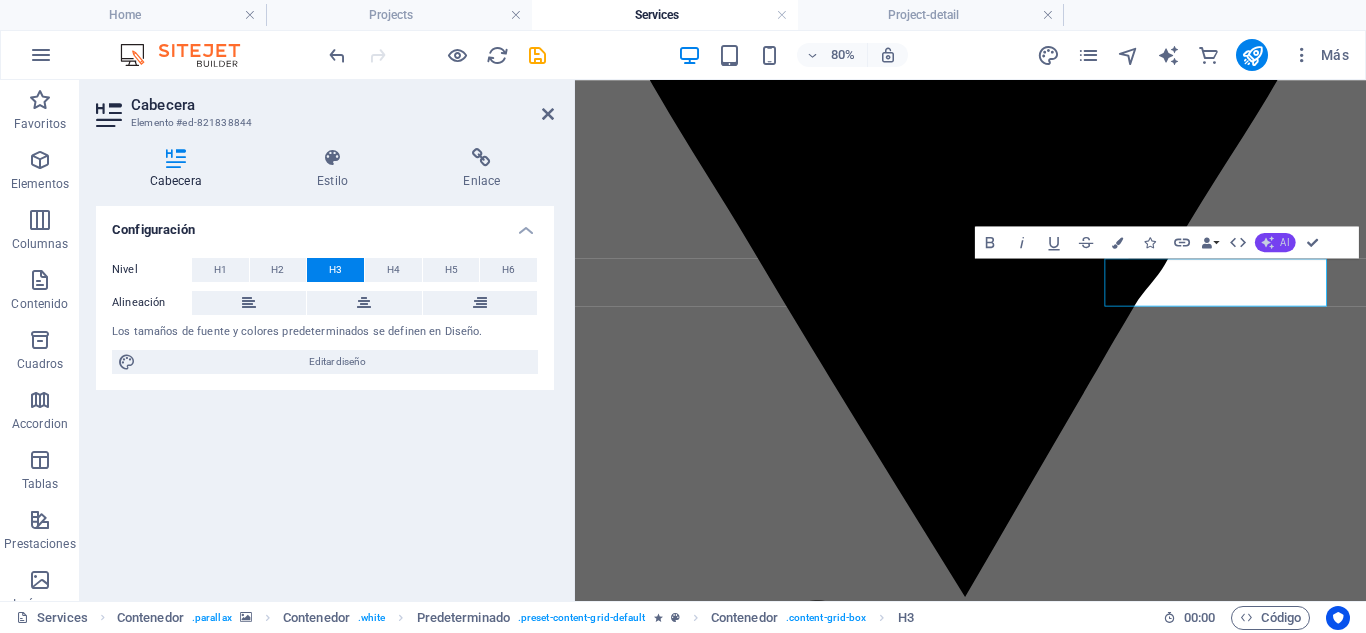 click on "AI" at bounding box center (1285, 242) 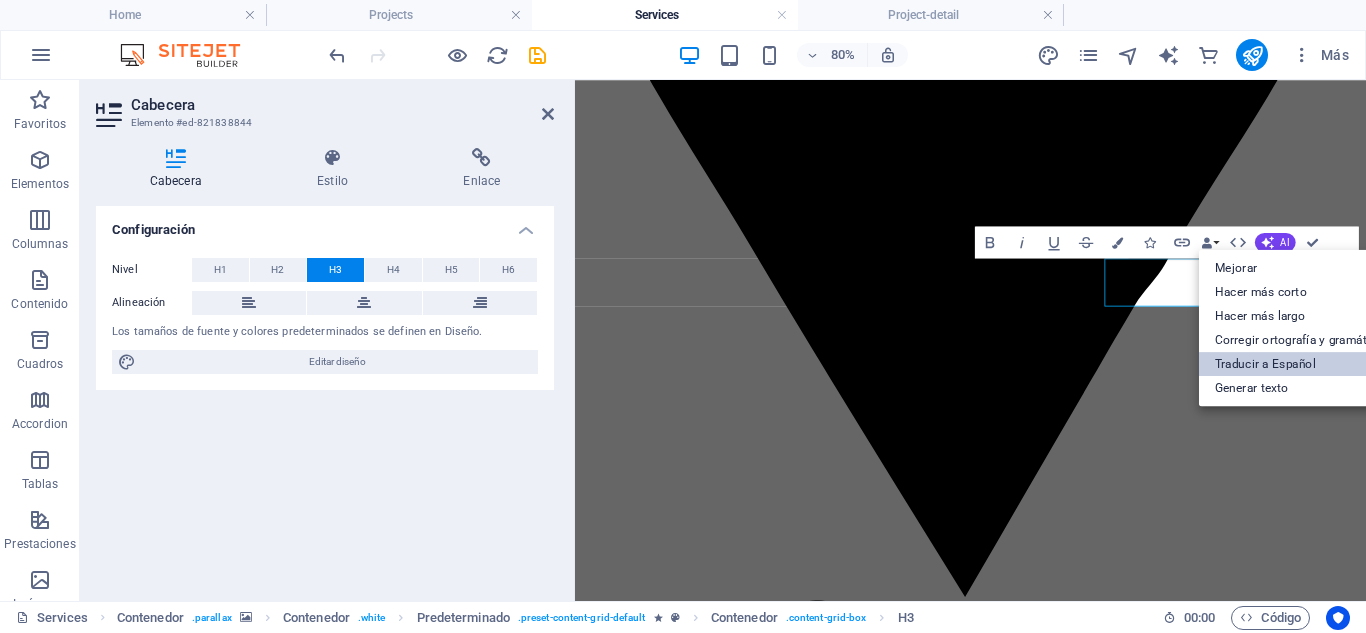 click on "Traducir a Español" at bounding box center [1299, 364] 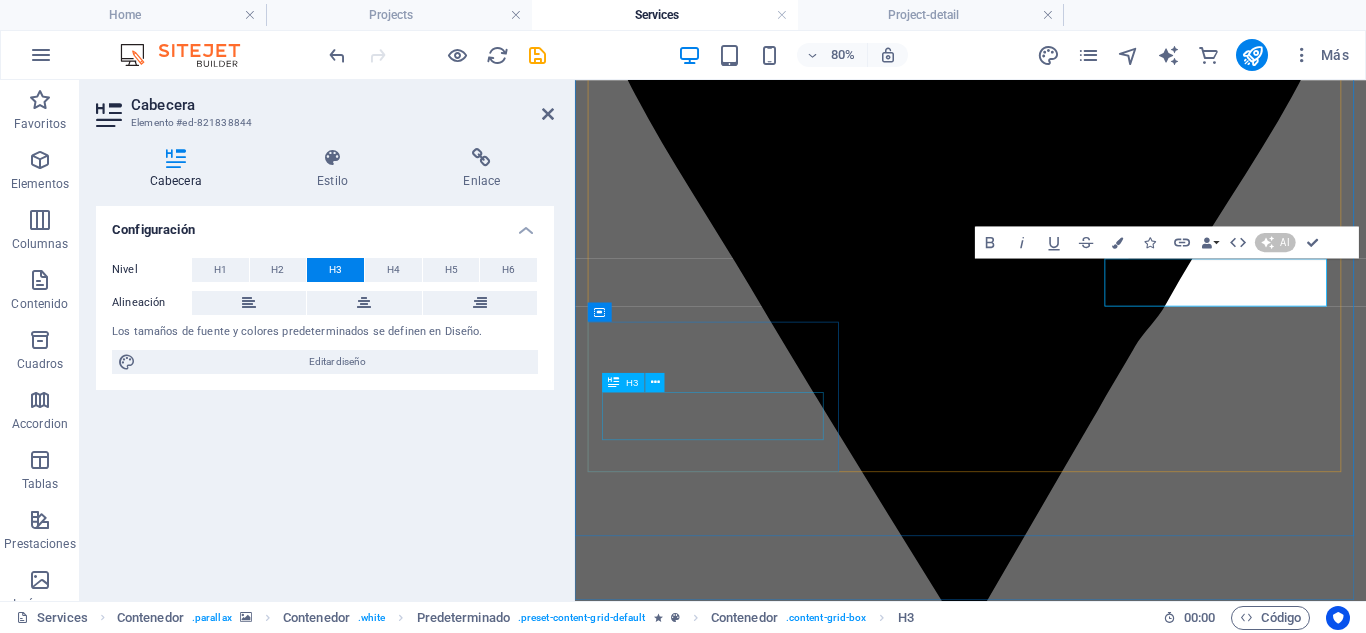 click on "Certifications" at bounding box center [1069, 16051] 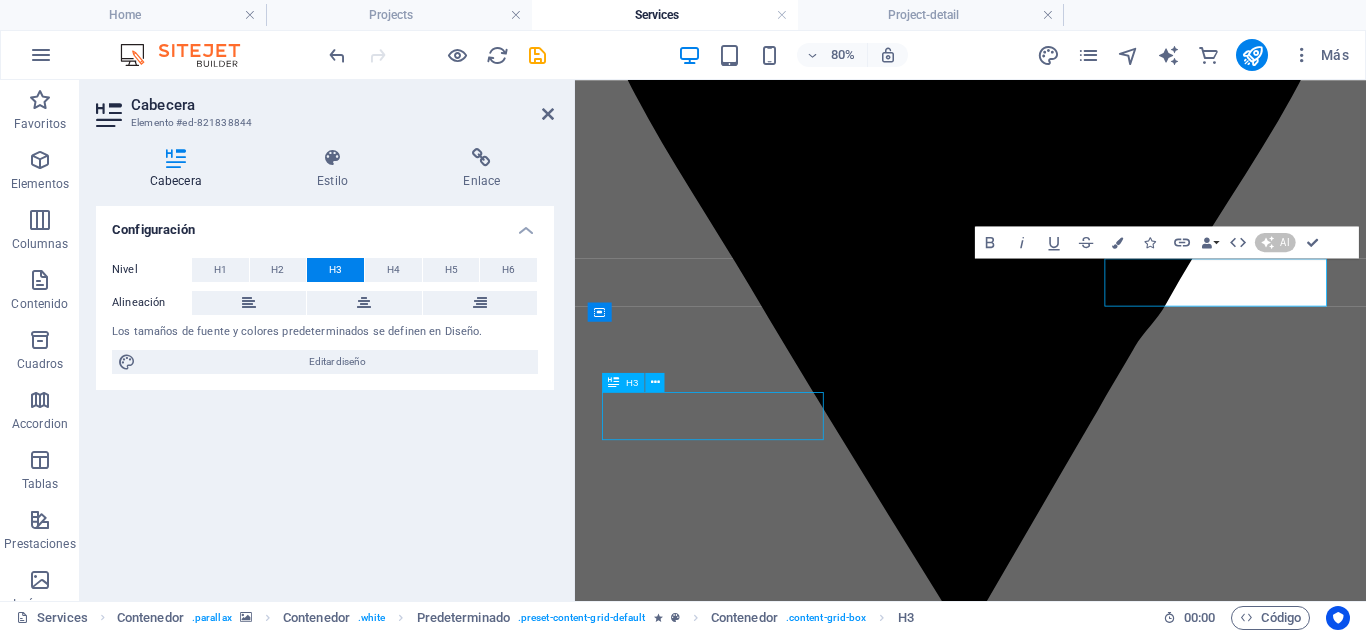 click on "Certifications" at bounding box center [1069, 16051] 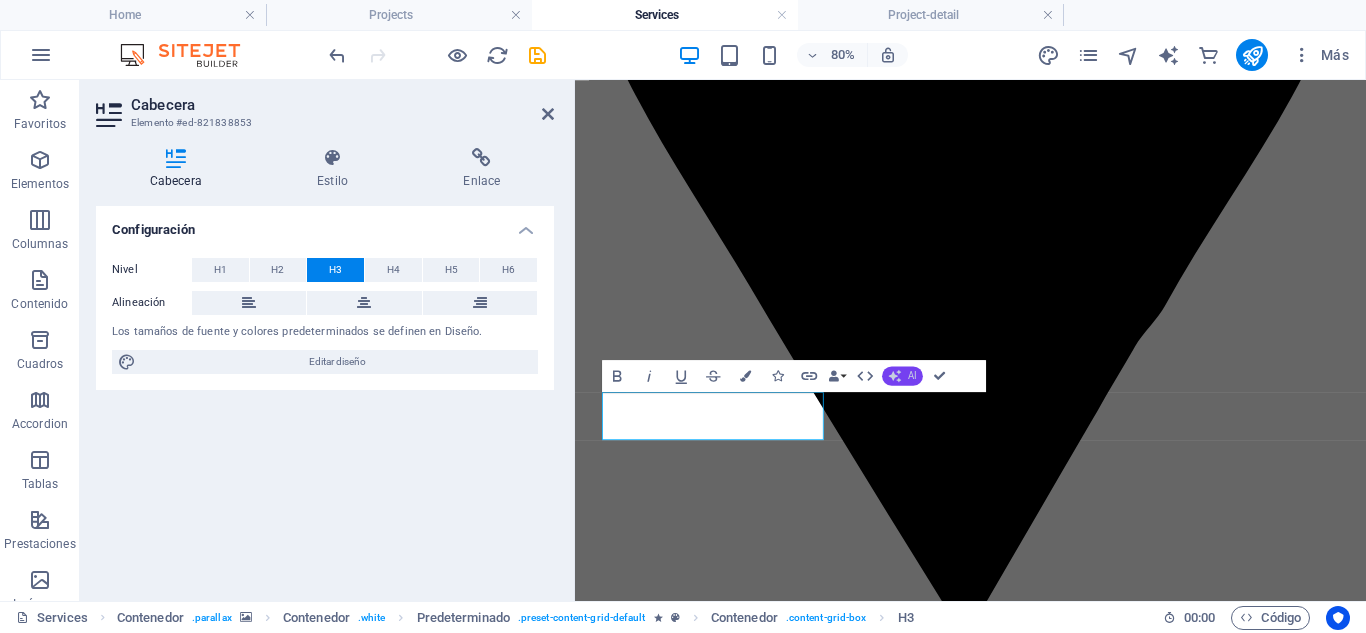 click on "AI" at bounding box center (902, 375) 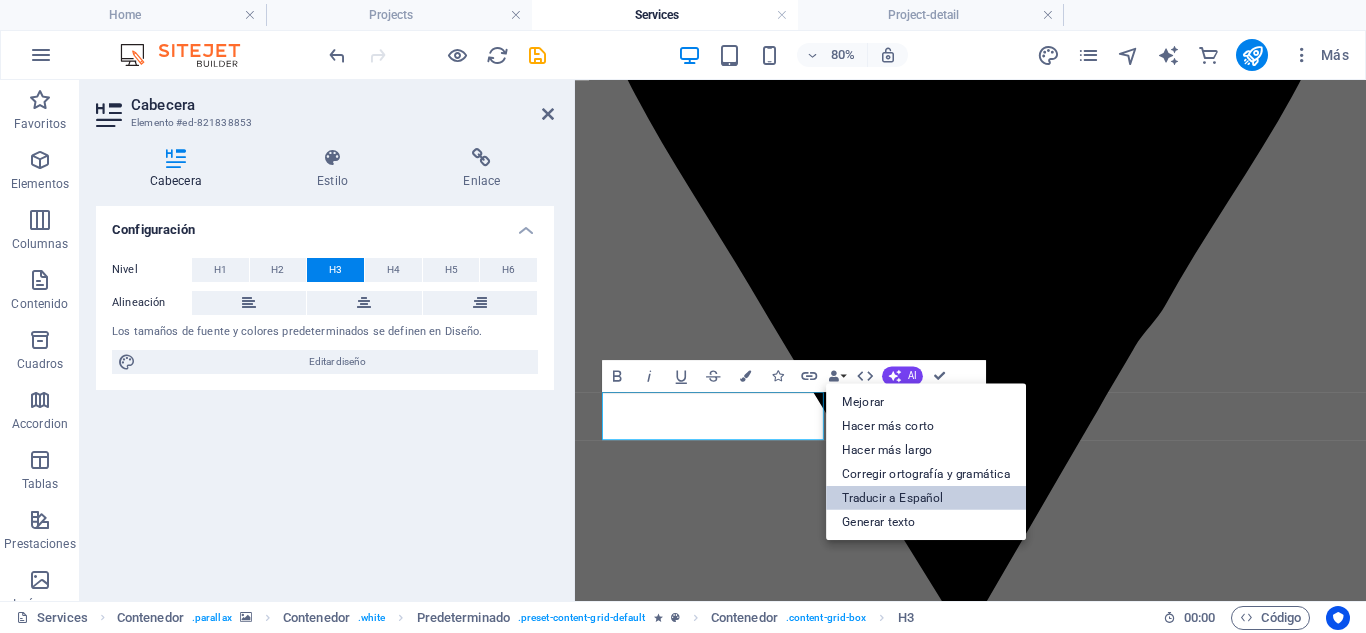 click on "Traducir a Español" at bounding box center [926, 498] 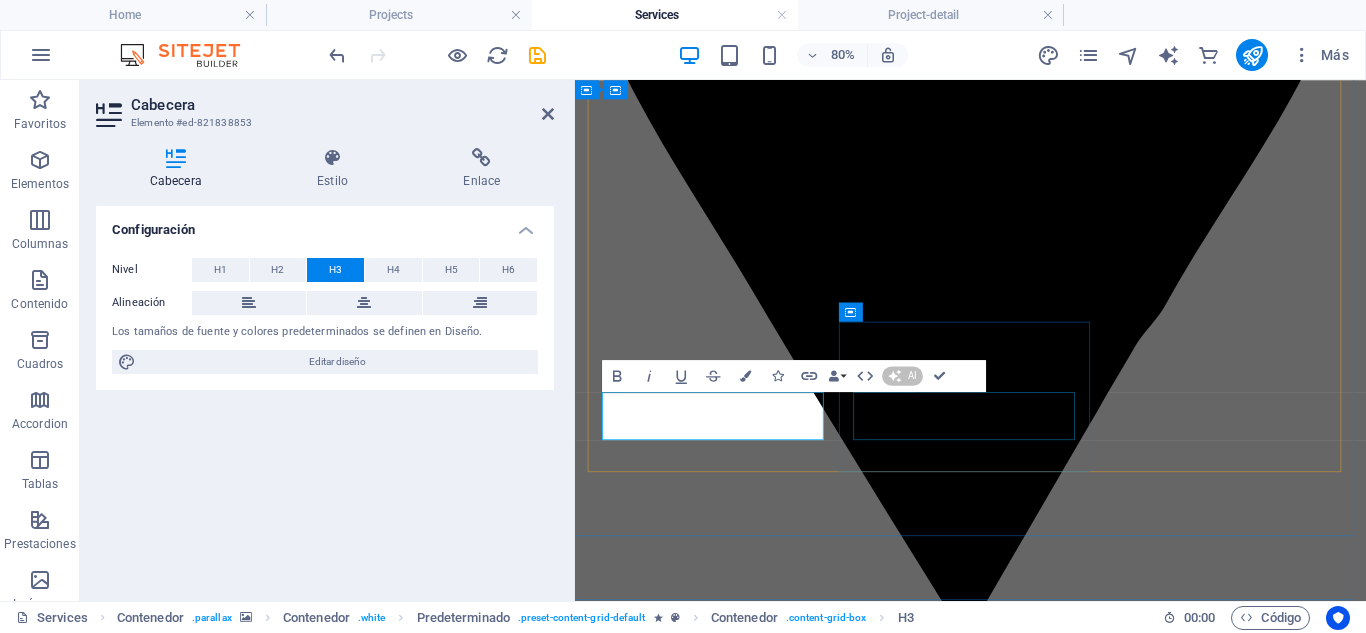 type 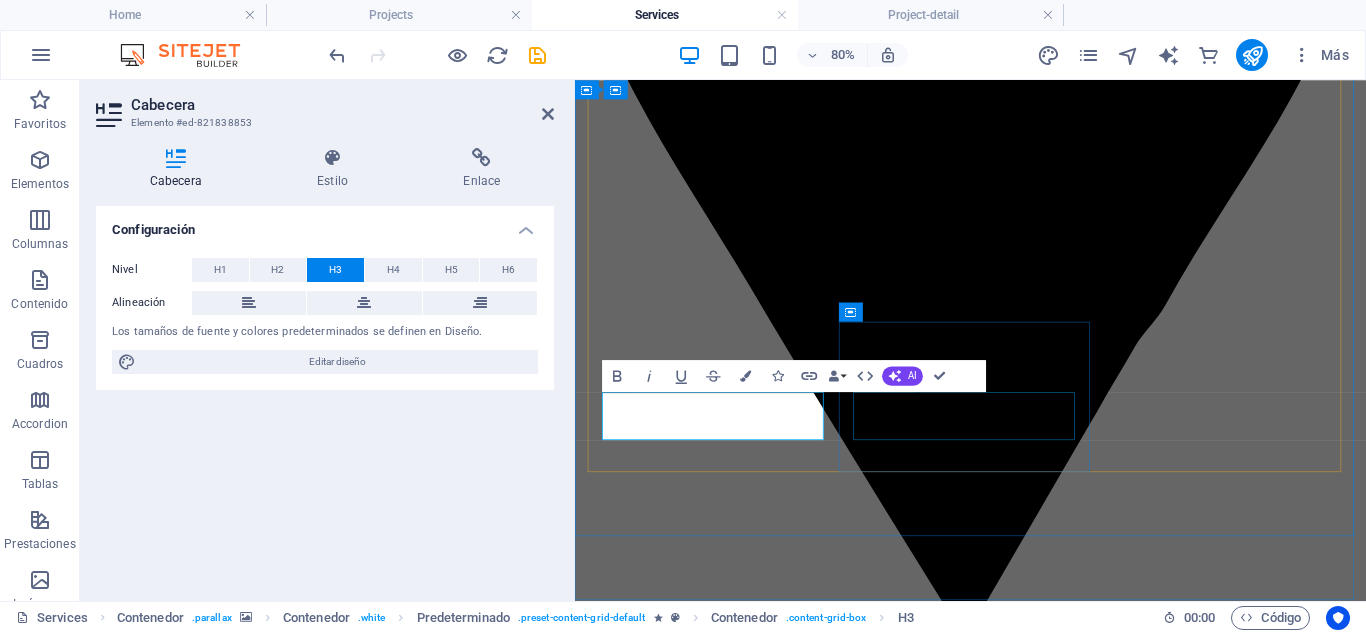 click on "Solar panel" at bounding box center (1069, 16894) 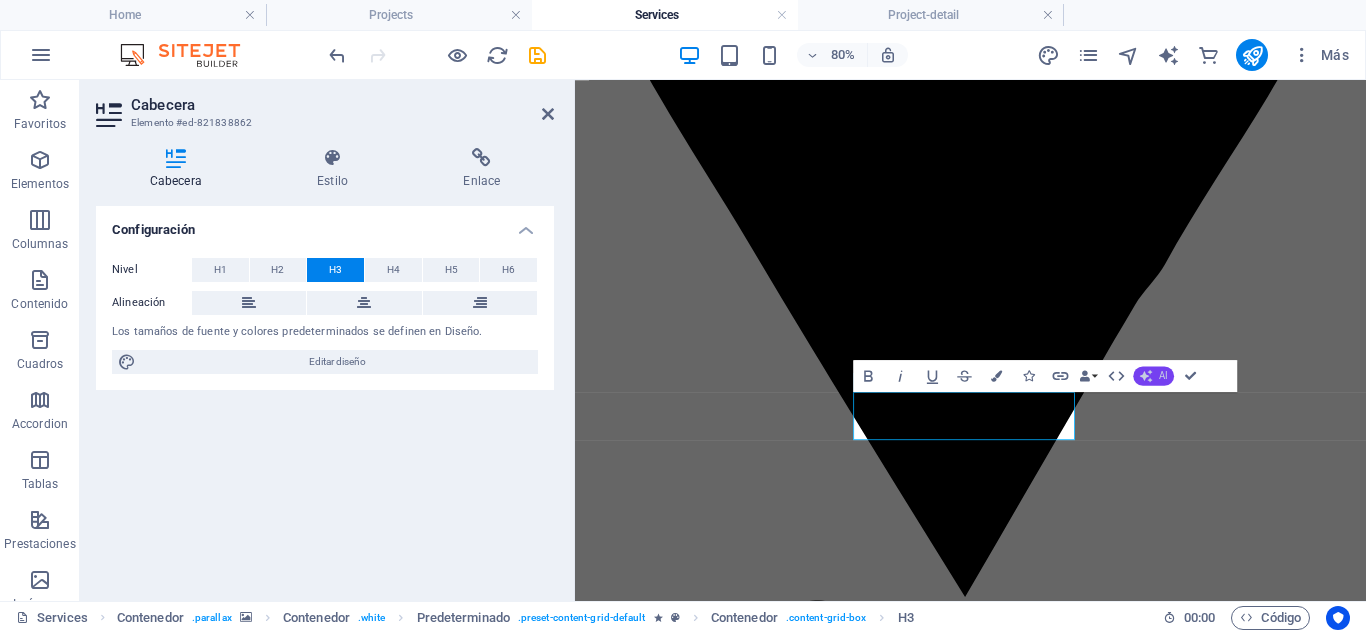 click 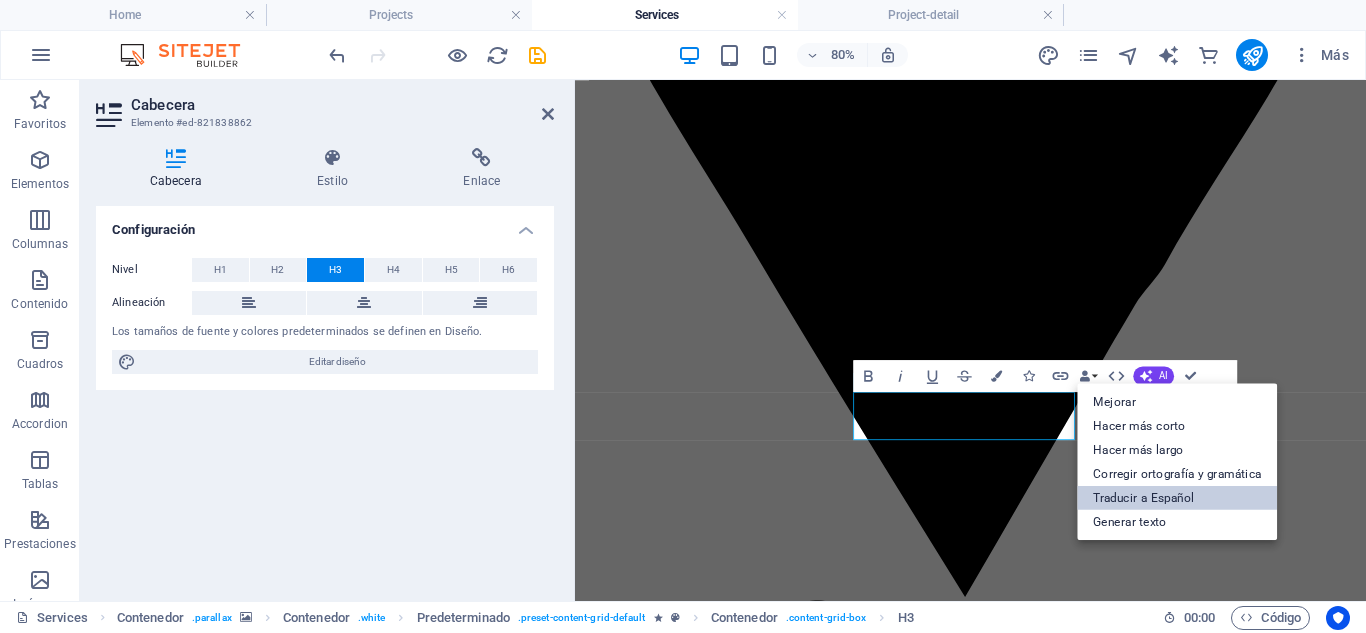 click on "Traducir a Español" at bounding box center [1177, 498] 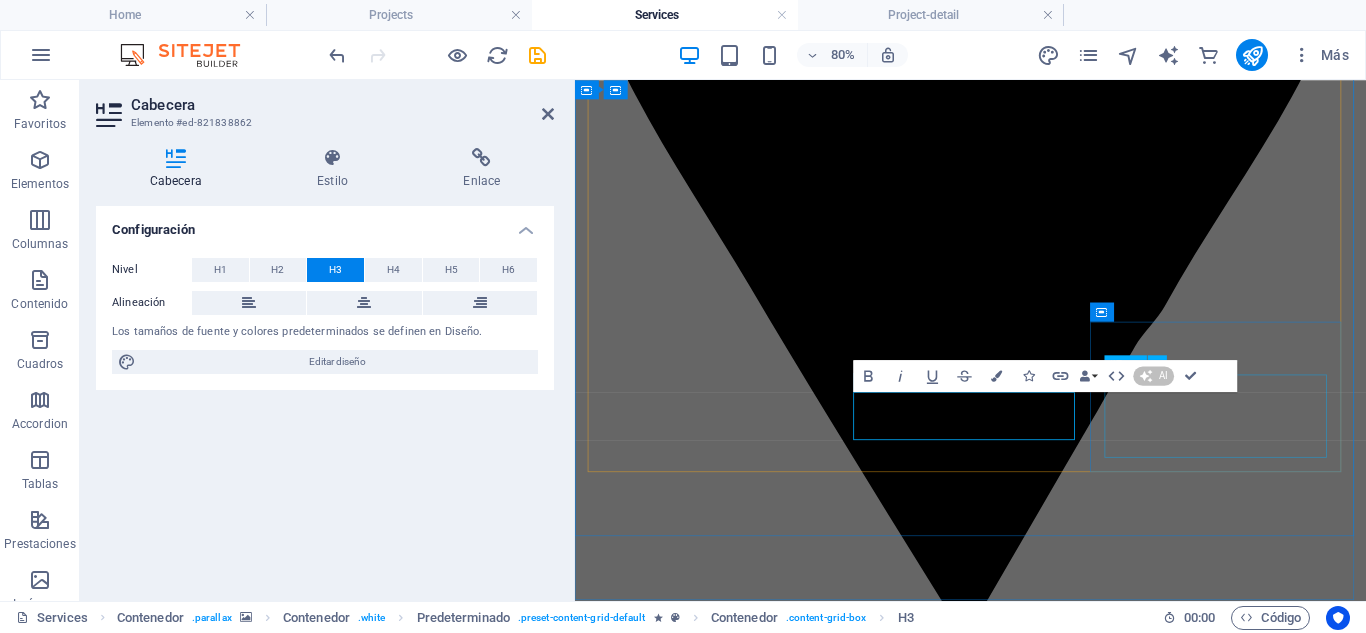 type 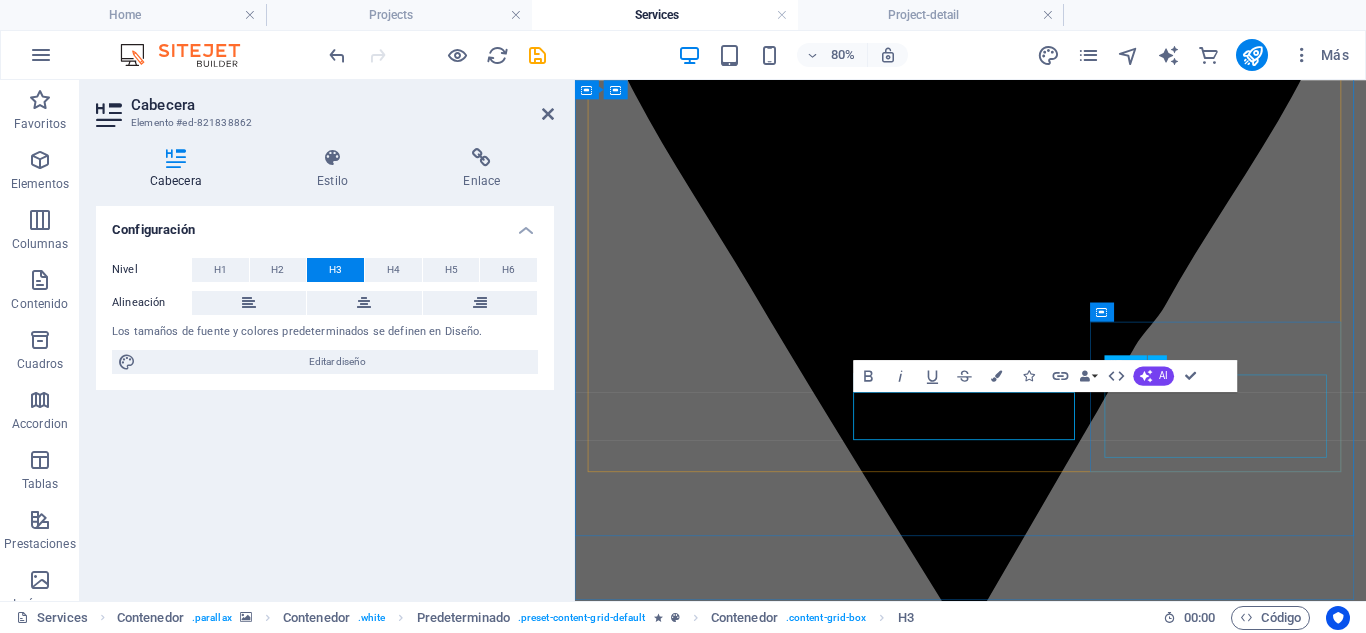 click on "Emergency service 24/7" at bounding box center (1069, 18091) 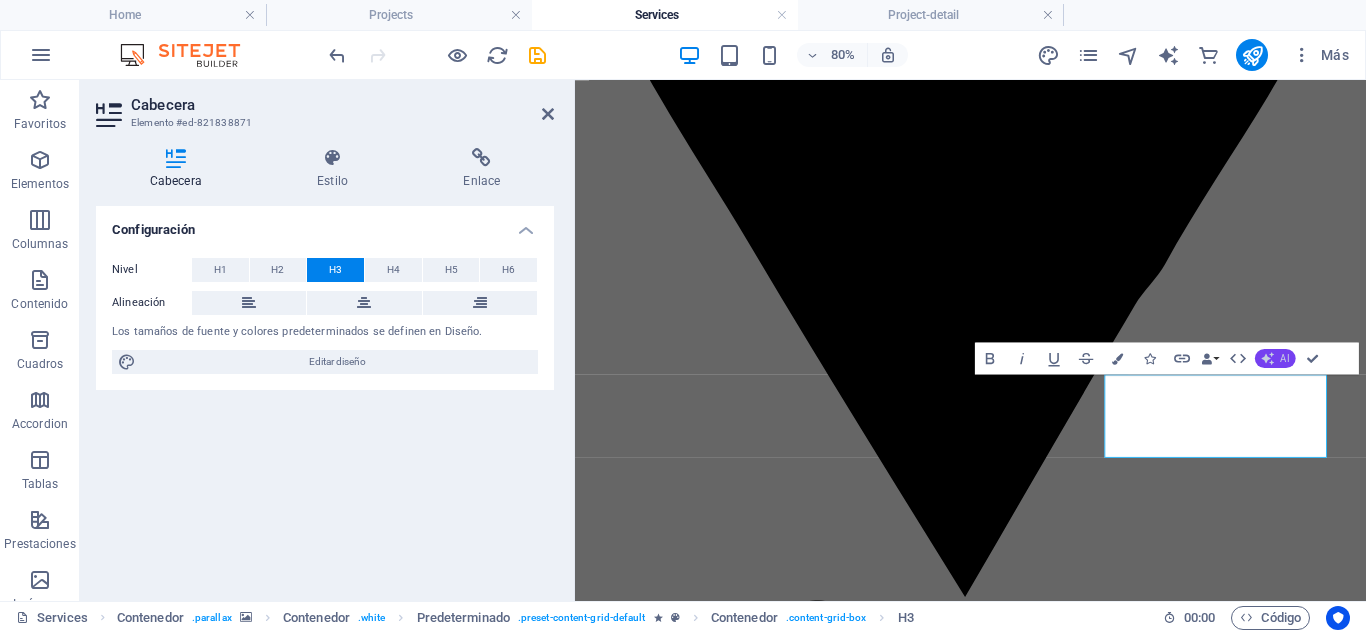 click on "AI" at bounding box center (1285, 358) 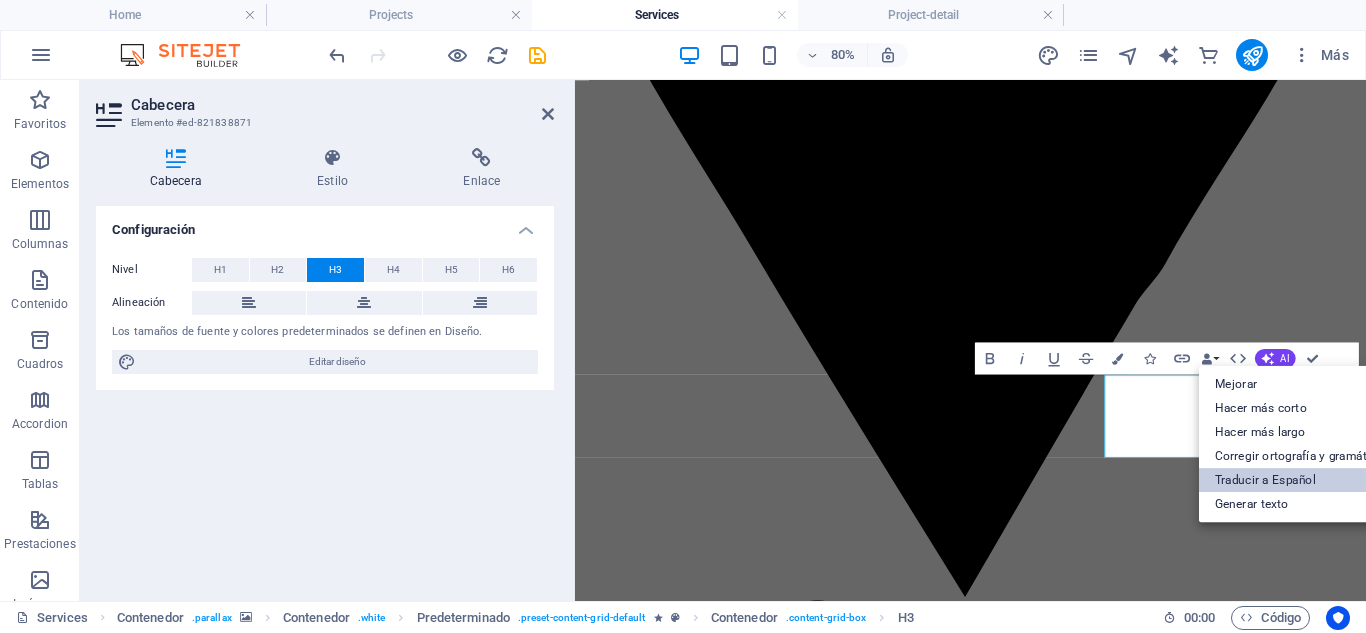click on "Traducir a Español" at bounding box center [1299, 480] 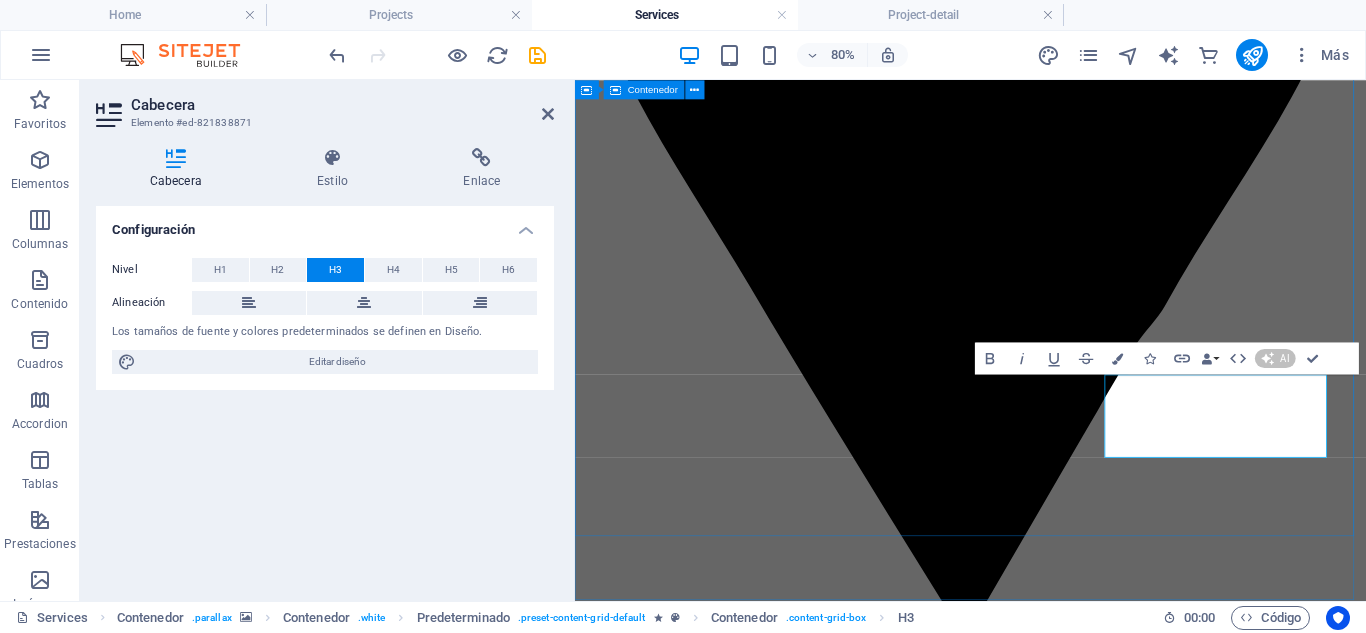 type 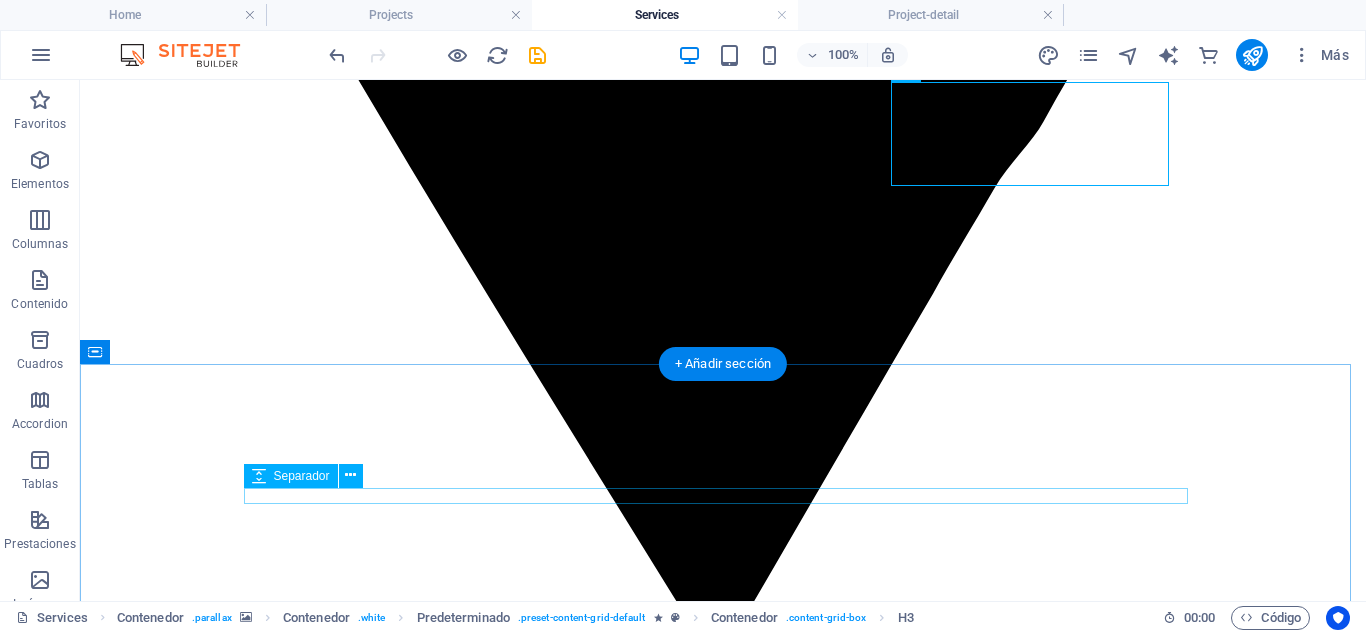 scroll, scrollTop: 2379, scrollLeft: 0, axis: vertical 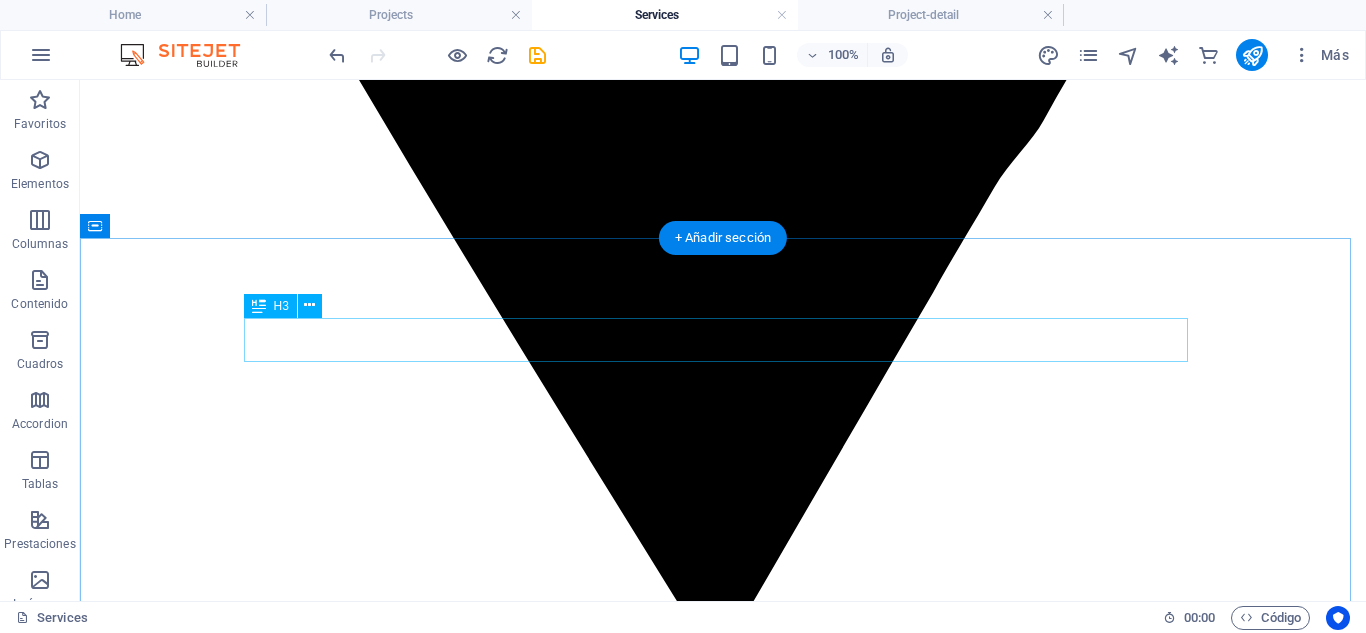 click on "You want to try our service? Get in touch!" at bounding box center (723, 22846) 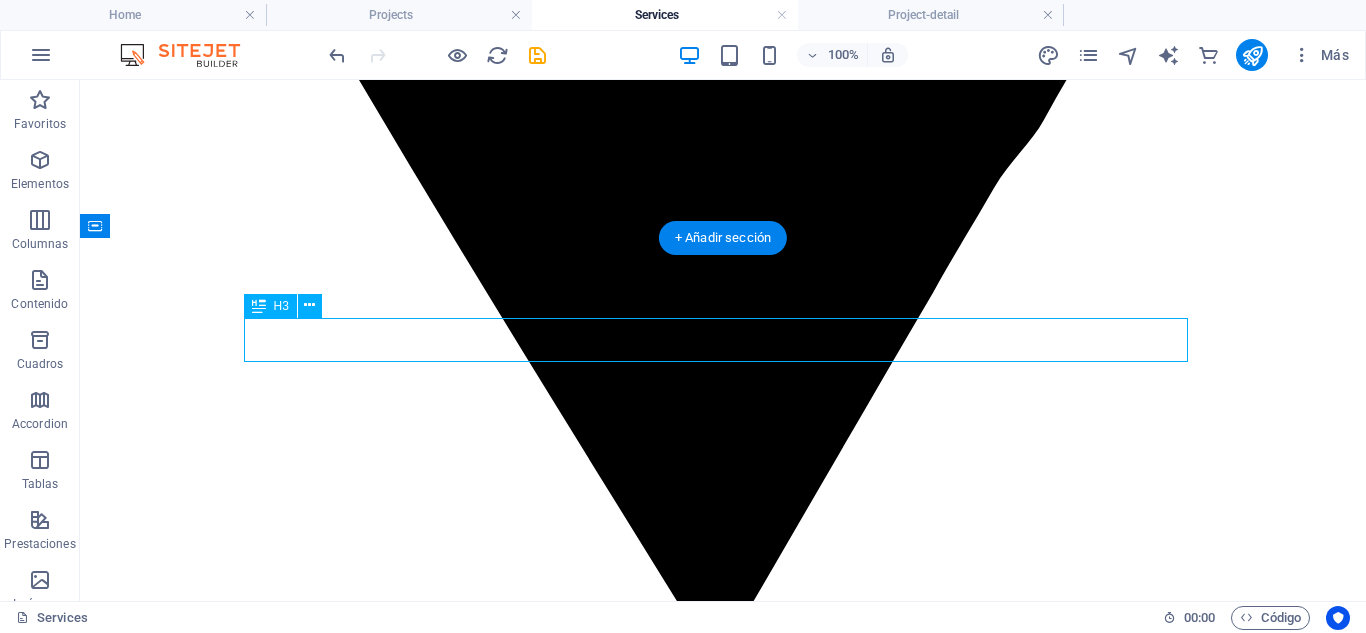 click on "You want to try our service? Get in touch!" at bounding box center (723, 22846) 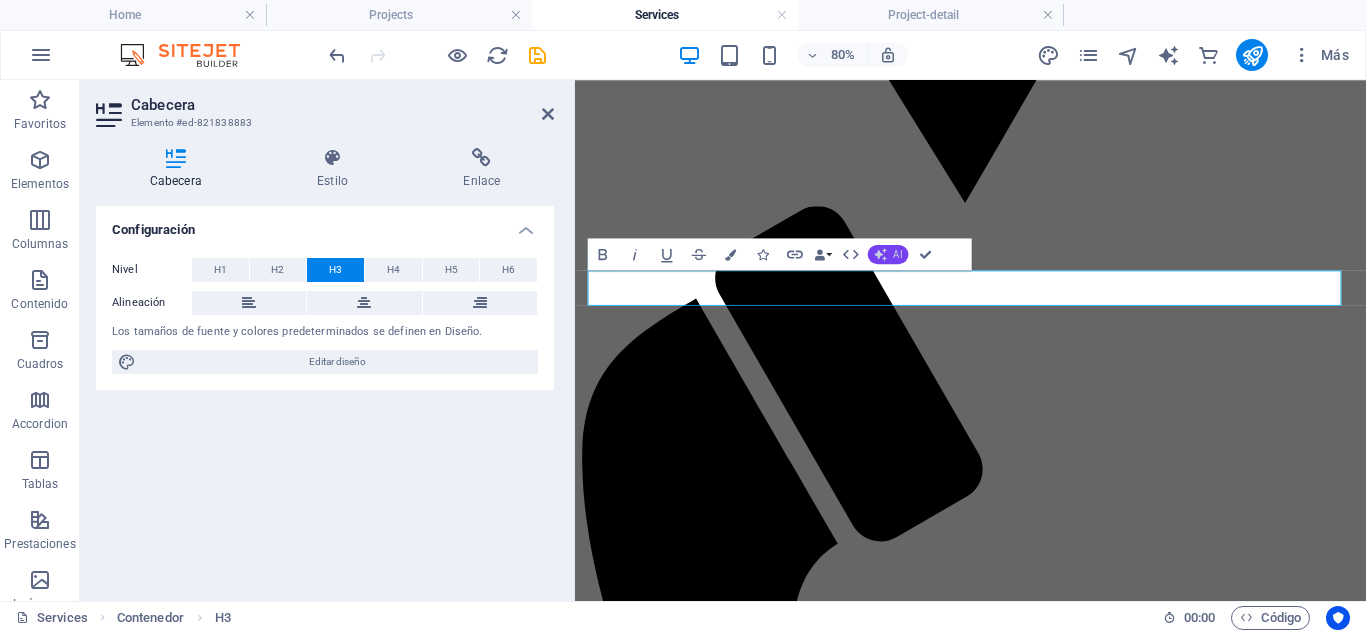 click on "AI" at bounding box center (888, 253) 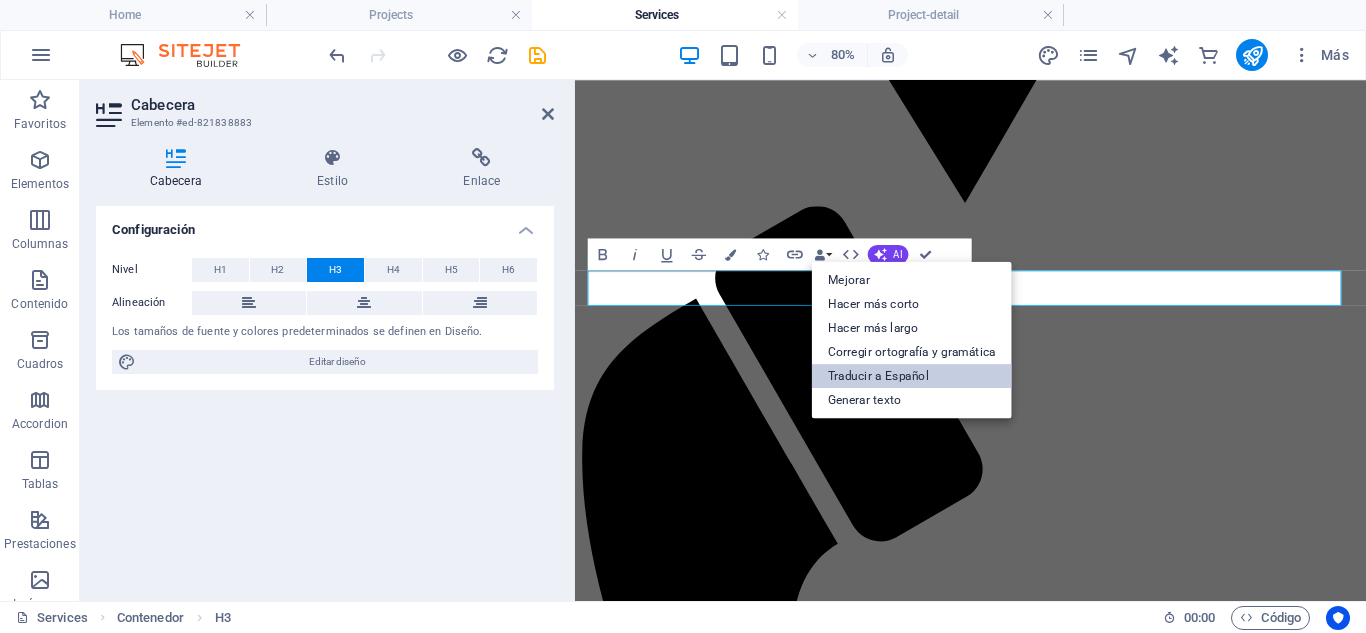 click on "Traducir a Español" at bounding box center (912, 376) 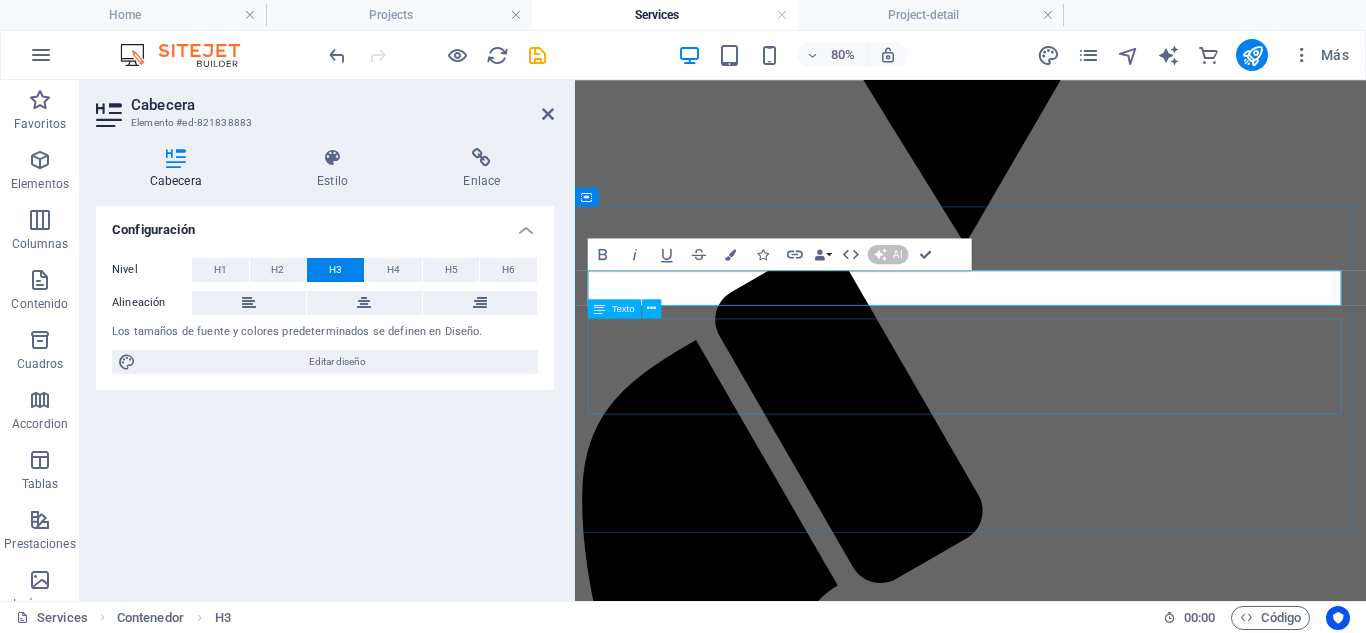 type 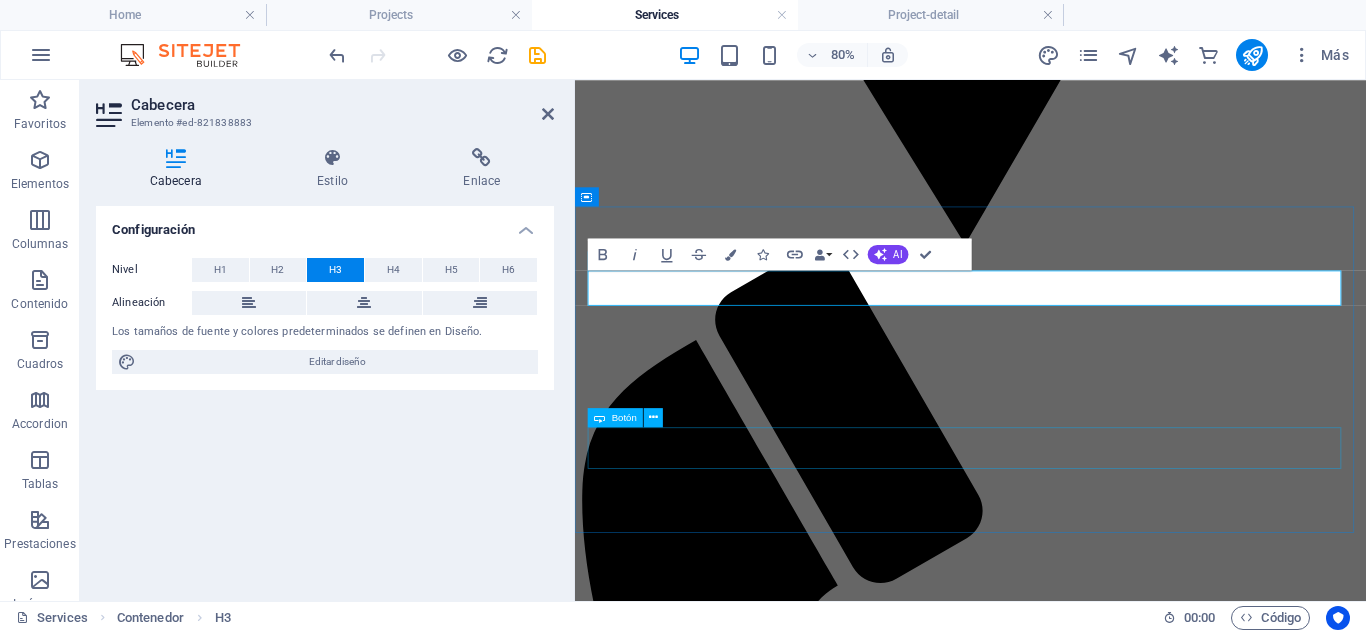 click on "Get a quote now" at bounding box center (1069, 18151) 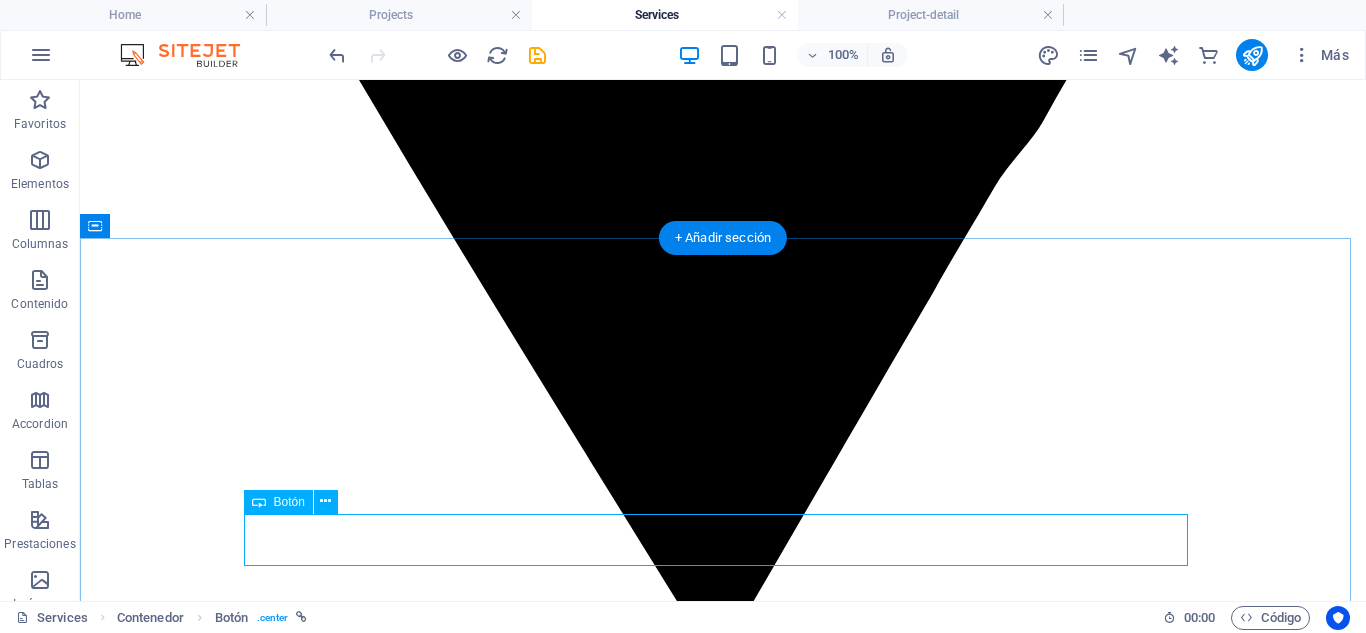click on "Get a quote now" at bounding box center [723, 23021] 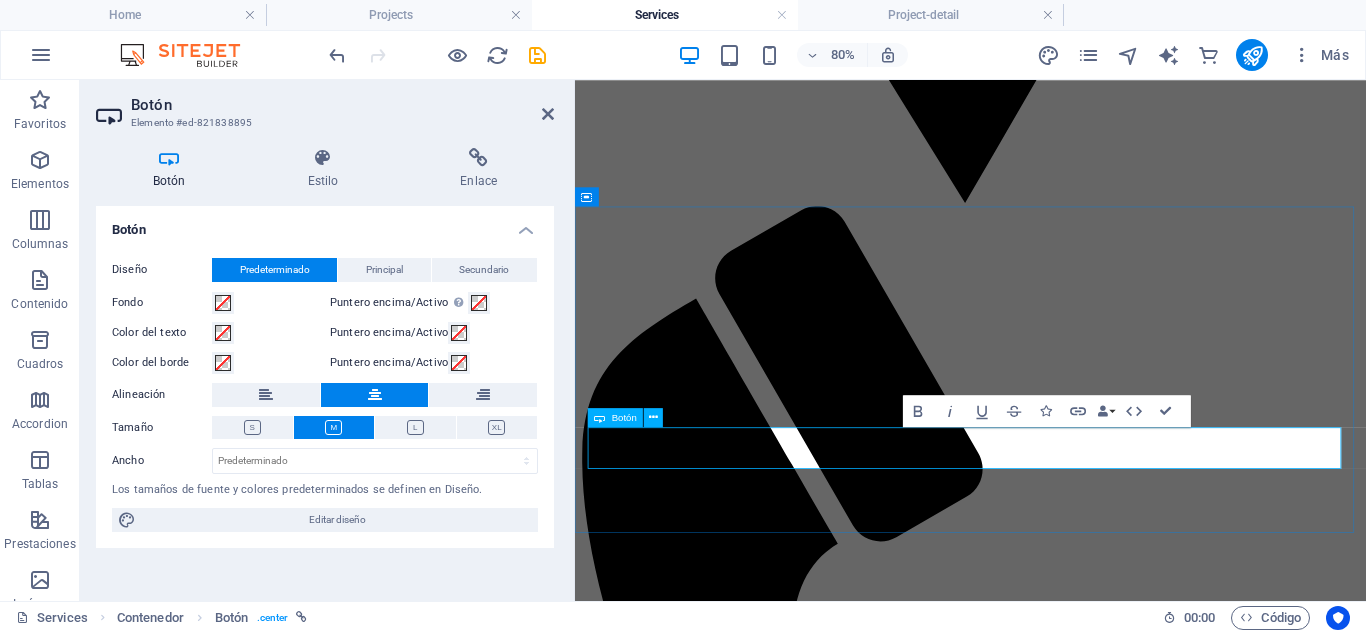 type 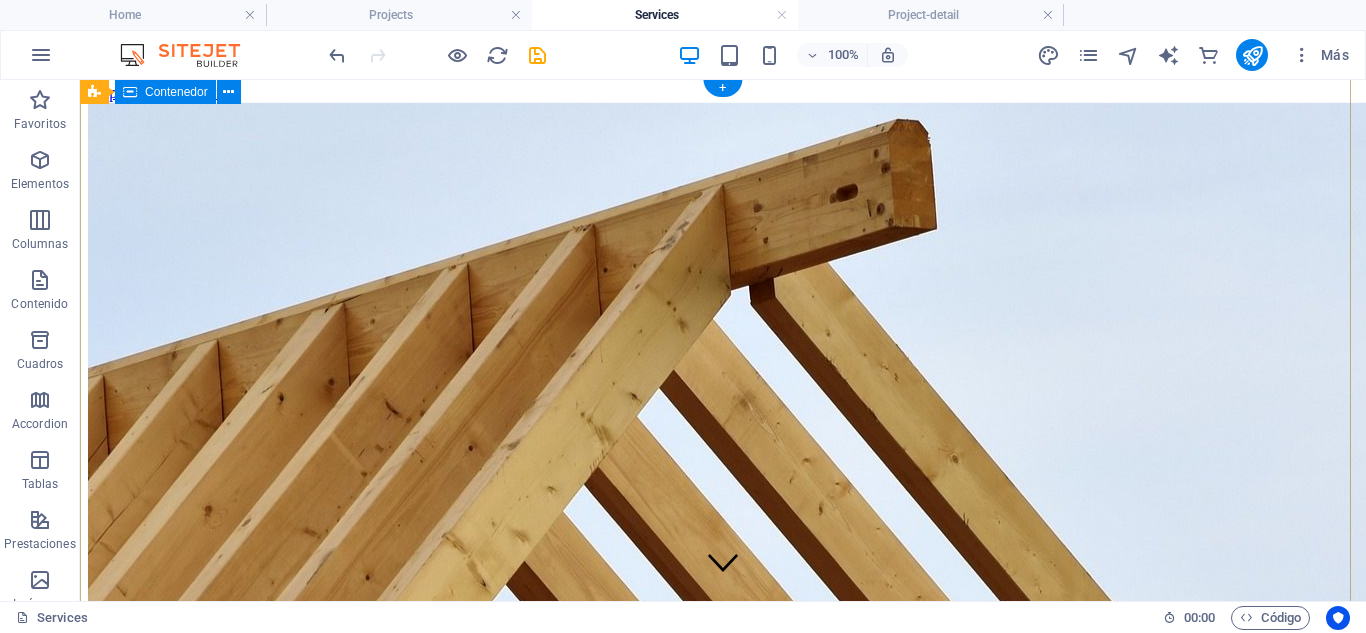 scroll, scrollTop: 0, scrollLeft: 0, axis: both 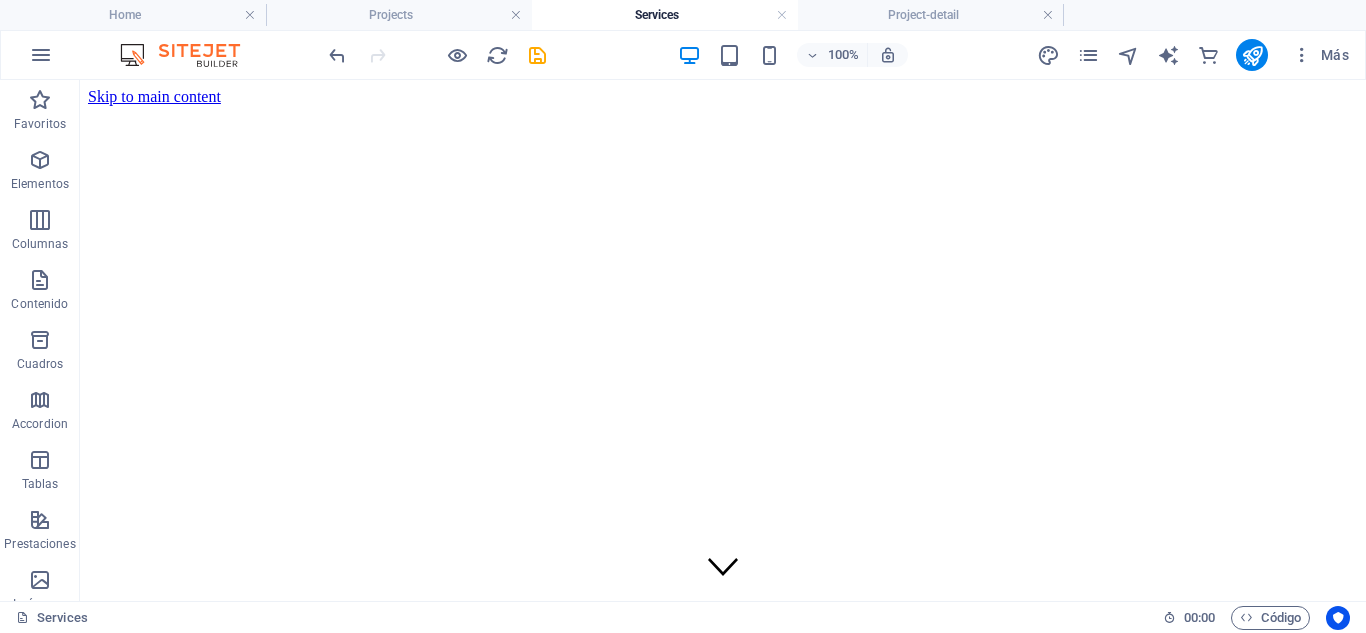 click at bounding box center [537, 55] 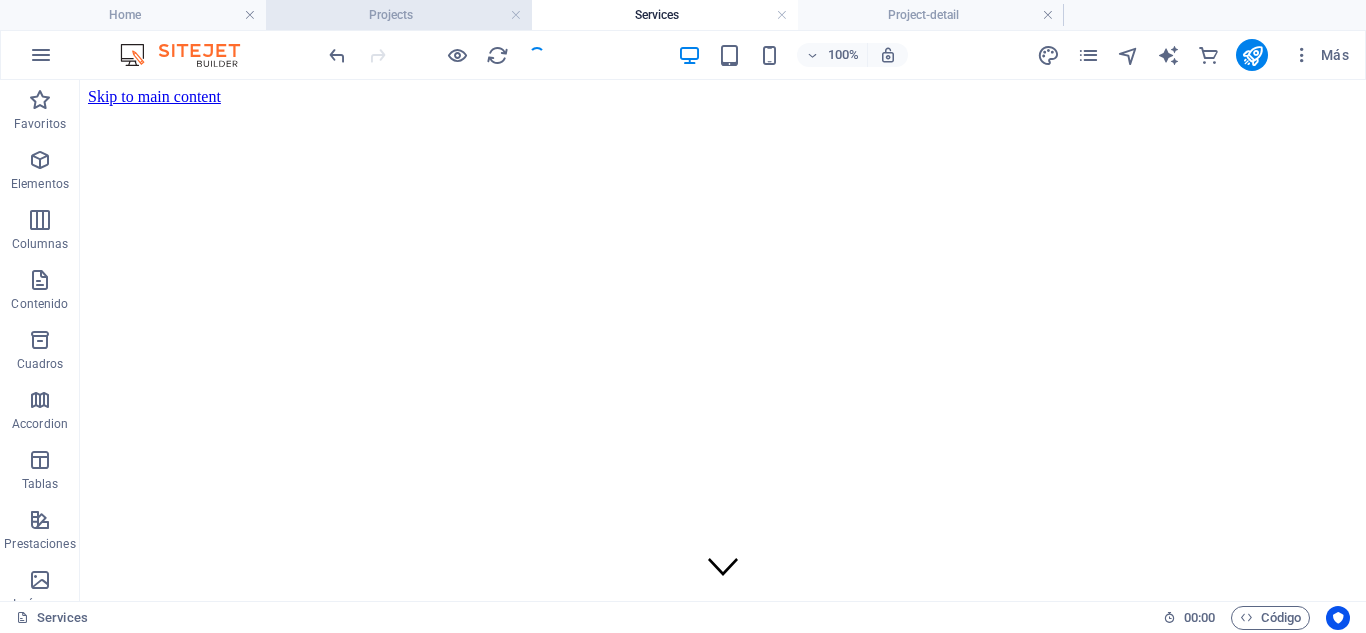 click on "Projects" at bounding box center [399, 15] 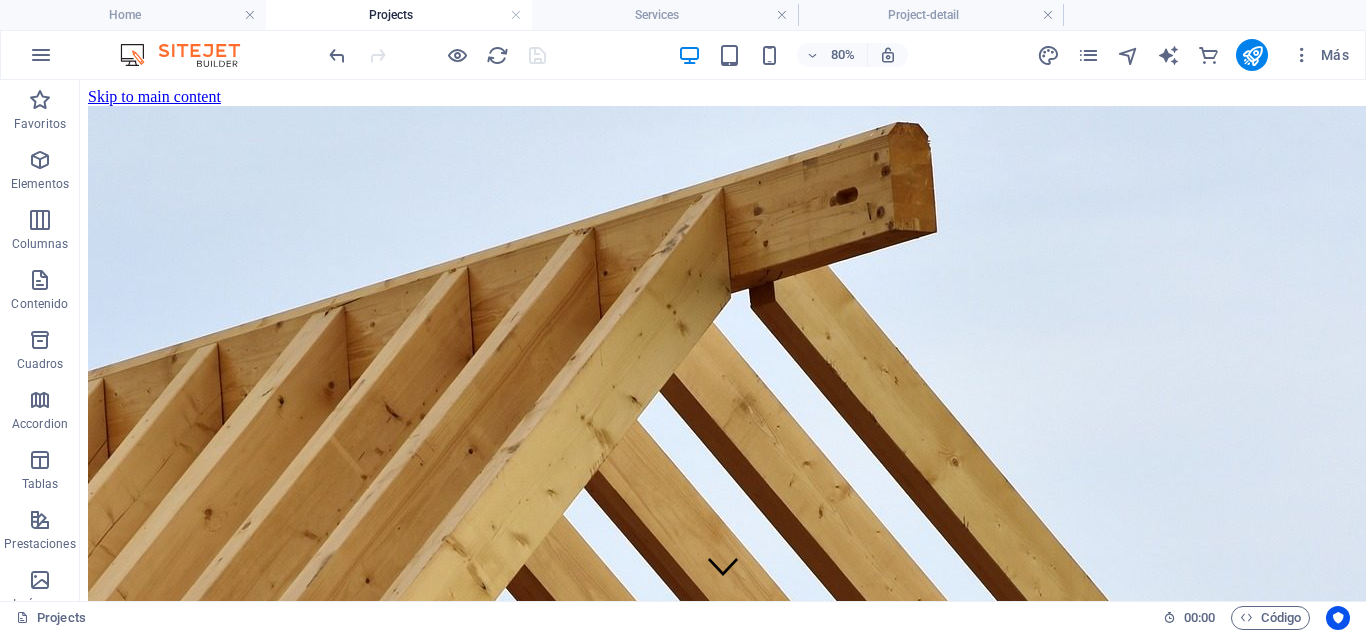 scroll, scrollTop: 419, scrollLeft: 0, axis: vertical 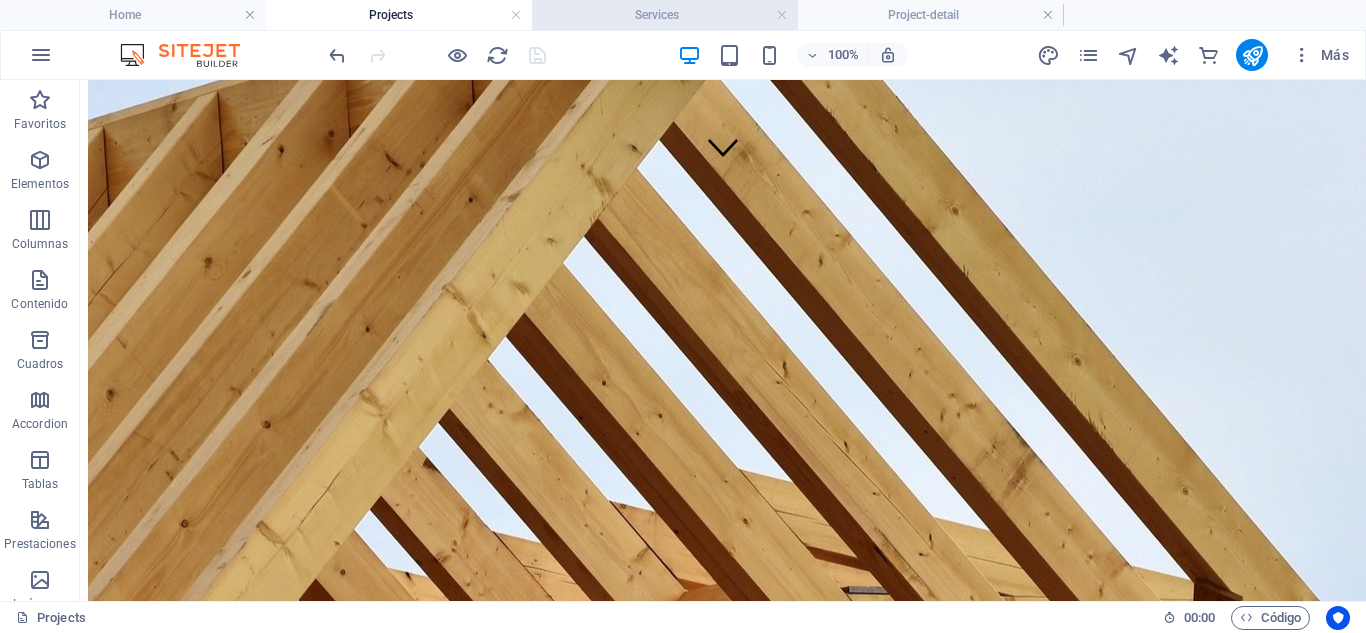 click on "Services" at bounding box center [665, 15] 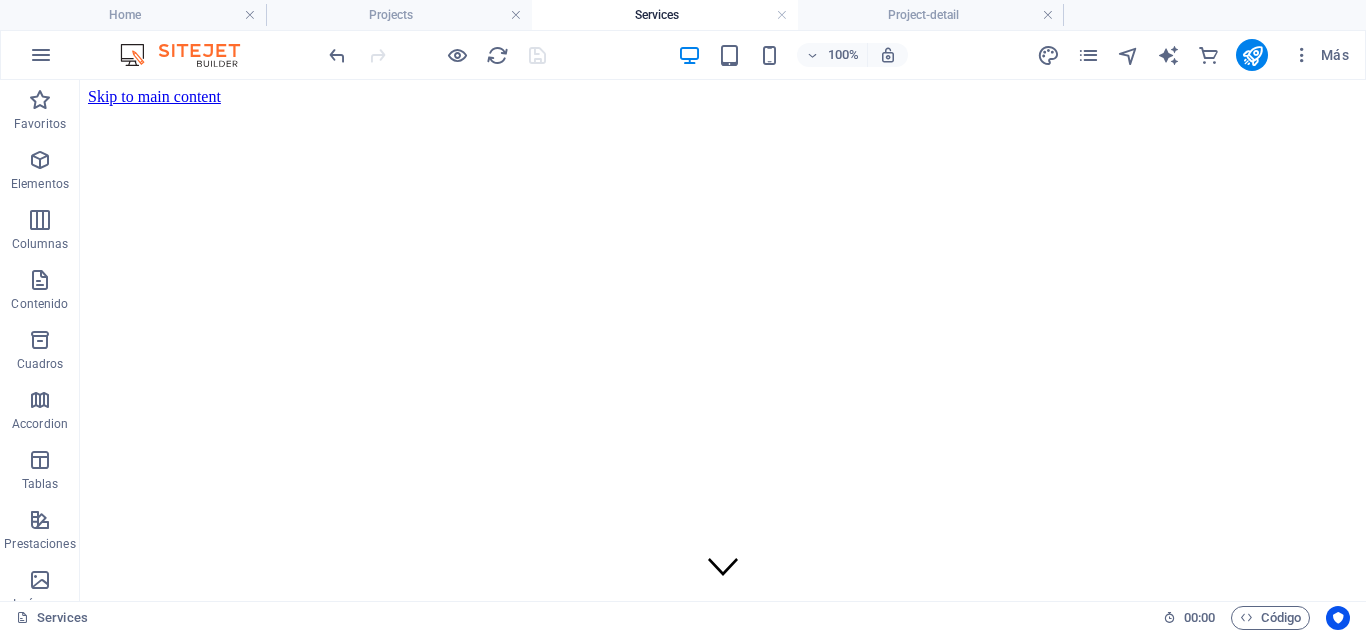 scroll, scrollTop: 0, scrollLeft: 0, axis: both 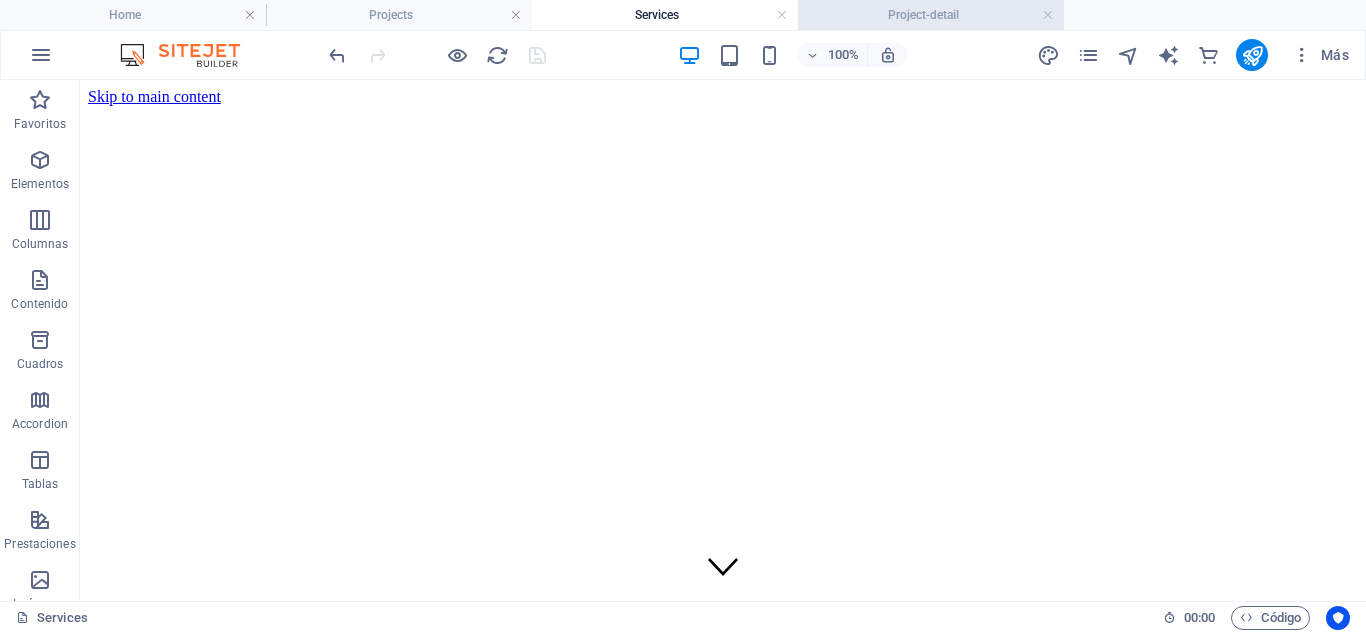 click on "Project-detail" at bounding box center [931, 15] 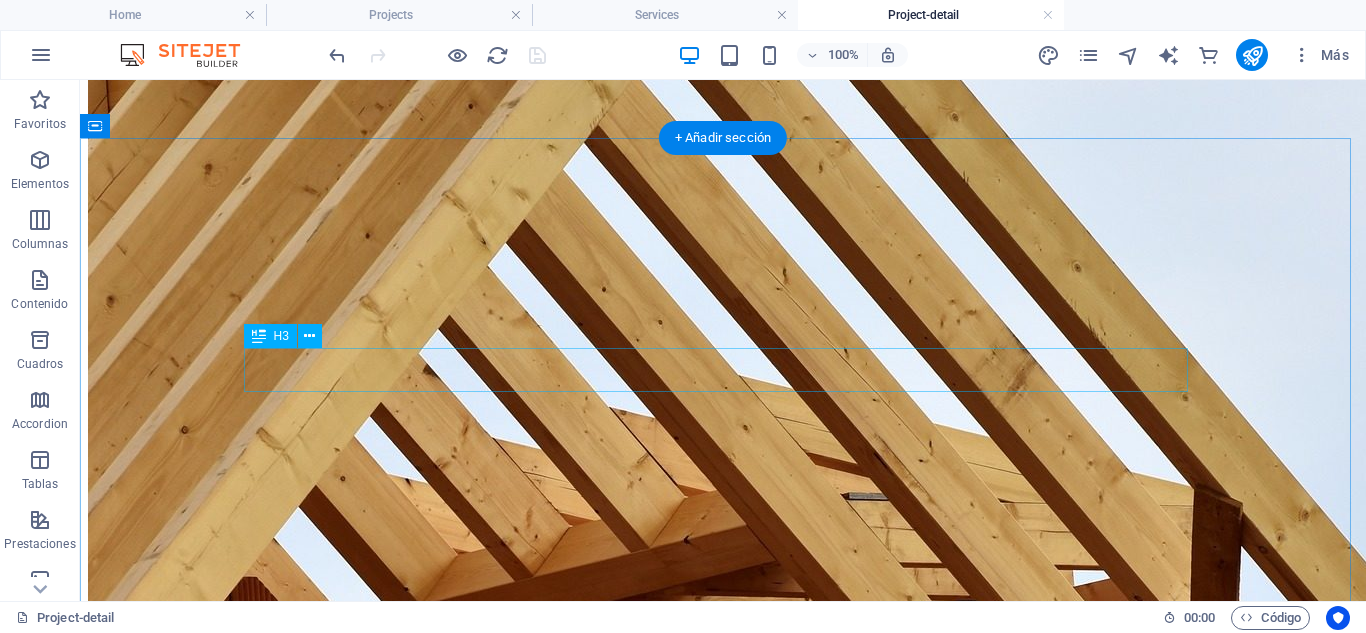 scroll, scrollTop: 598, scrollLeft: 0, axis: vertical 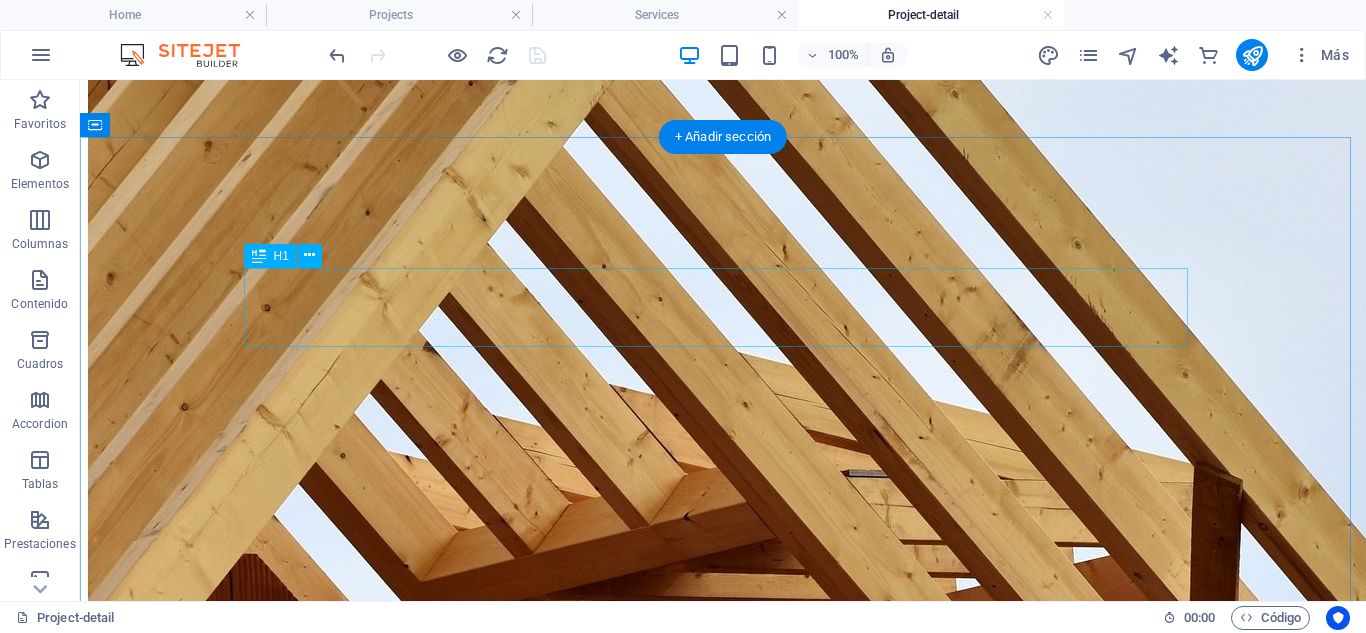 click on "Project detail" at bounding box center (723, 4919) 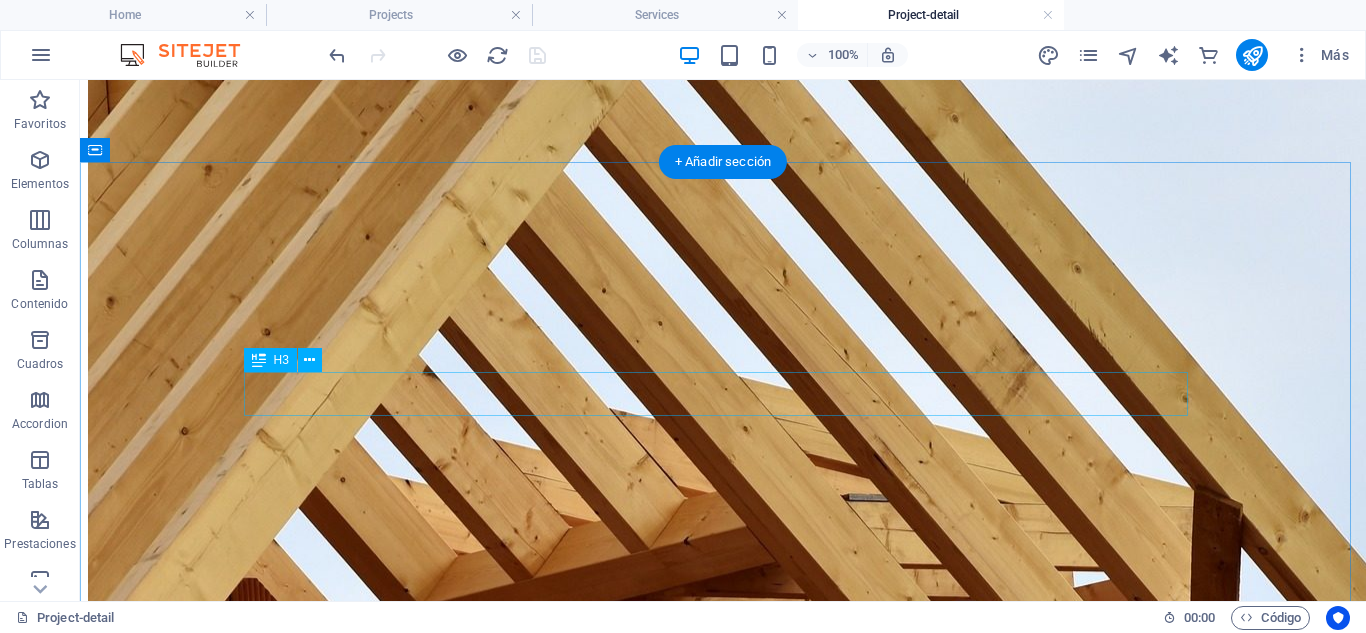 scroll, scrollTop: 574, scrollLeft: 0, axis: vertical 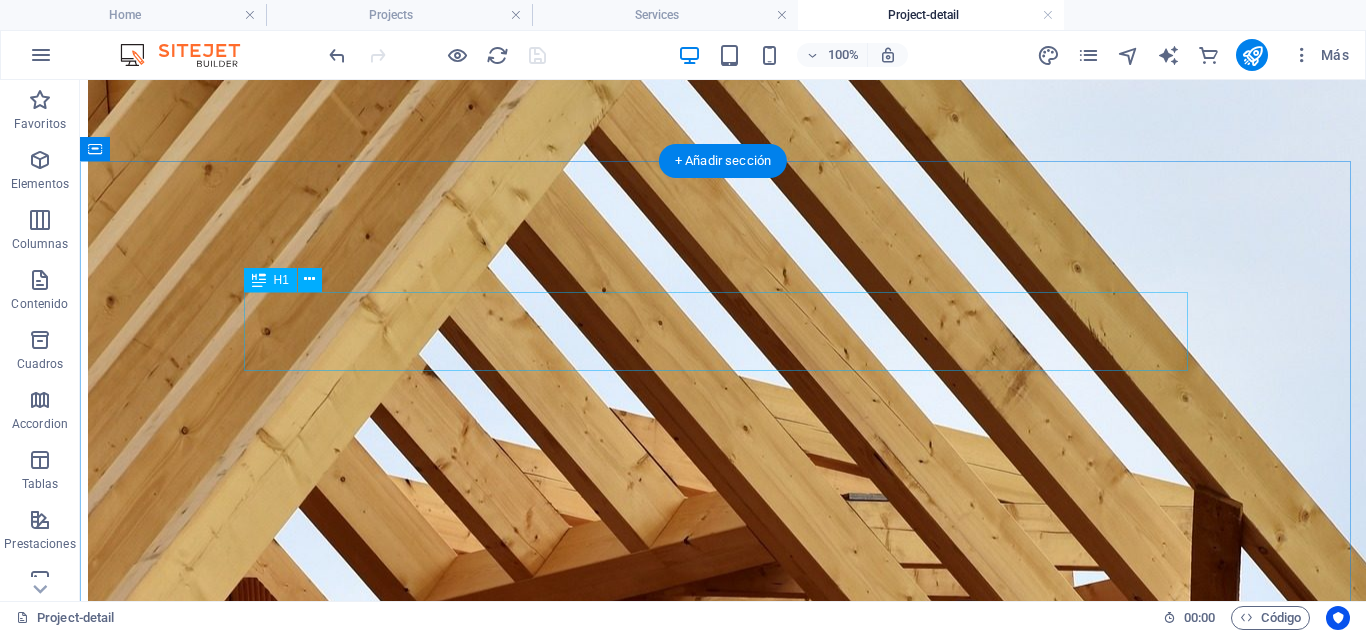 click on "Project detail" at bounding box center (723, 4943) 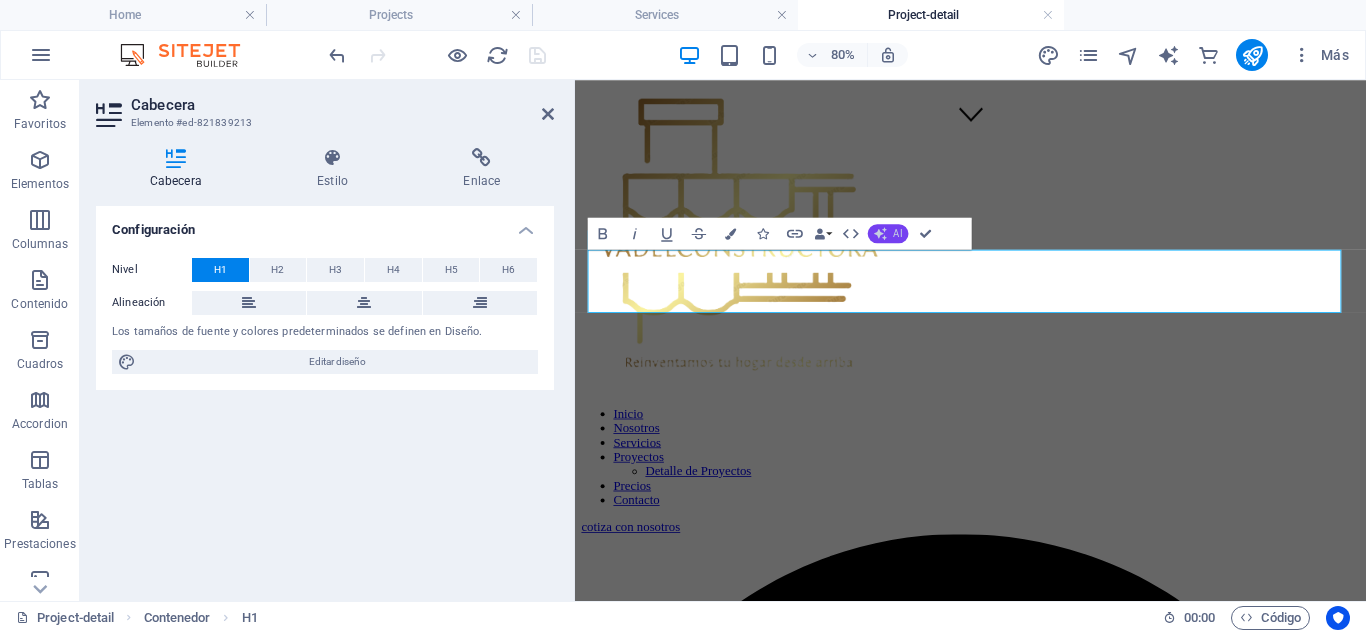 click on "AI" at bounding box center (897, 234) 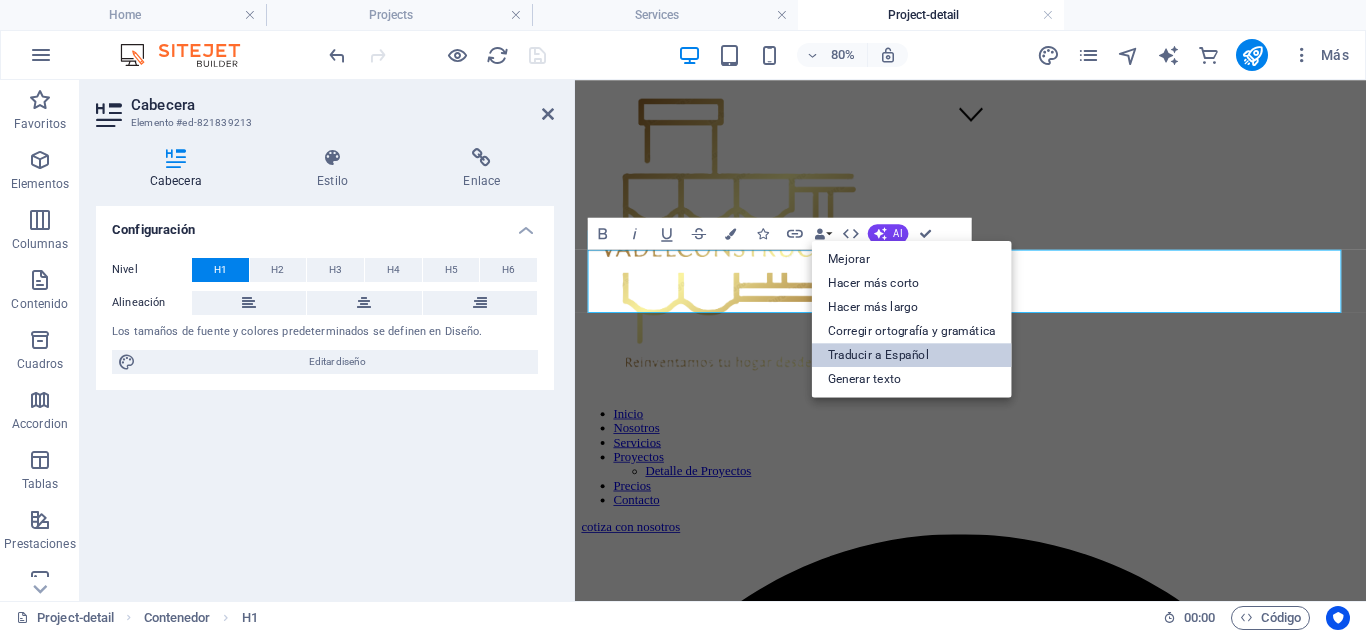 click on "Traducir a Español" at bounding box center (912, 356) 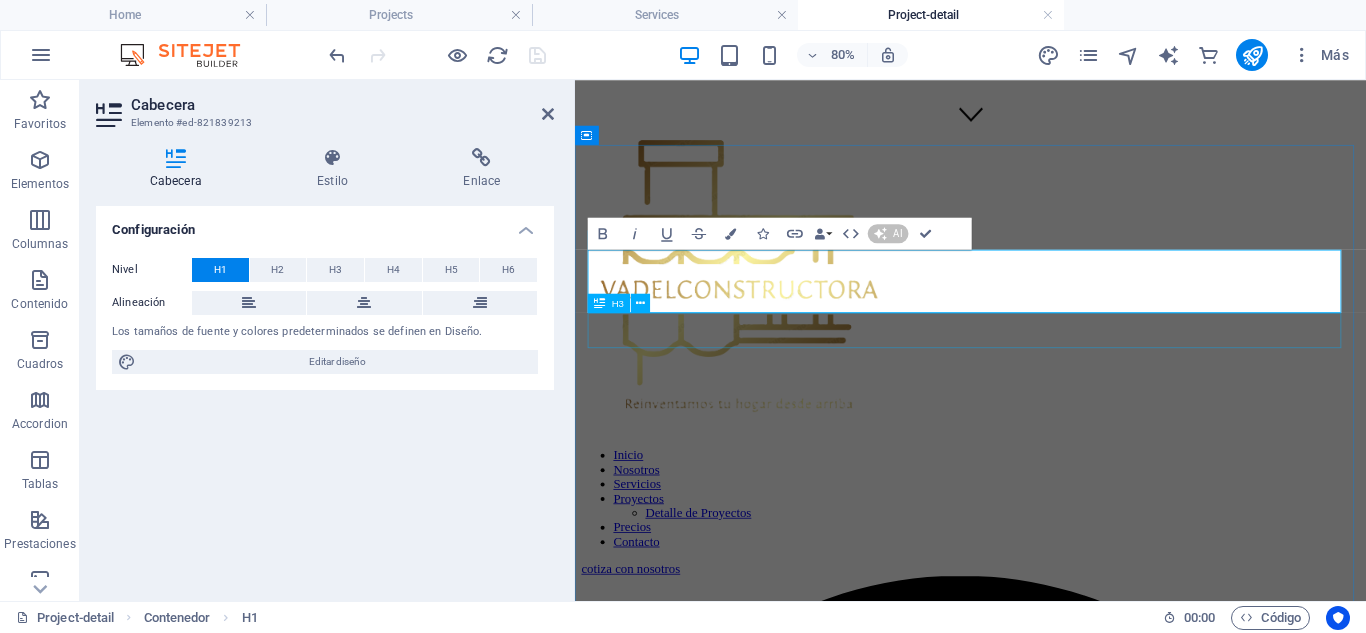 click on "Lorem ipsum atem" at bounding box center [1069, 4049] 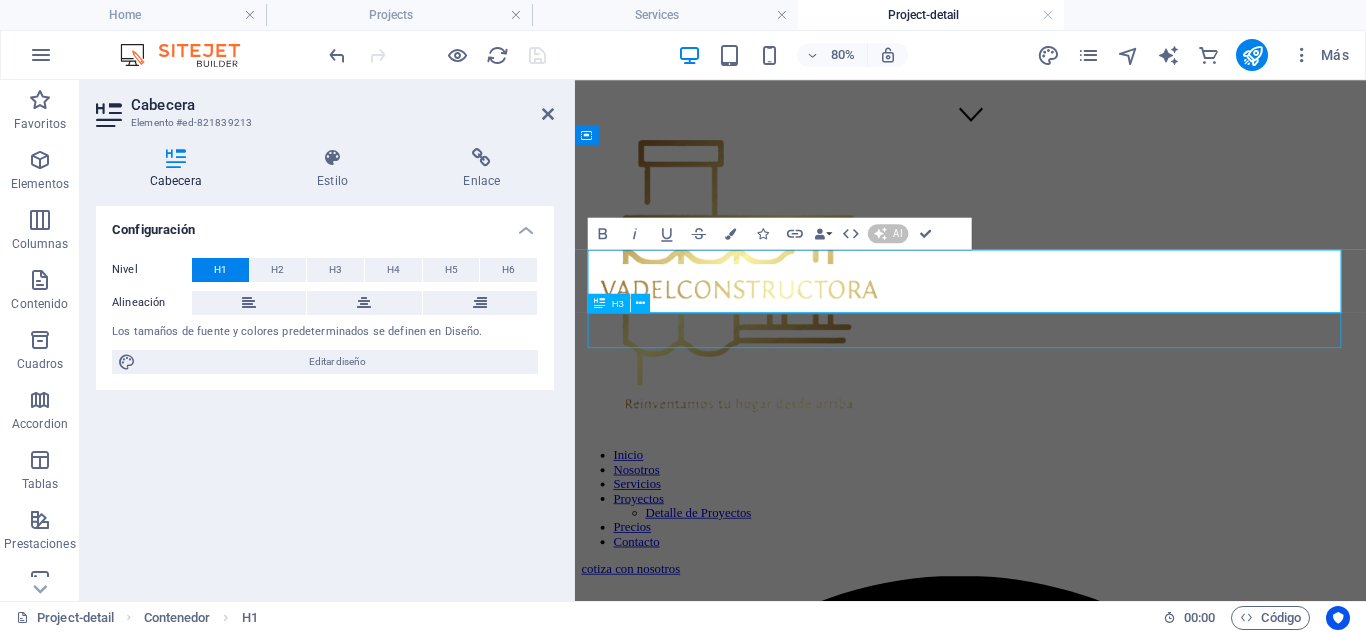 click on "Lorem ipsum atem" at bounding box center (1069, 4049) 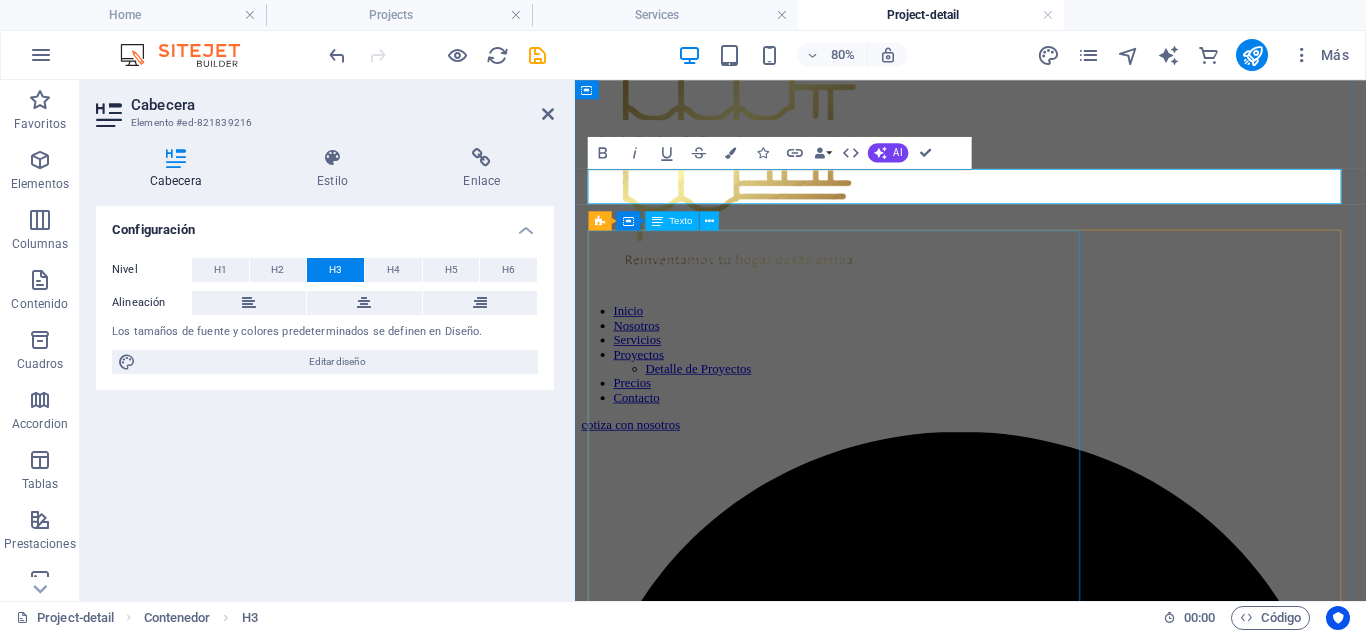 scroll, scrollTop: 755, scrollLeft: 0, axis: vertical 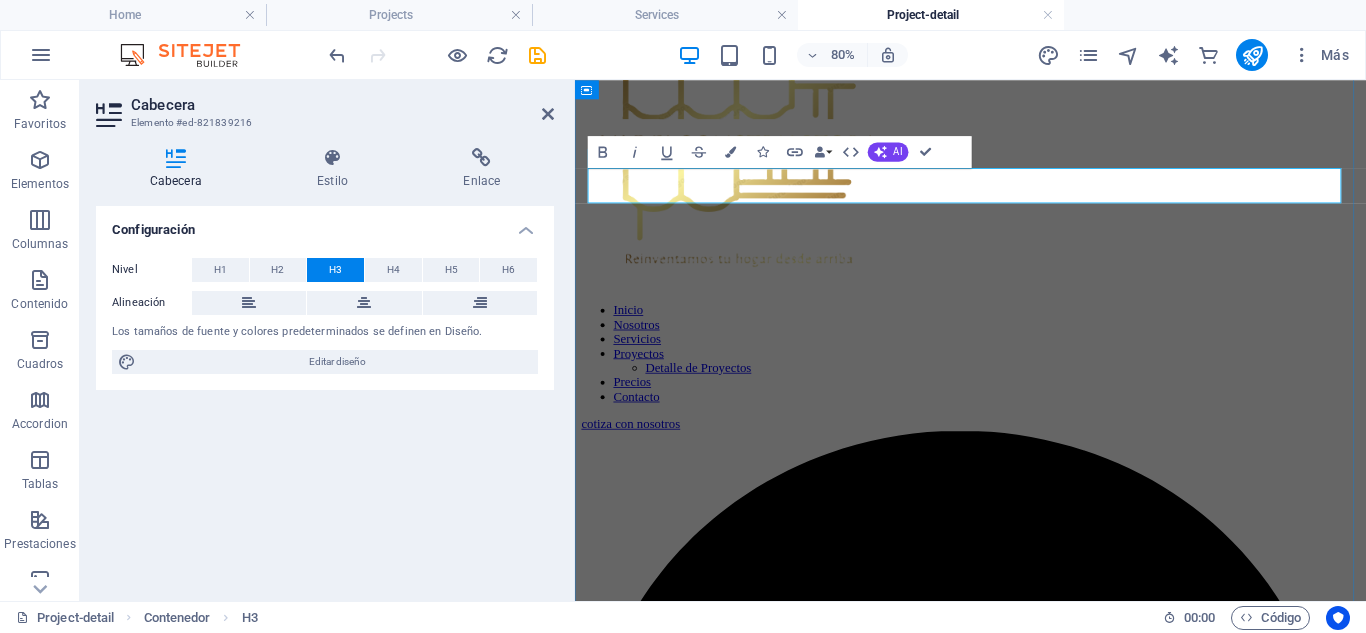 click on "Lorem ipsum atem" at bounding box center (1069, 3868) 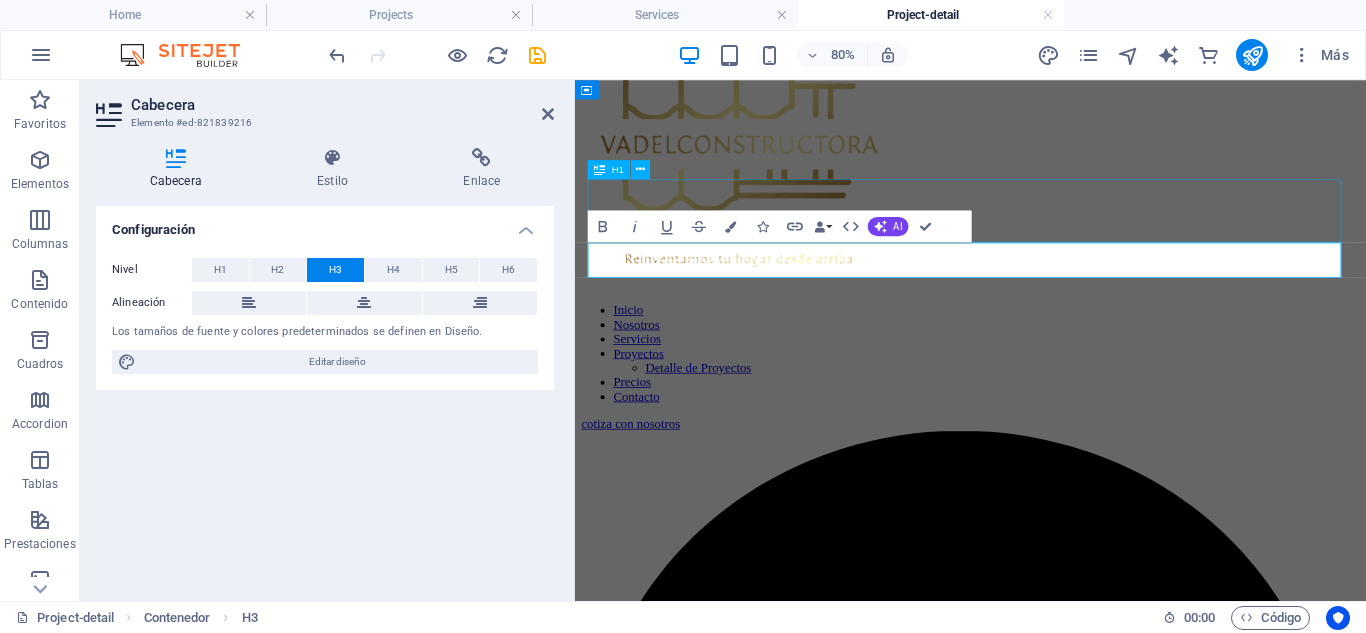 scroll, scrollTop: 662, scrollLeft: 0, axis: vertical 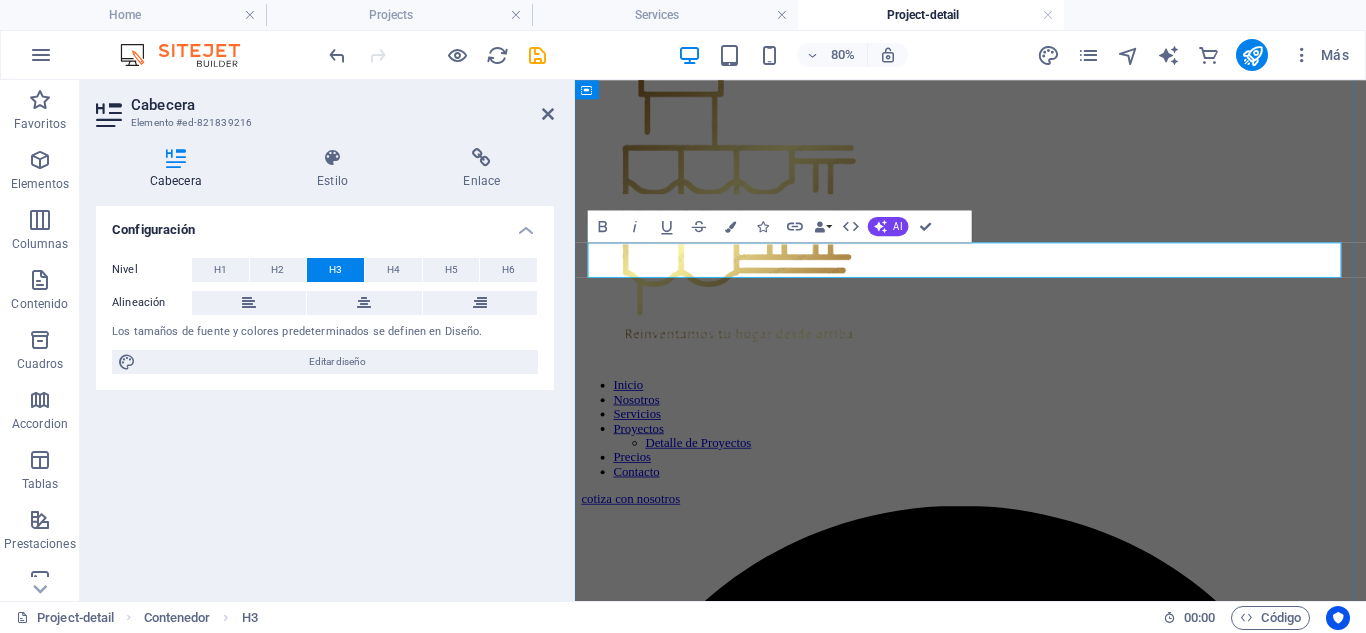 click on "Lorem ipsum atem" at bounding box center (1069, 3961) 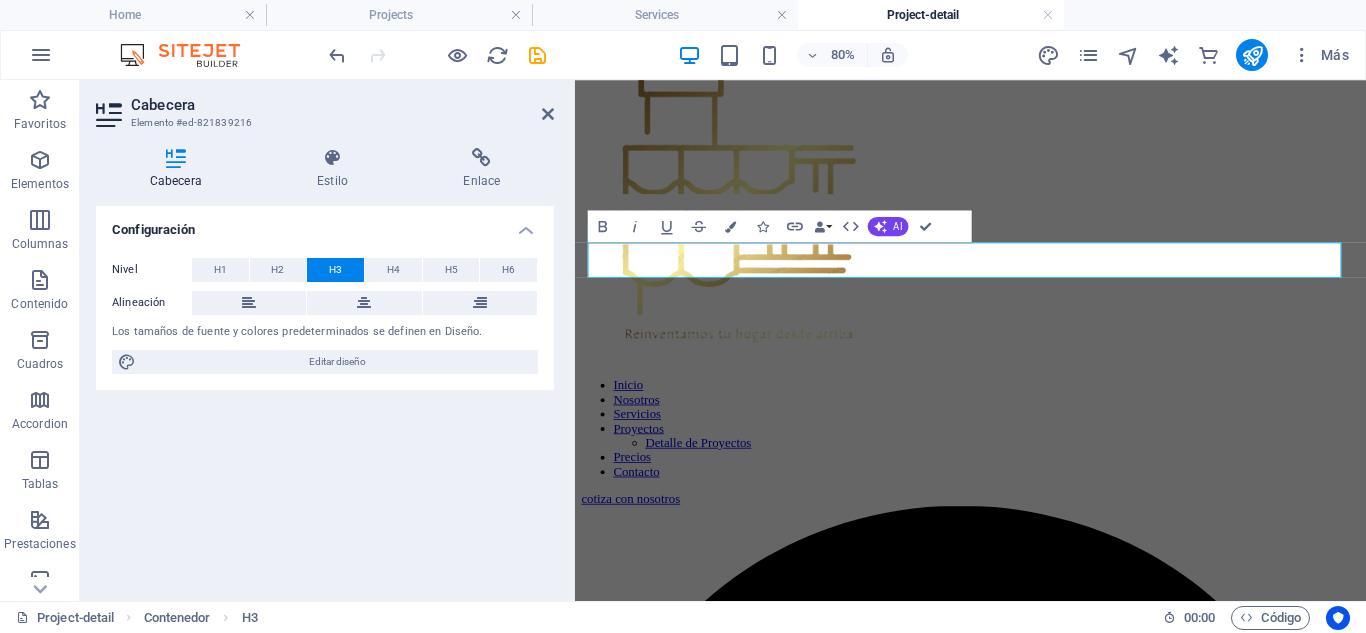 click on "80% Más" at bounding box center [841, 55] 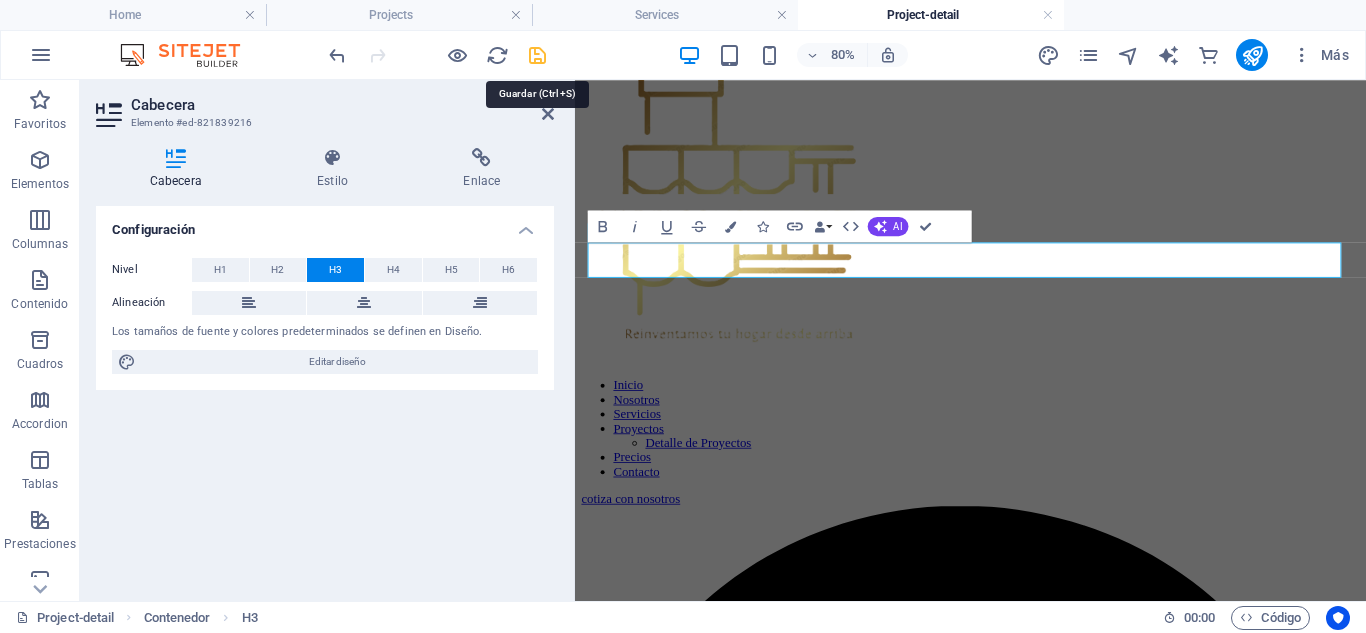 click at bounding box center [537, 55] 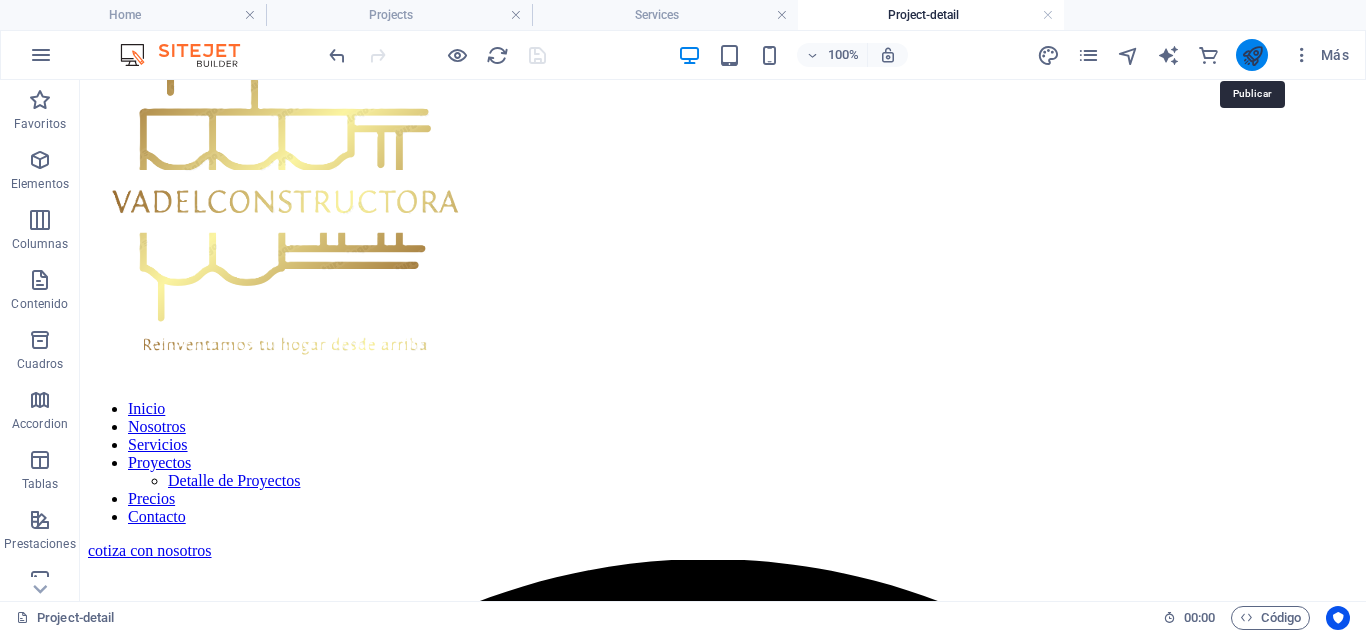 click at bounding box center [1252, 55] 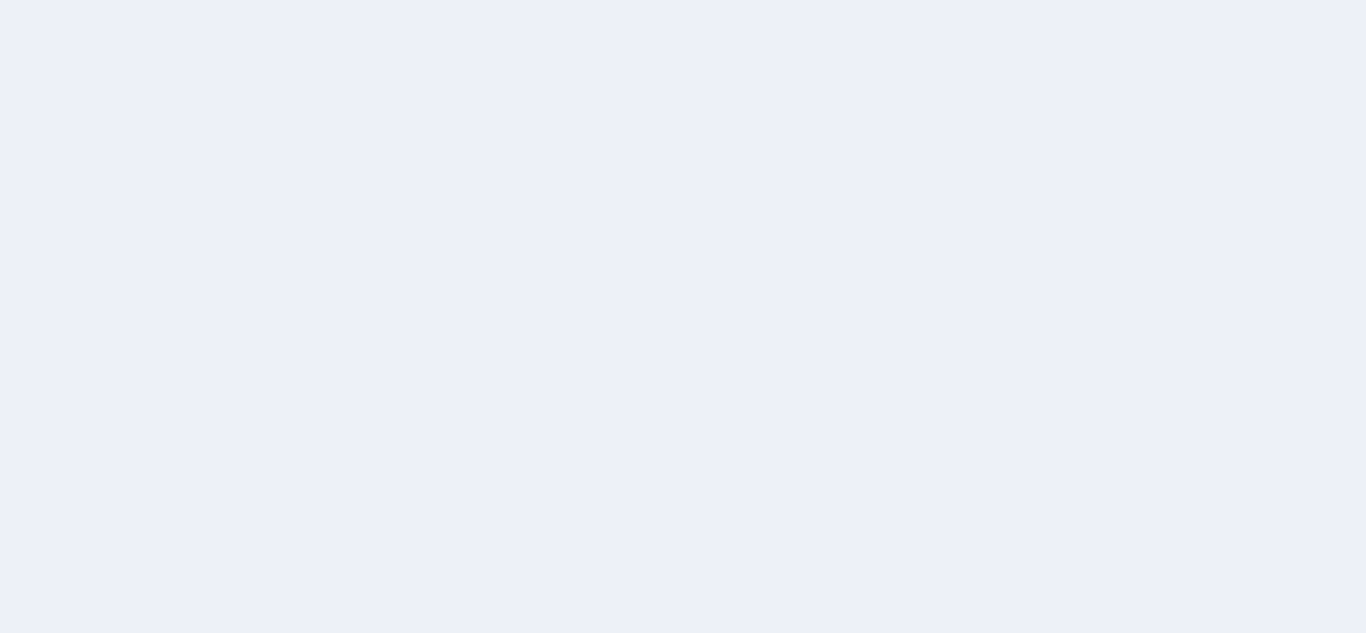 scroll, scrollTop: 0, scrollLeft: 0, axis: both 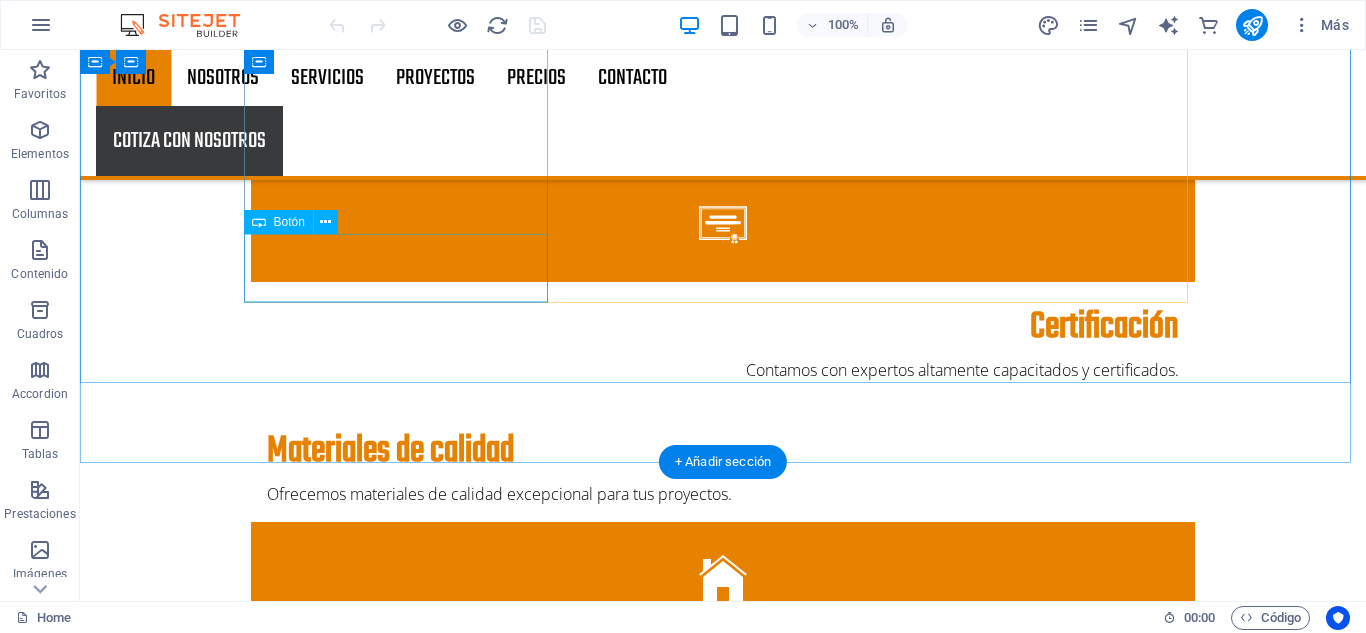 click on "Learn more" at bounding box center (723, 2691) 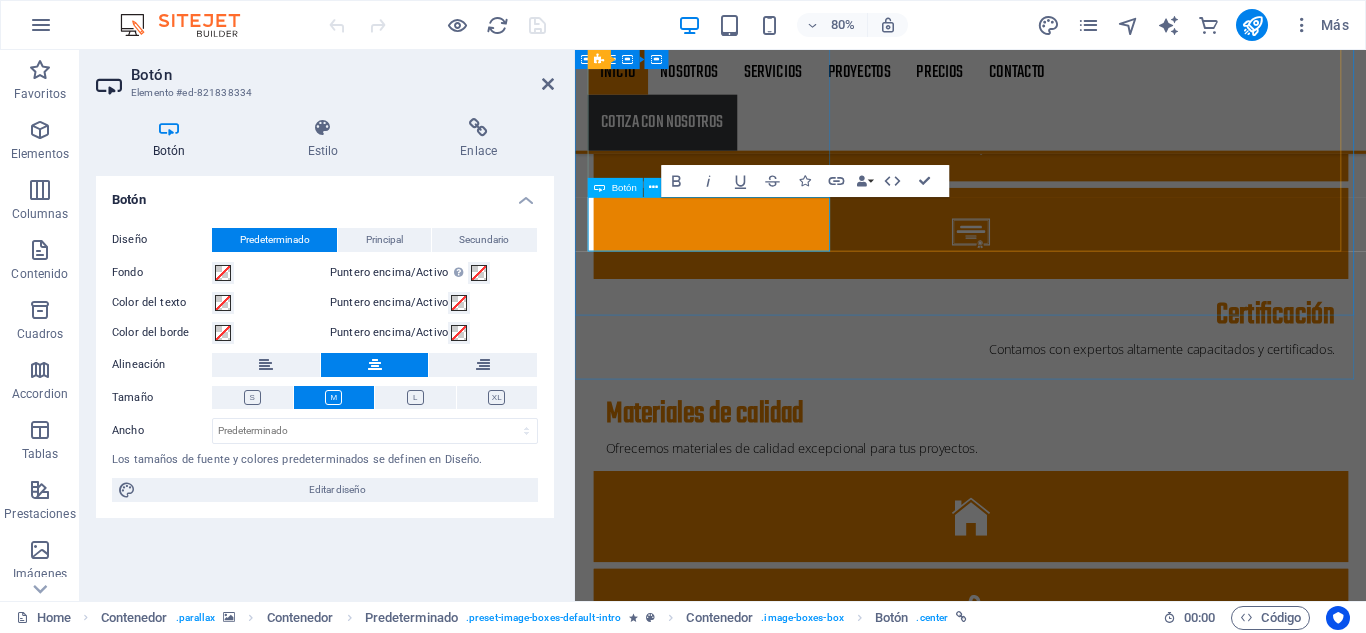 type 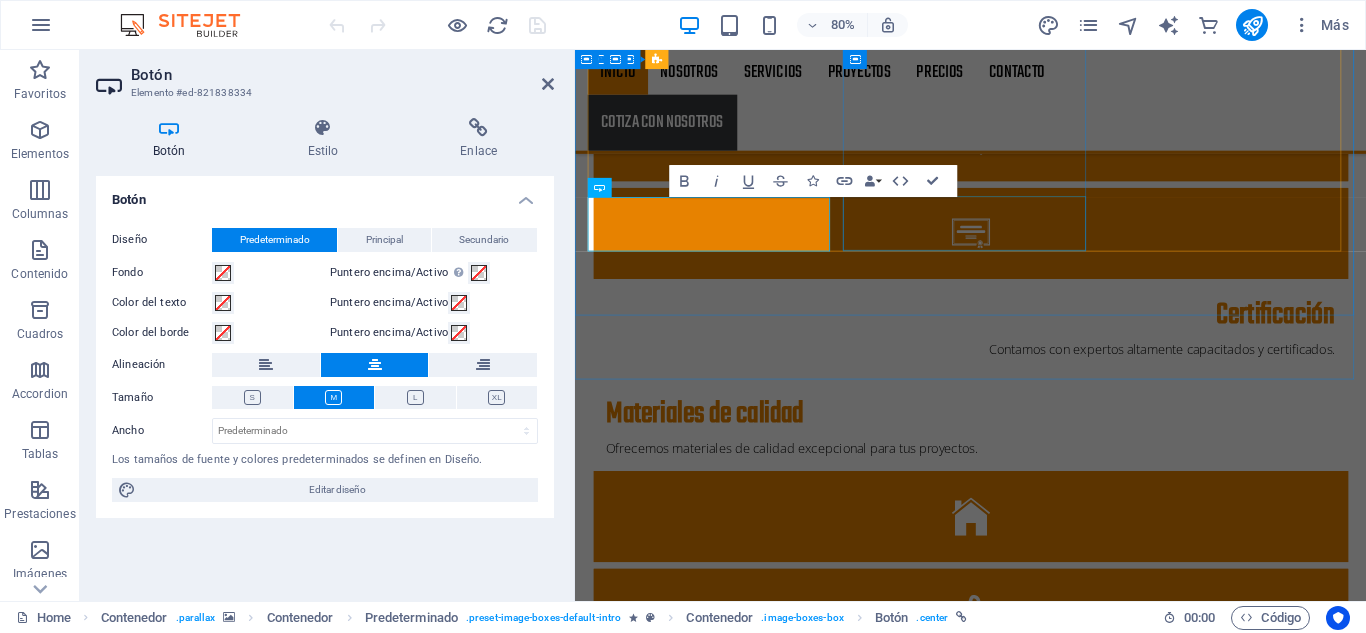 click on "Learn more" at bounding box center [1070, 3764] 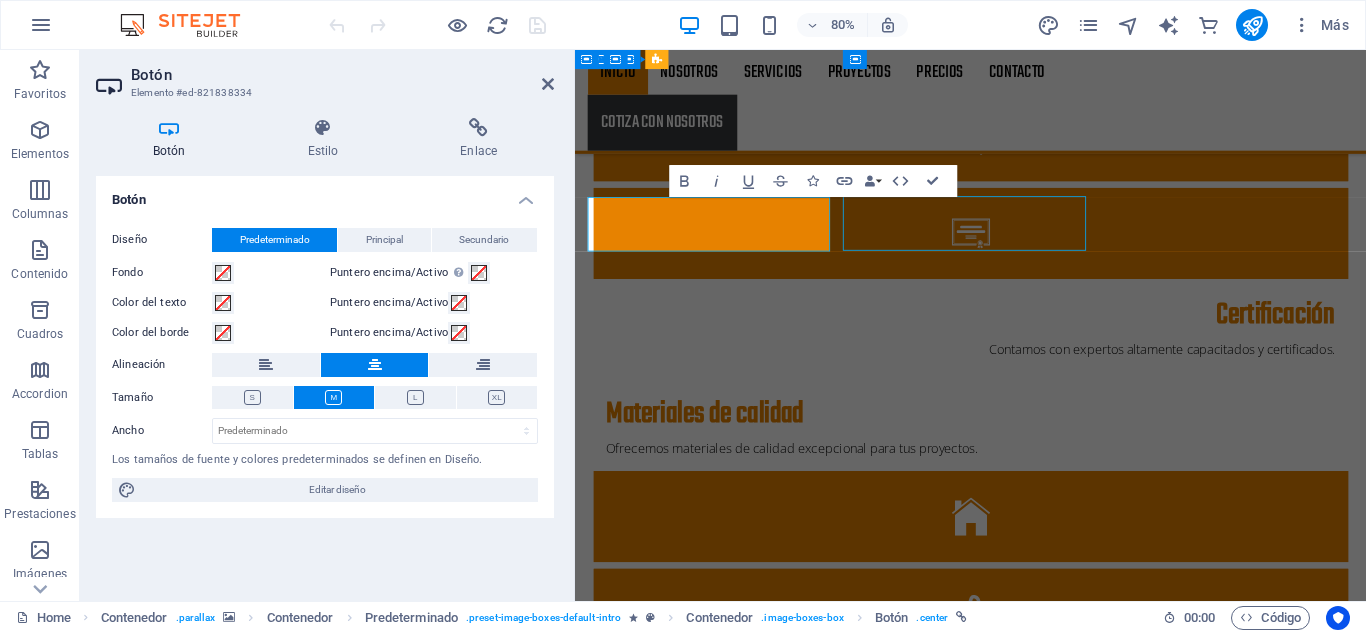 click on "Learn more" at bounding box center [1070, 3764] 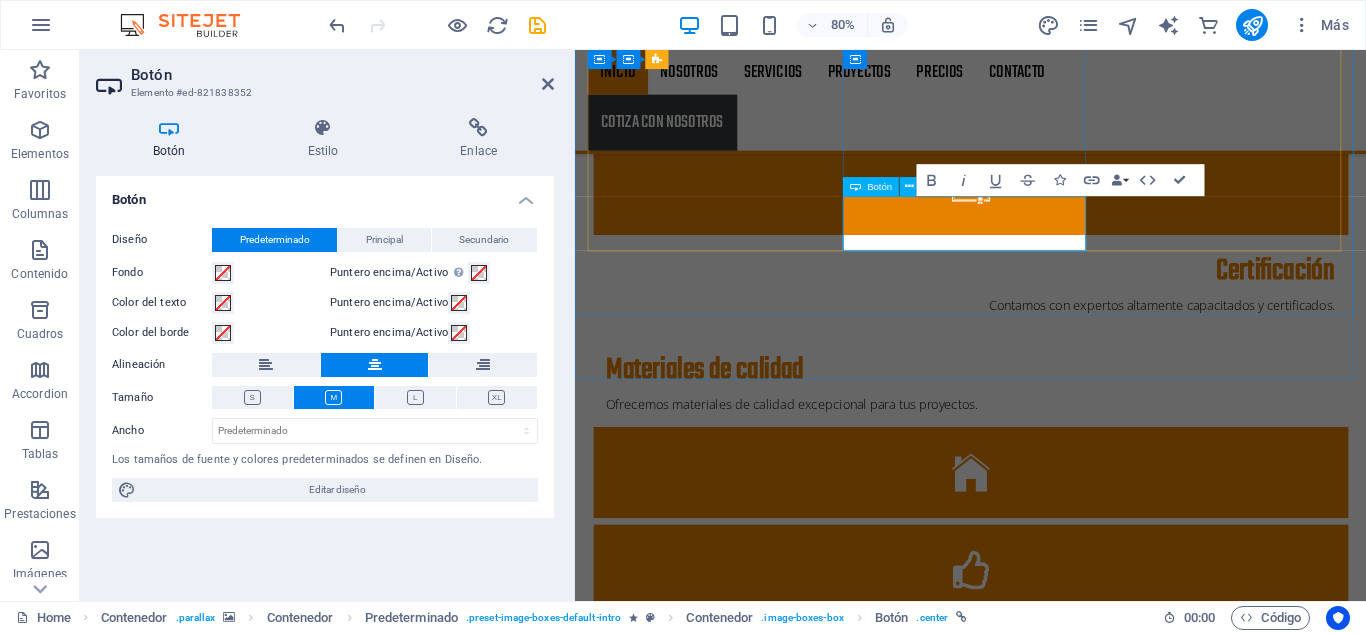 type 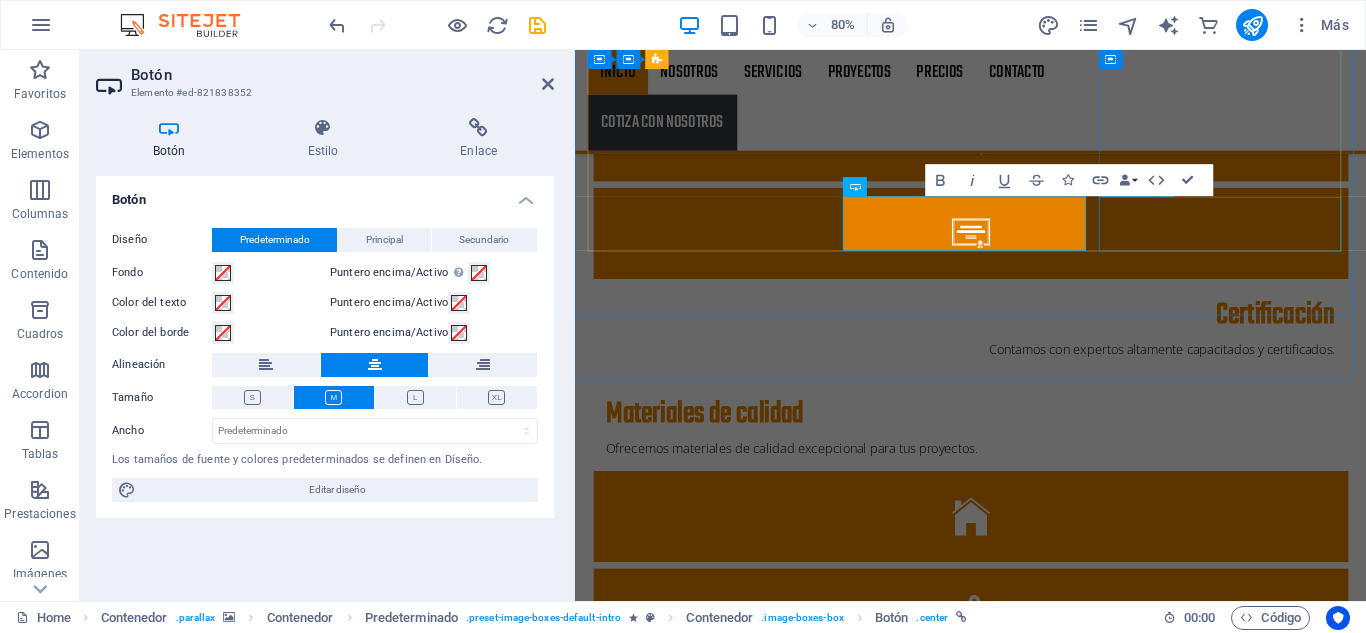 click on "Learn more" at bounding box center (1070, 4717) 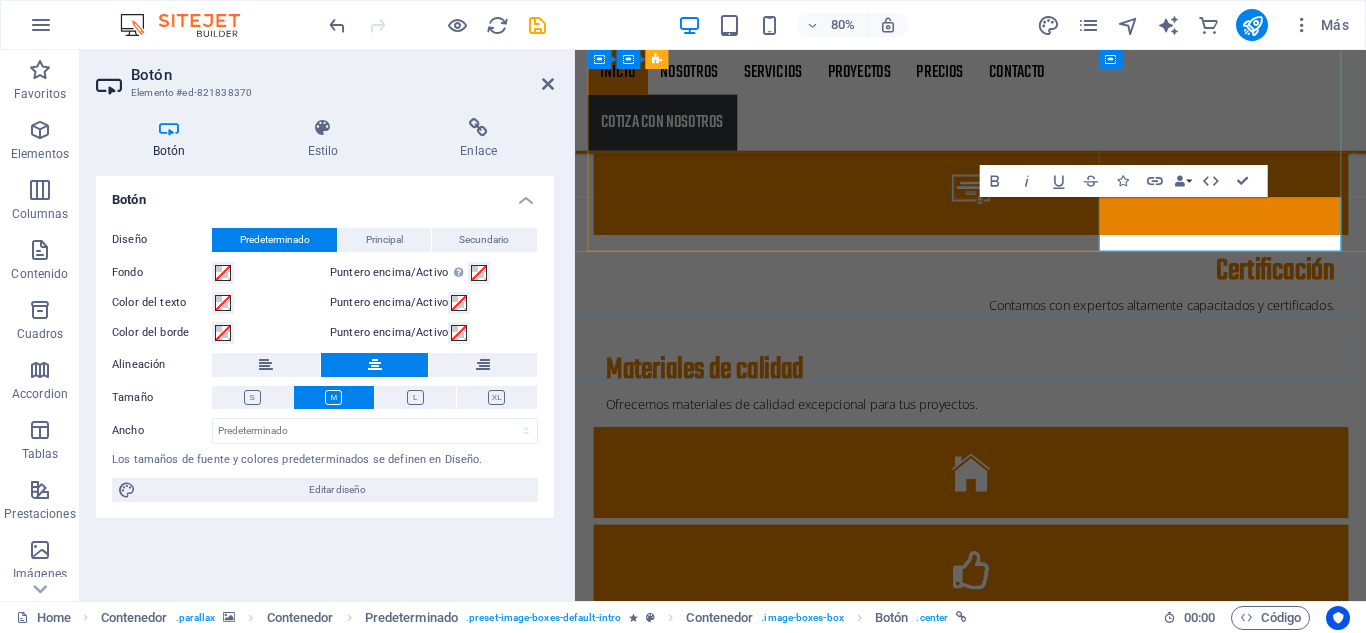 type 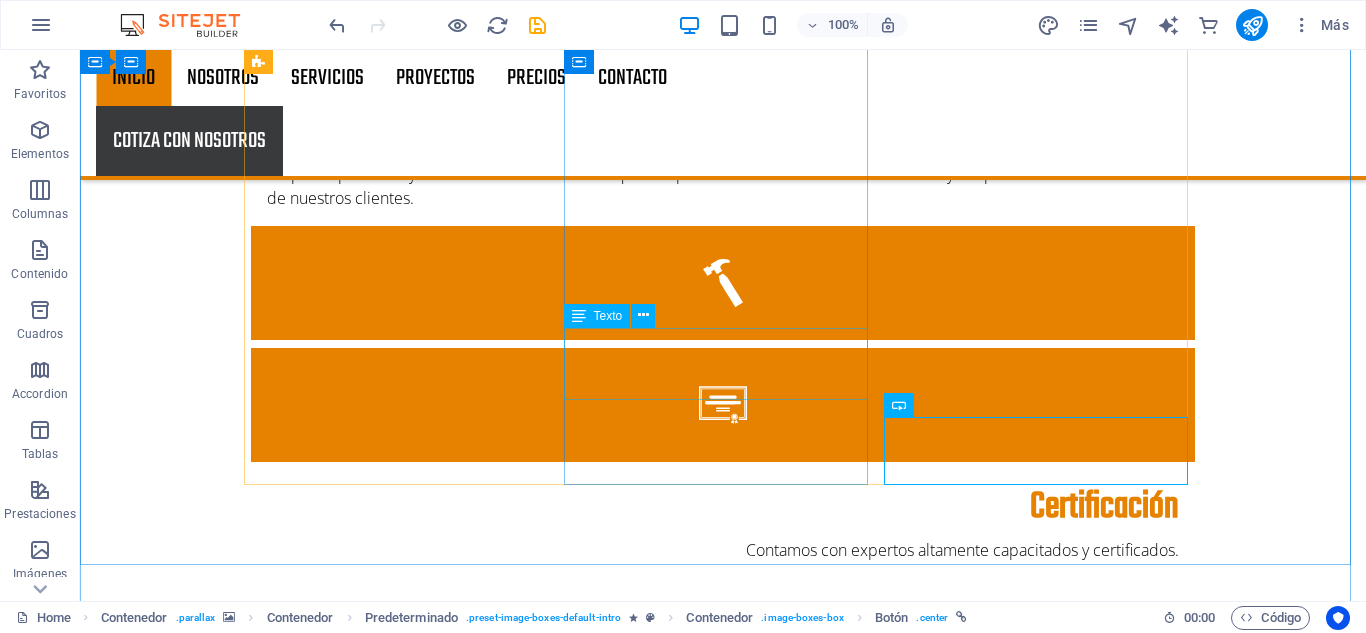 scroll, scrollTop: 1786, scrollLeft: 0, axis: vertical 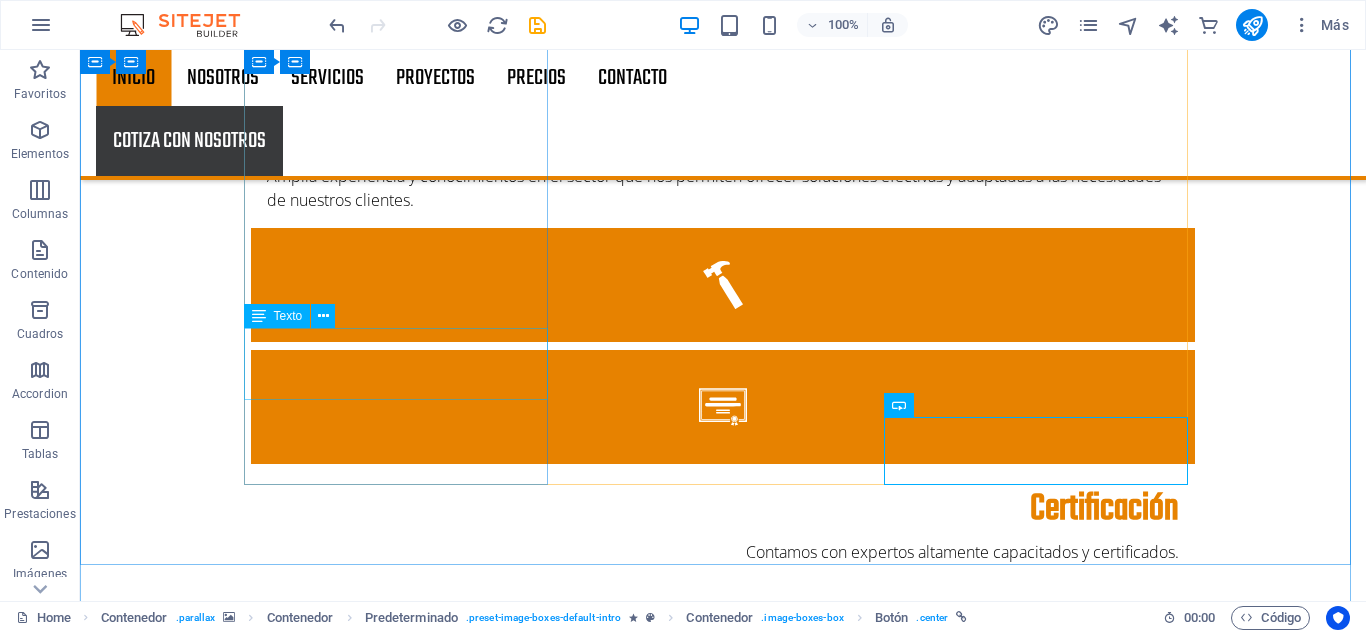 click on "Lorem ipsum dolor sit amet, consectetur adipisicing elit. Veritatis, dolorem!" at bounding box center [723, 2811] 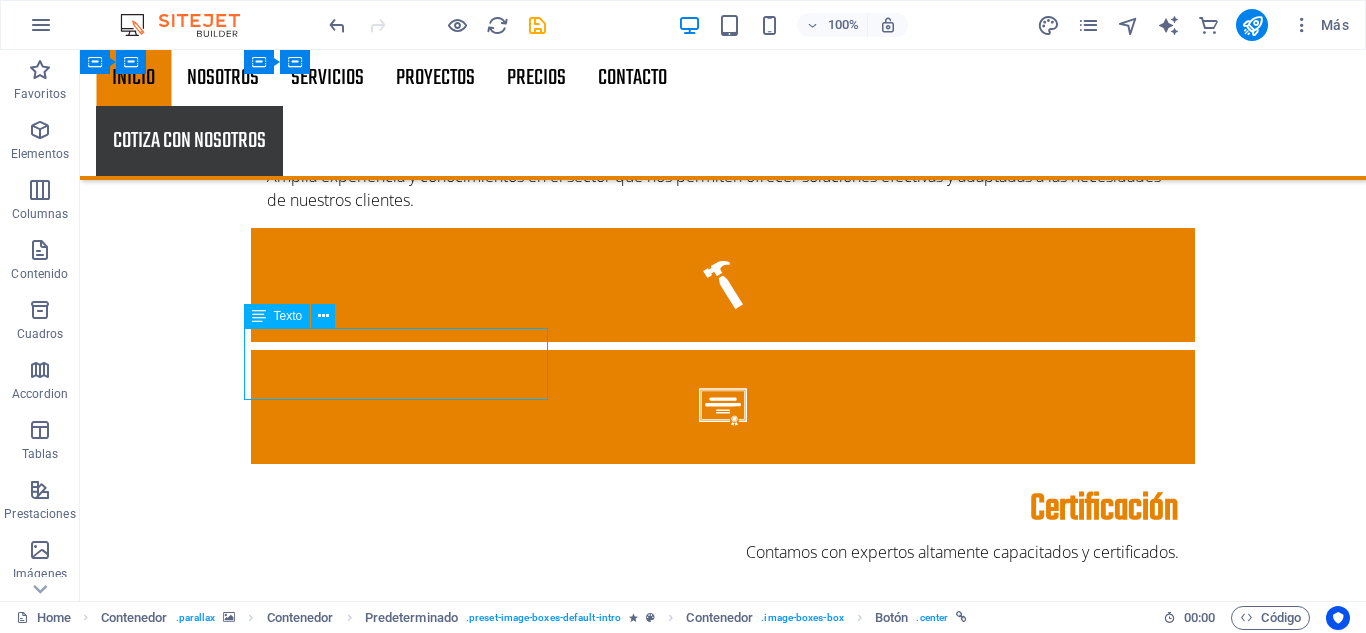 click on "Lorem ipsum dolor sit amet, consectetur adipisicing elit. Veritatis, dolorem!" at bounding box center (723, 2811) 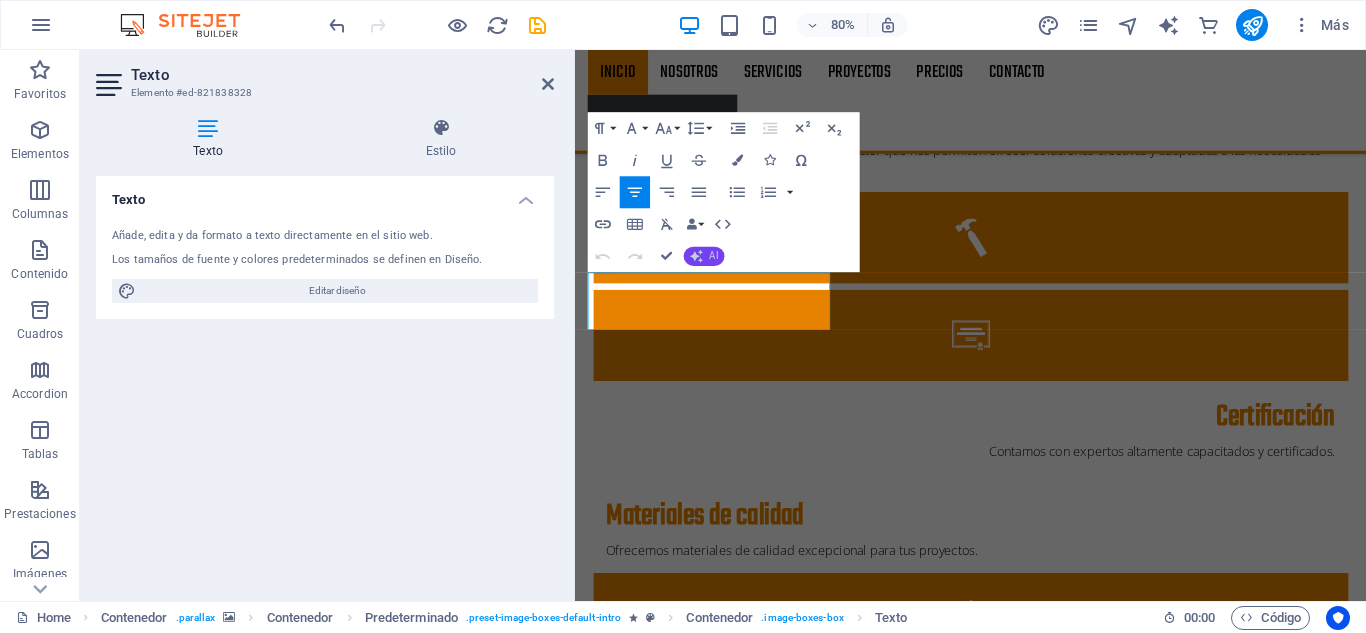 click on "AI" at bounding box center (704, 256) 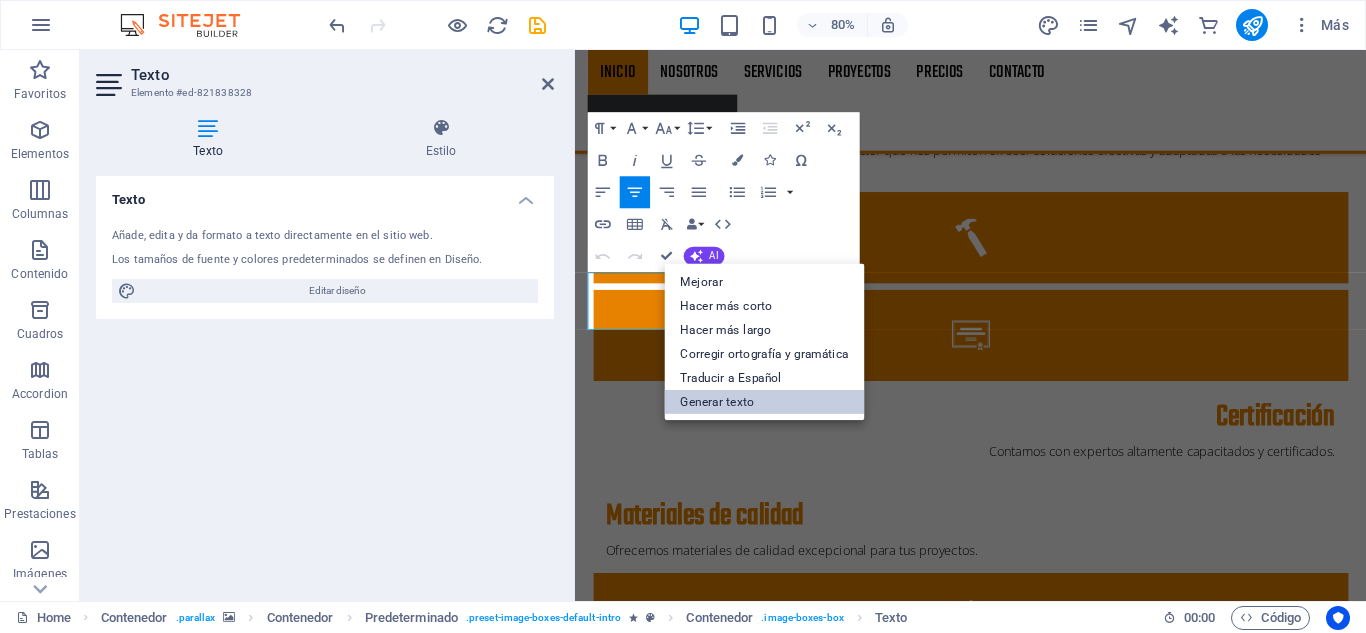 click on "Generar texto" at bounding box center [765, 402] 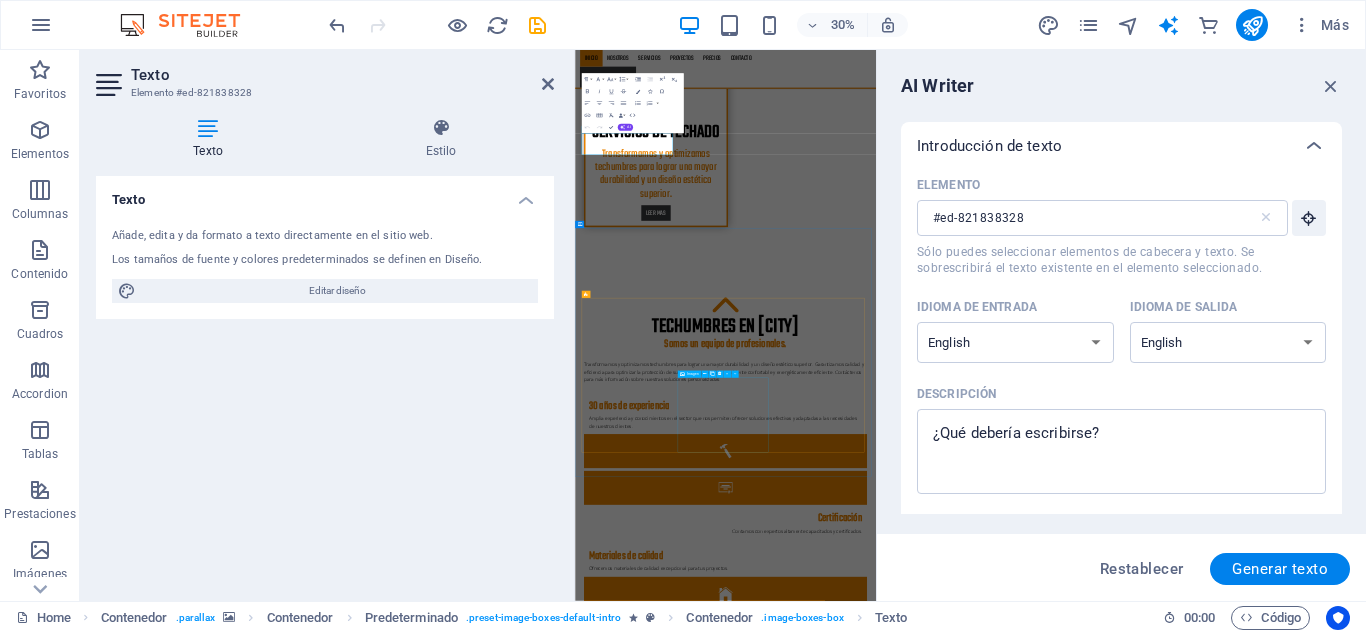 scroll, scrollTop: 2768, scrollLeft: 0, axis: vertical 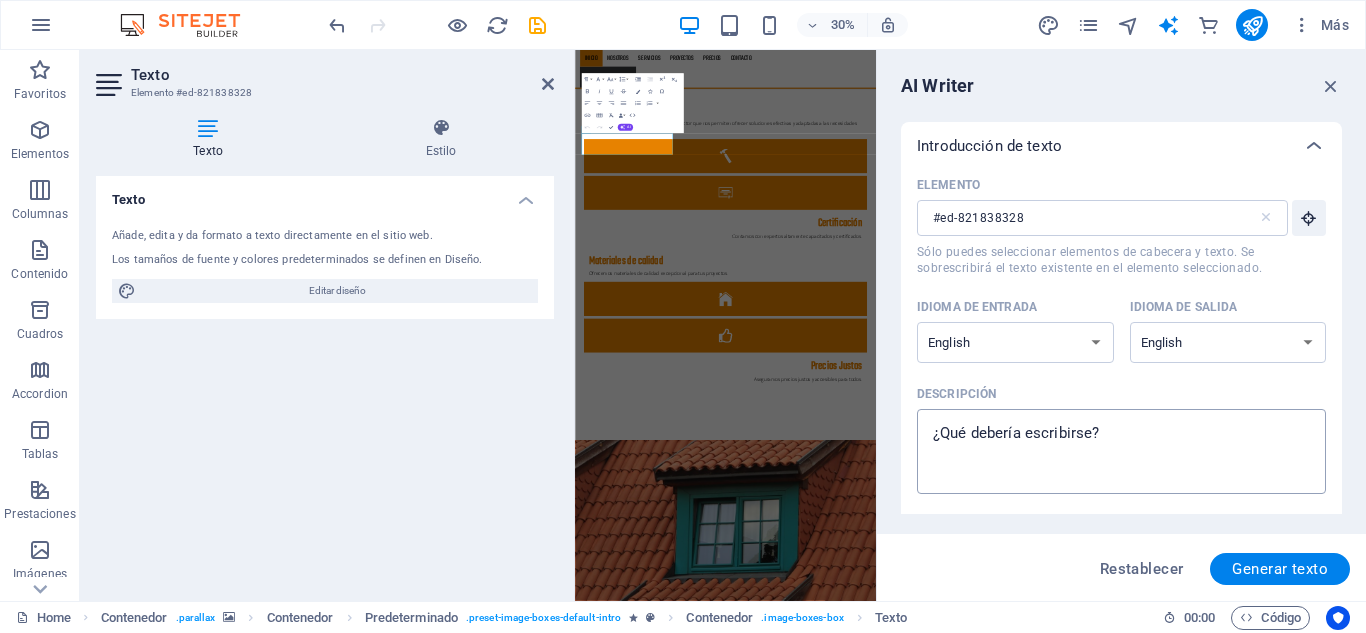 type on "x" 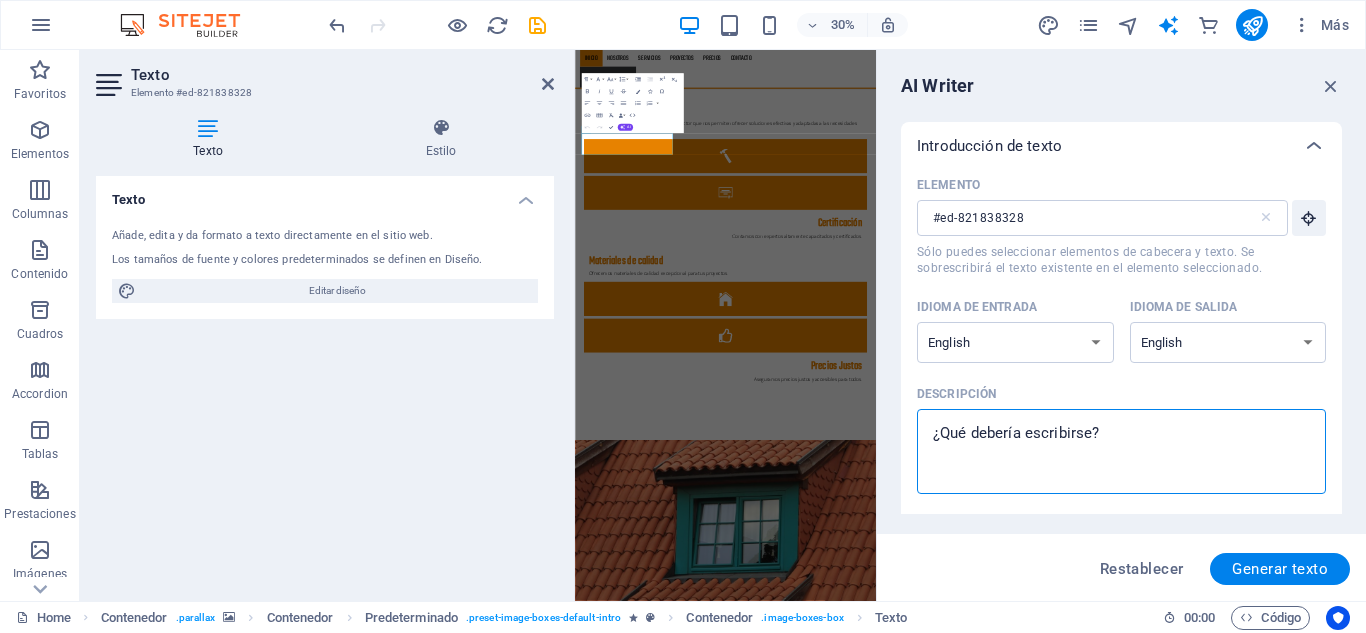 drag, startPoint x: 1061, startPoint y: 417, endPoint x: 919, endPoint y: 419, distance: 142.01408 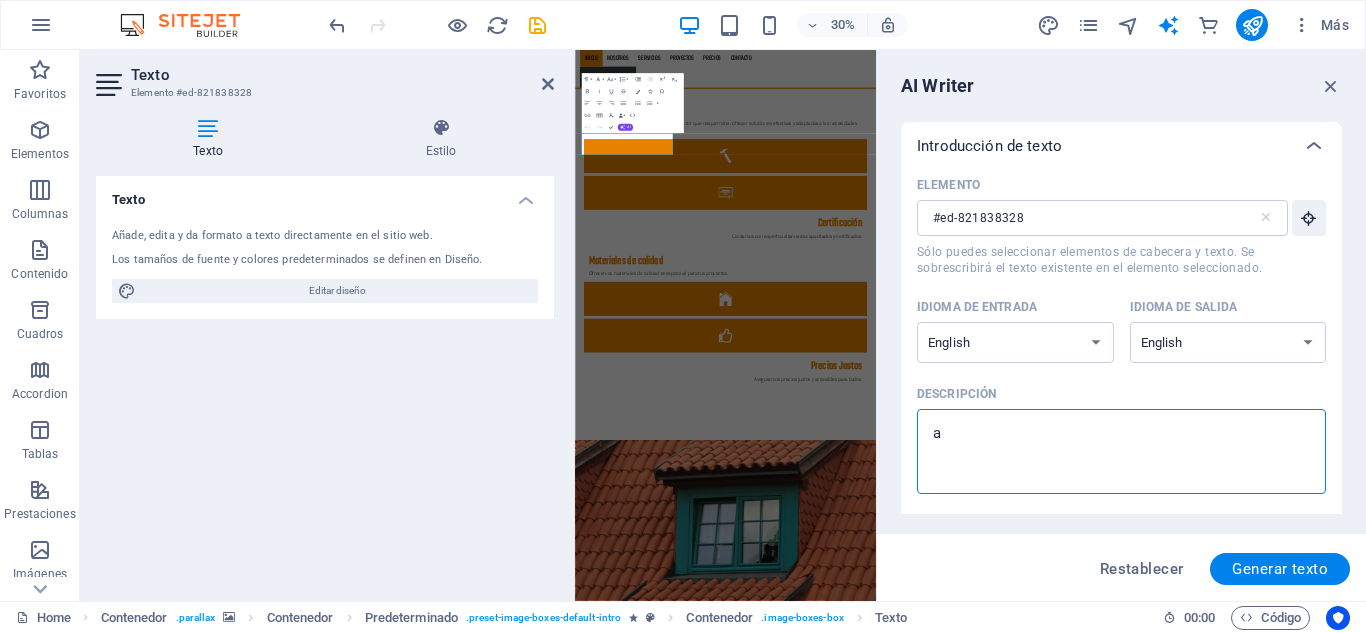 type on "x" 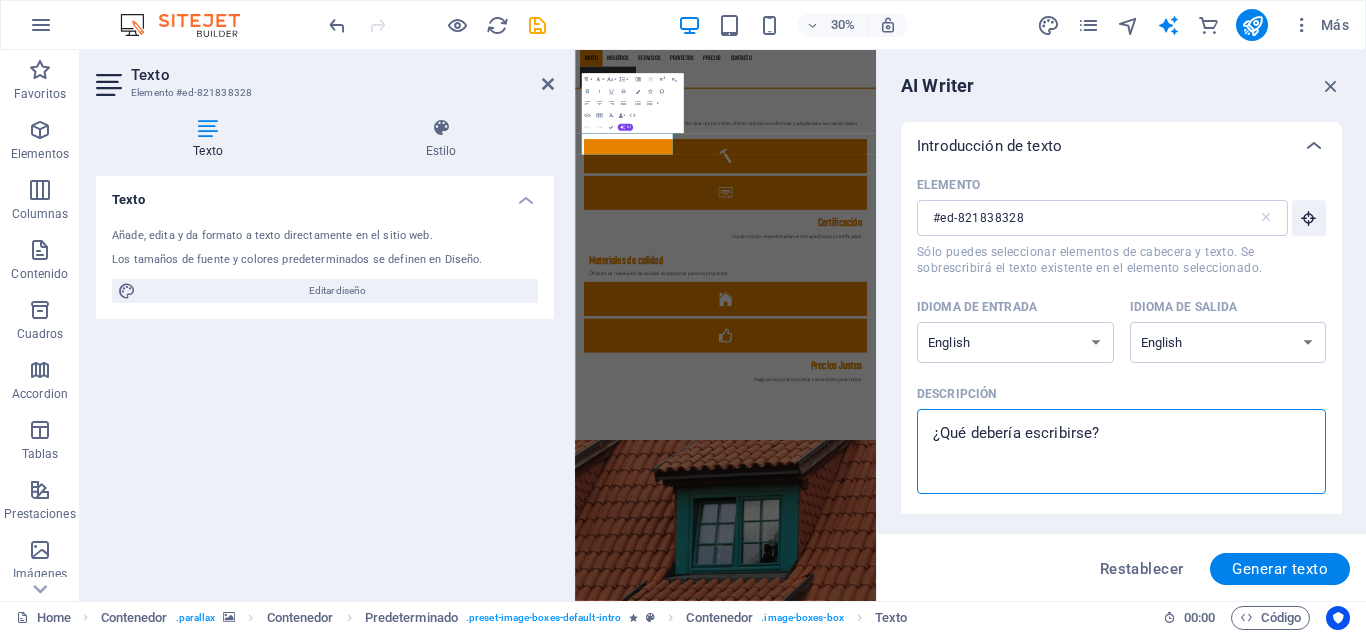 type on "b" 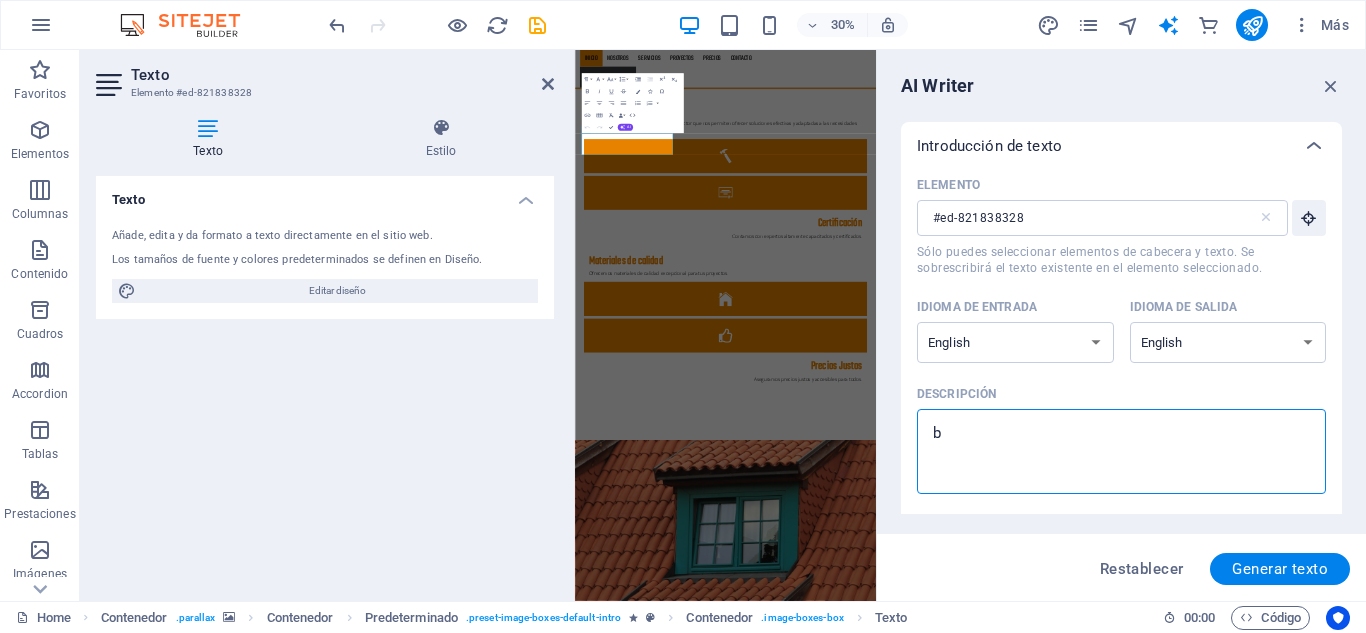 type on "br" 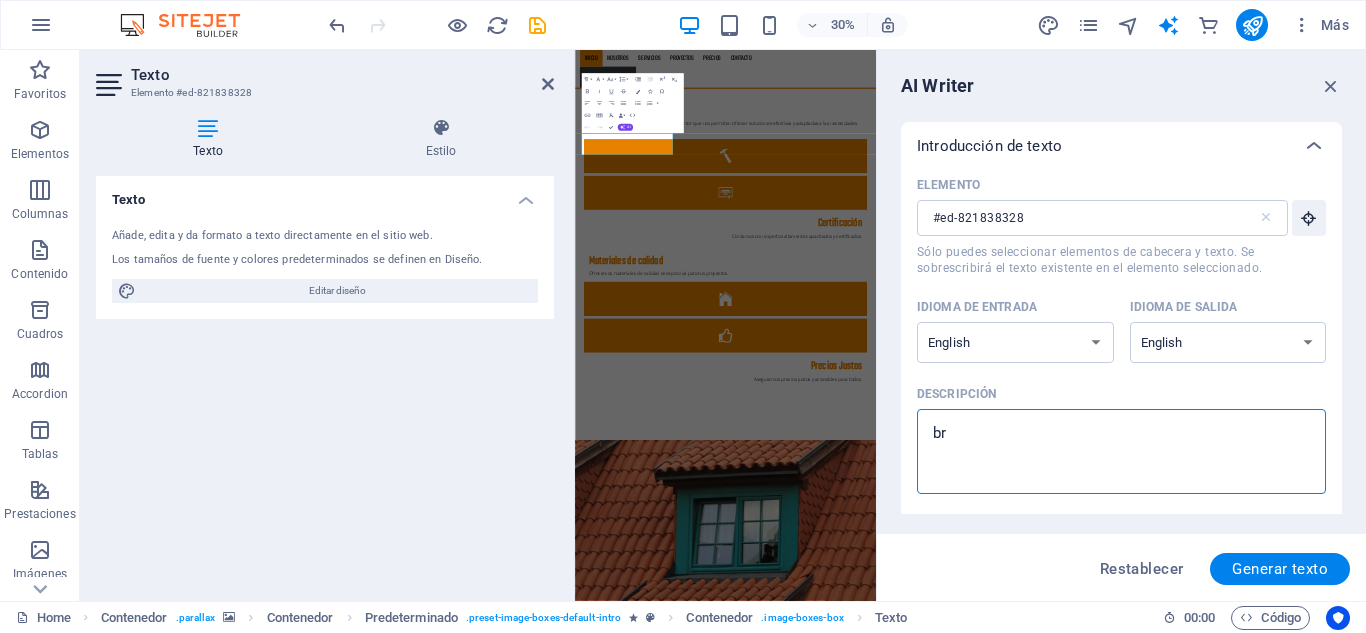 type on "bre" 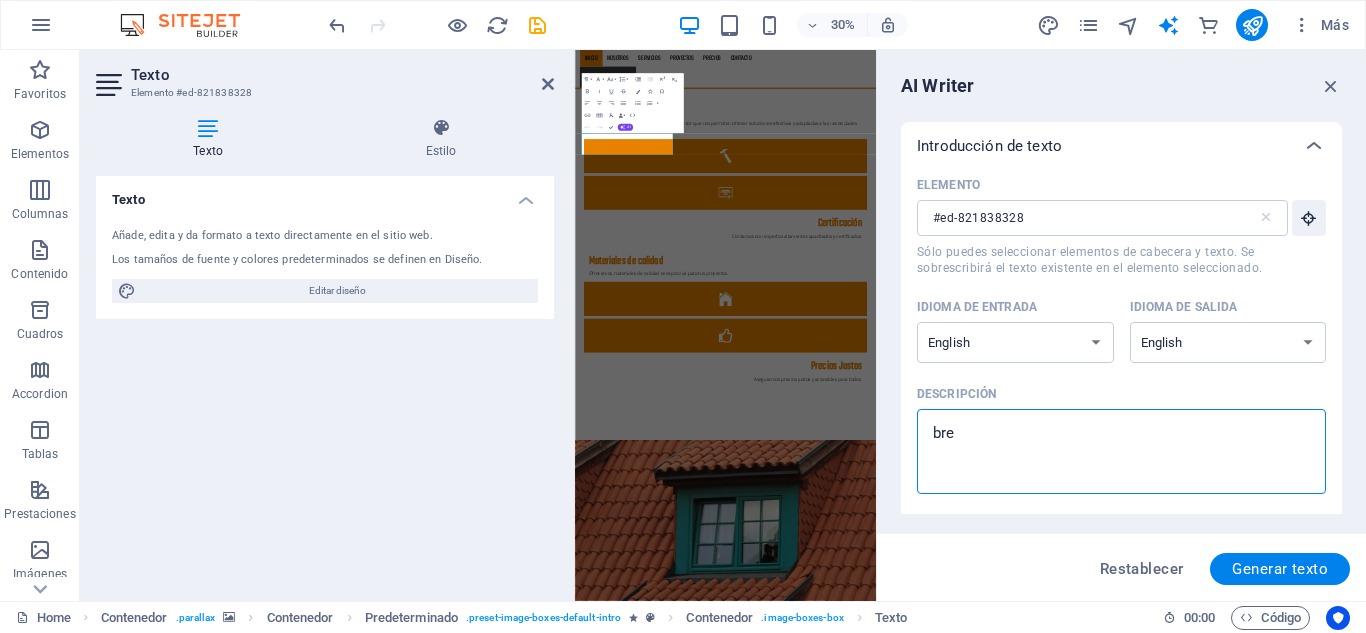 type on "brev" 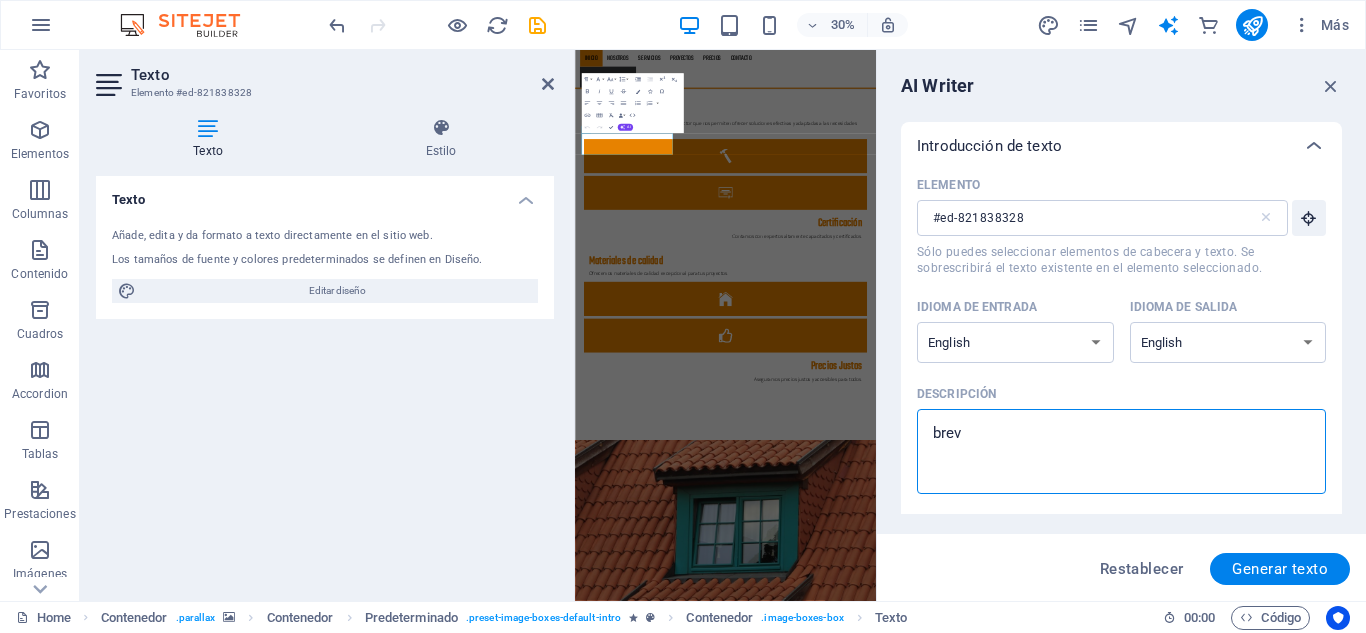 type on "breve" 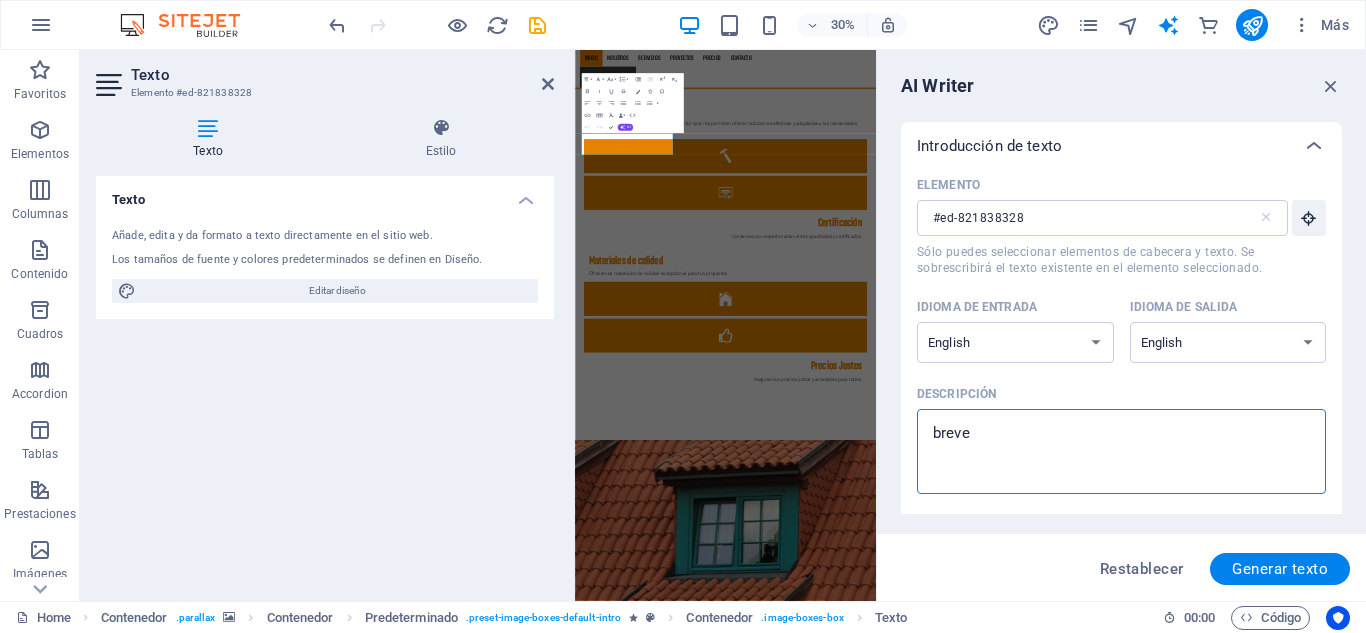 type on "breve" 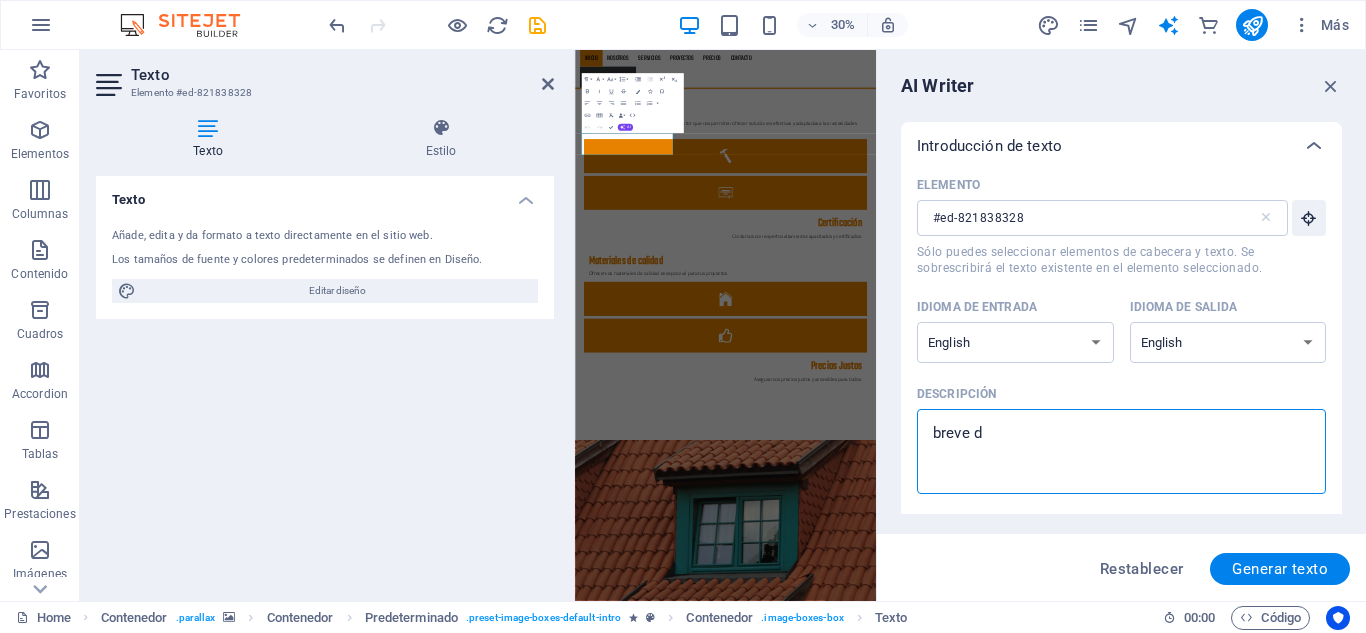 type on "breve de" 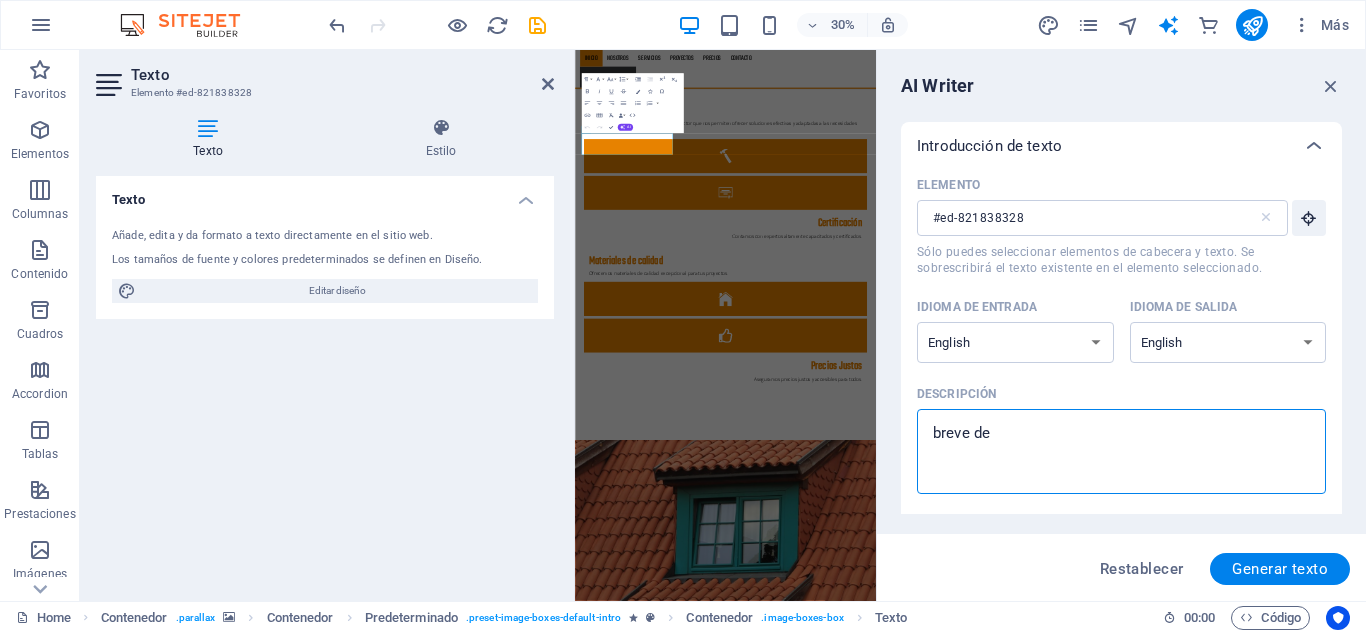 type on "breve des" 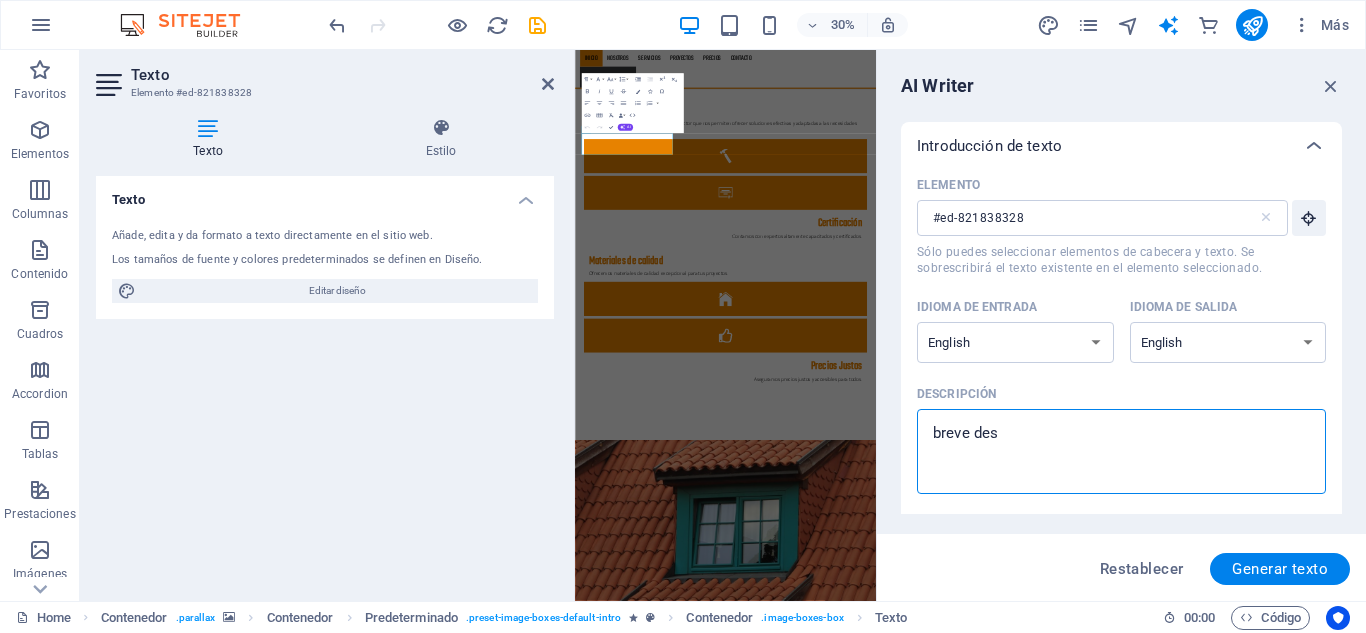 type on "breve desc" 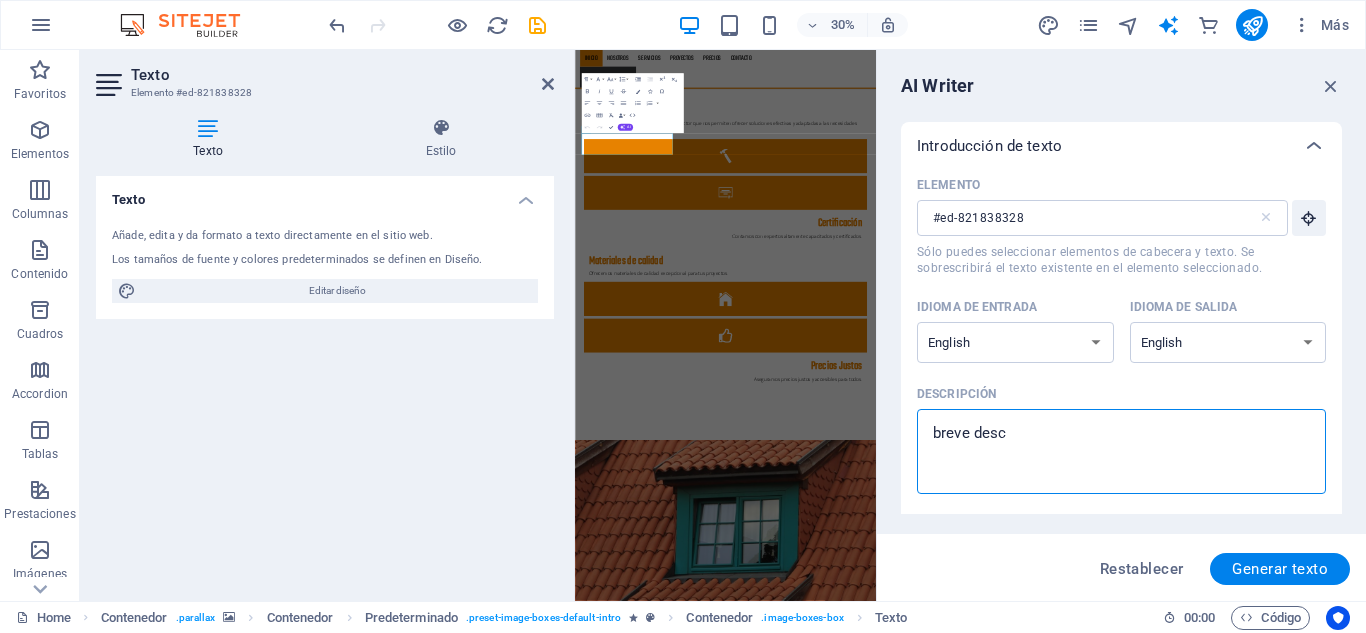 type on "breve descr" 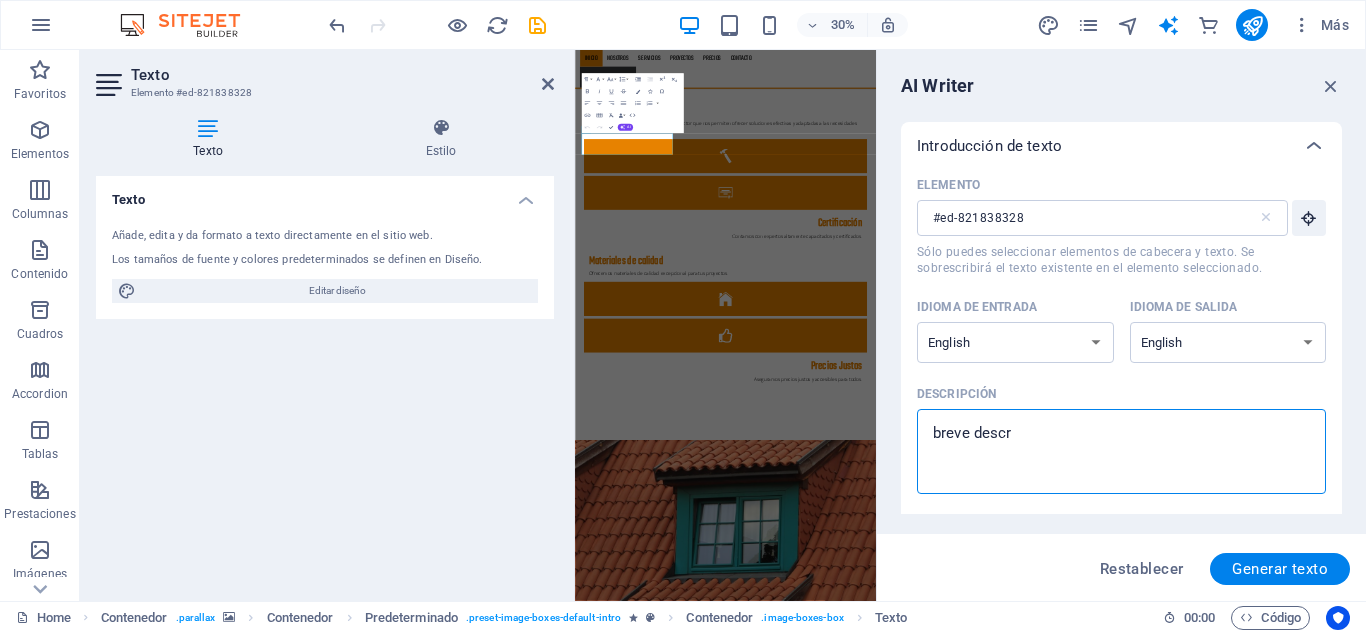 type on "breve descri" 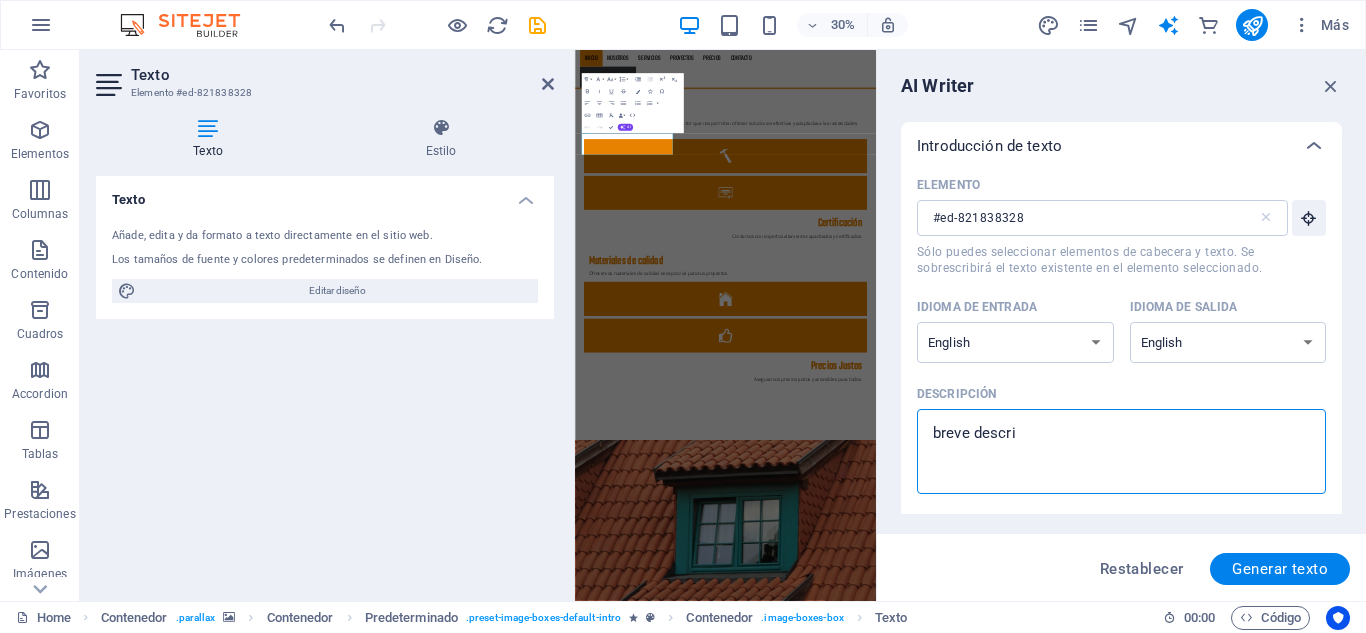 type on "breve descrip" 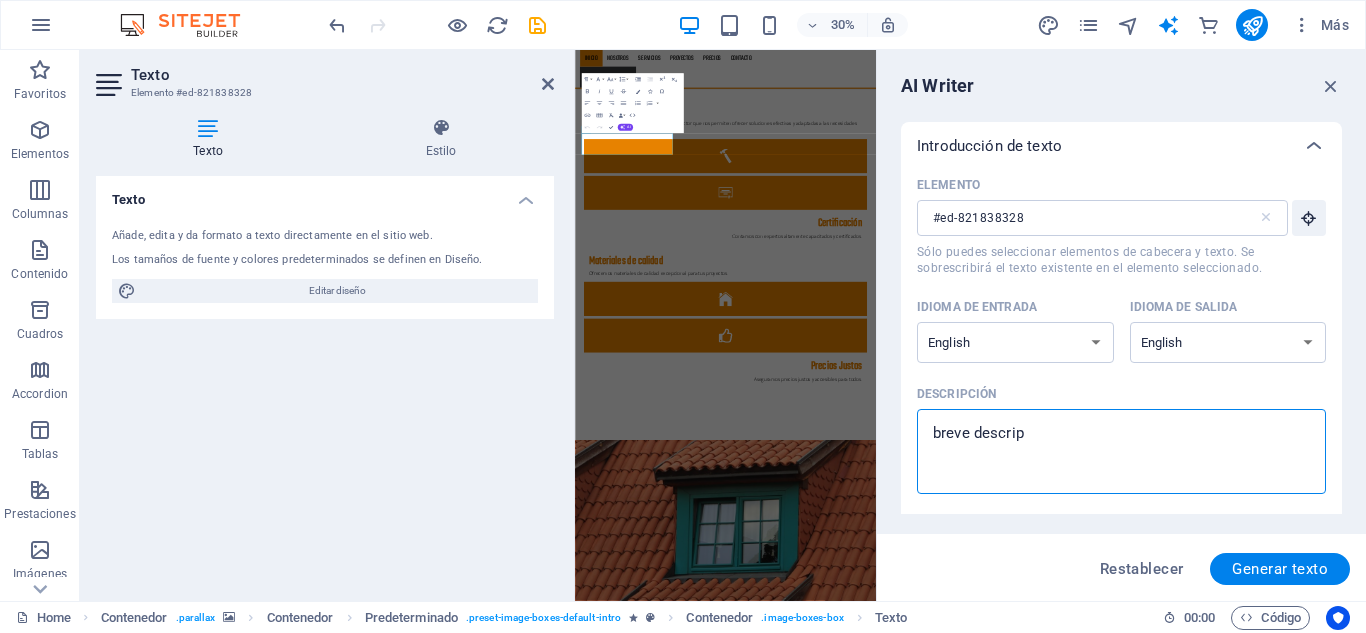 type on "breve descripc" 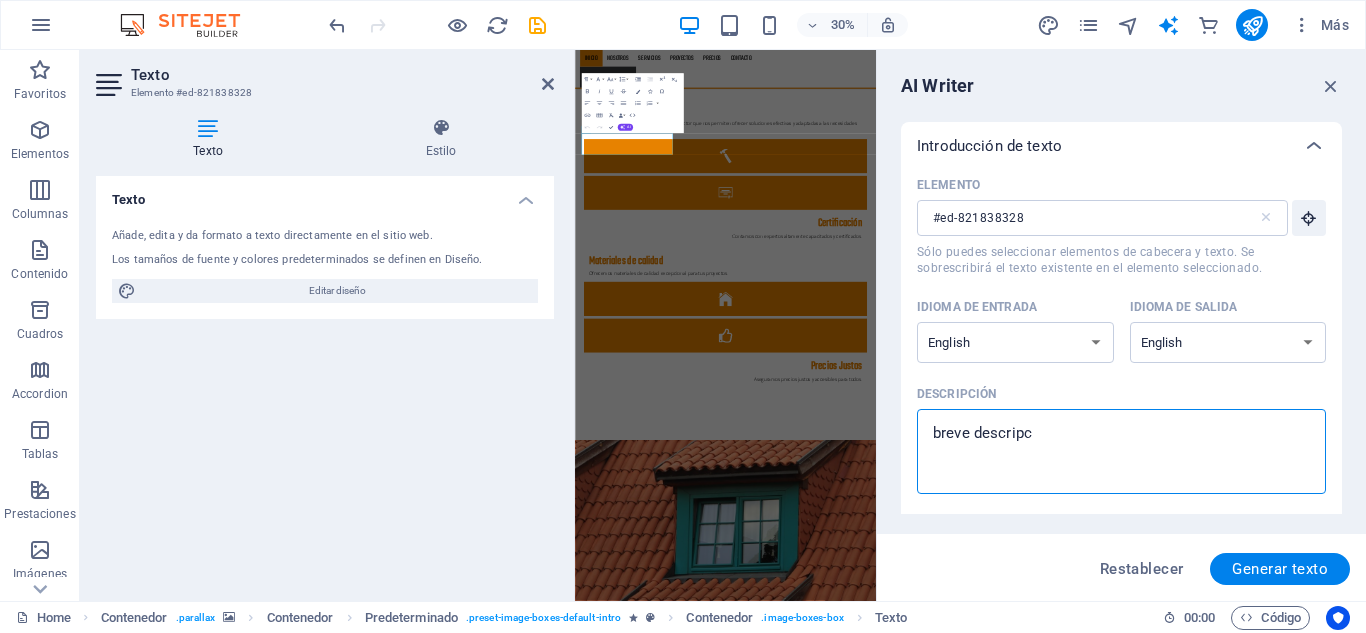 type on "x" 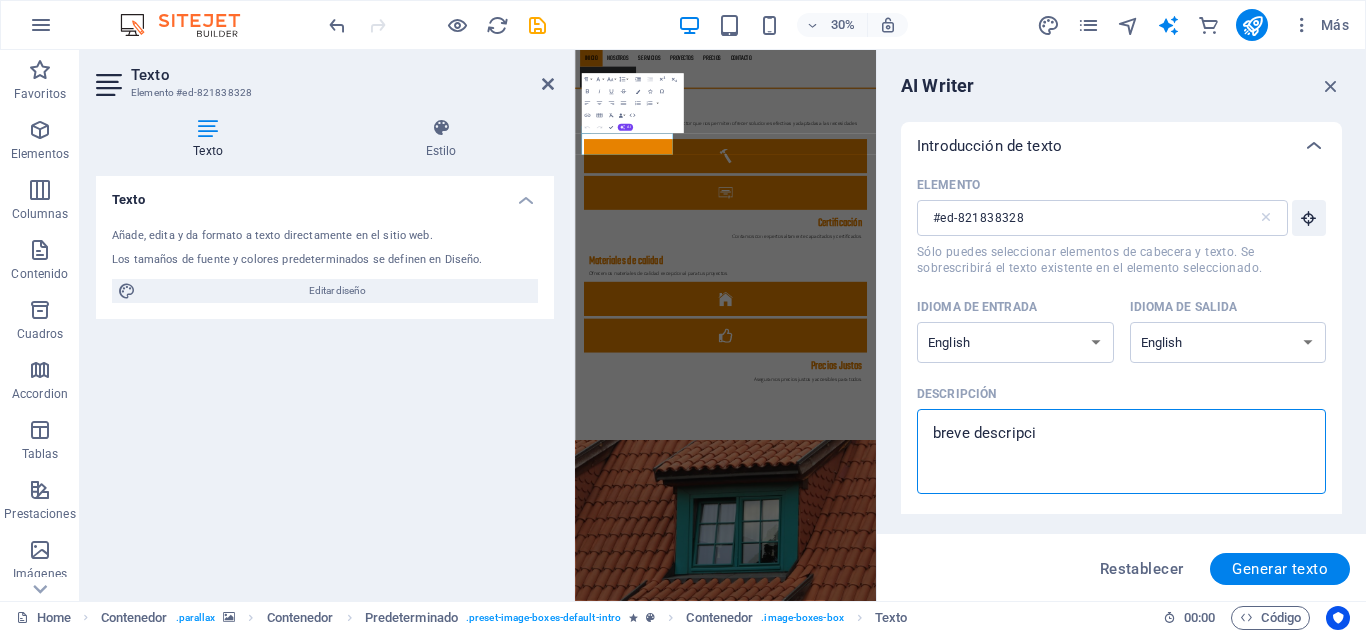 type on "breve descripcio" 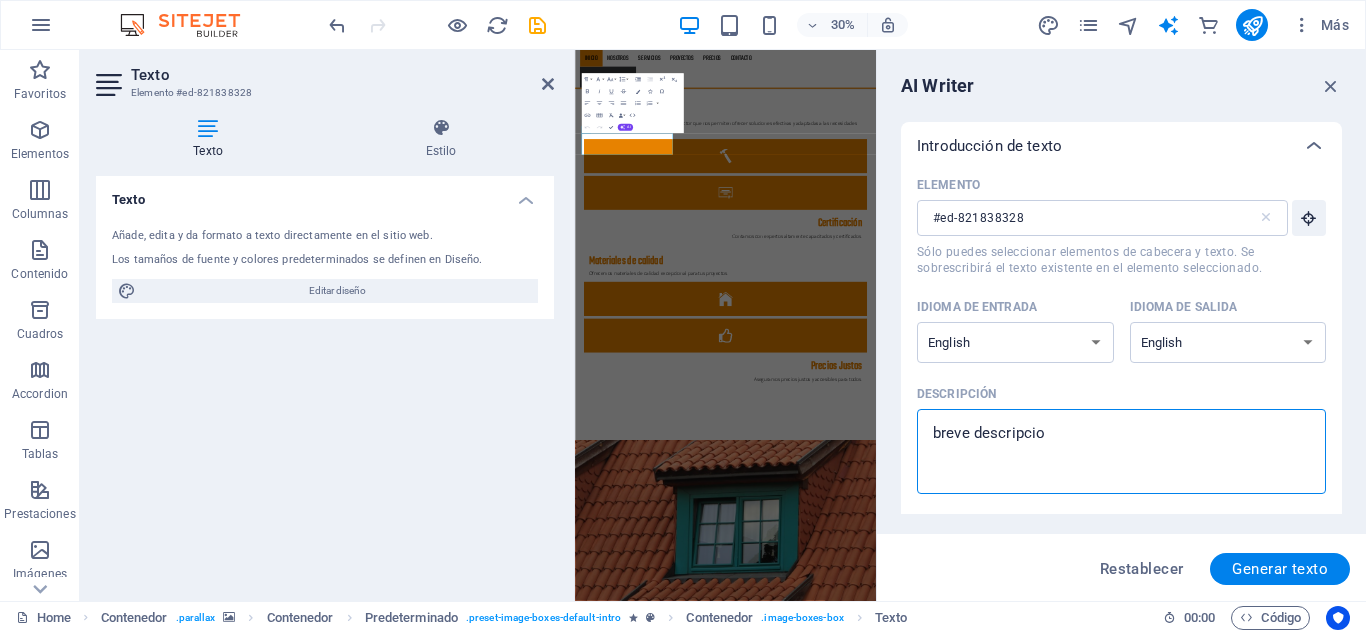 type on "breve descripcion" 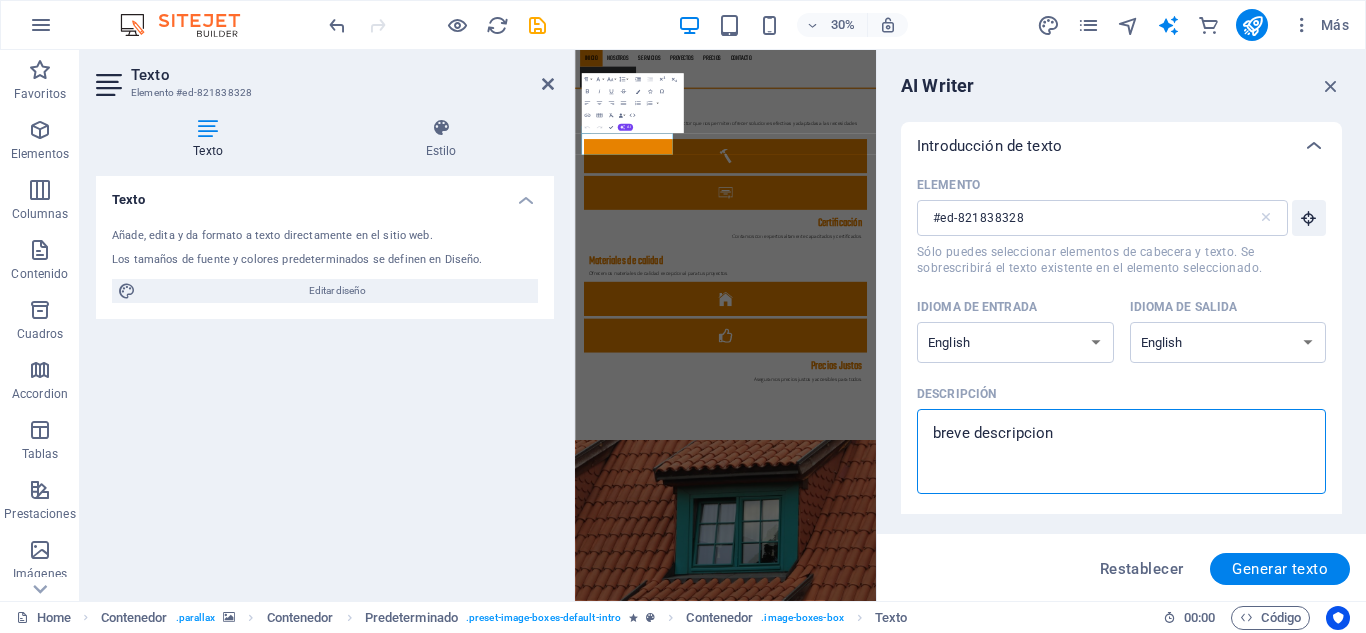 type on "breve descripcion" 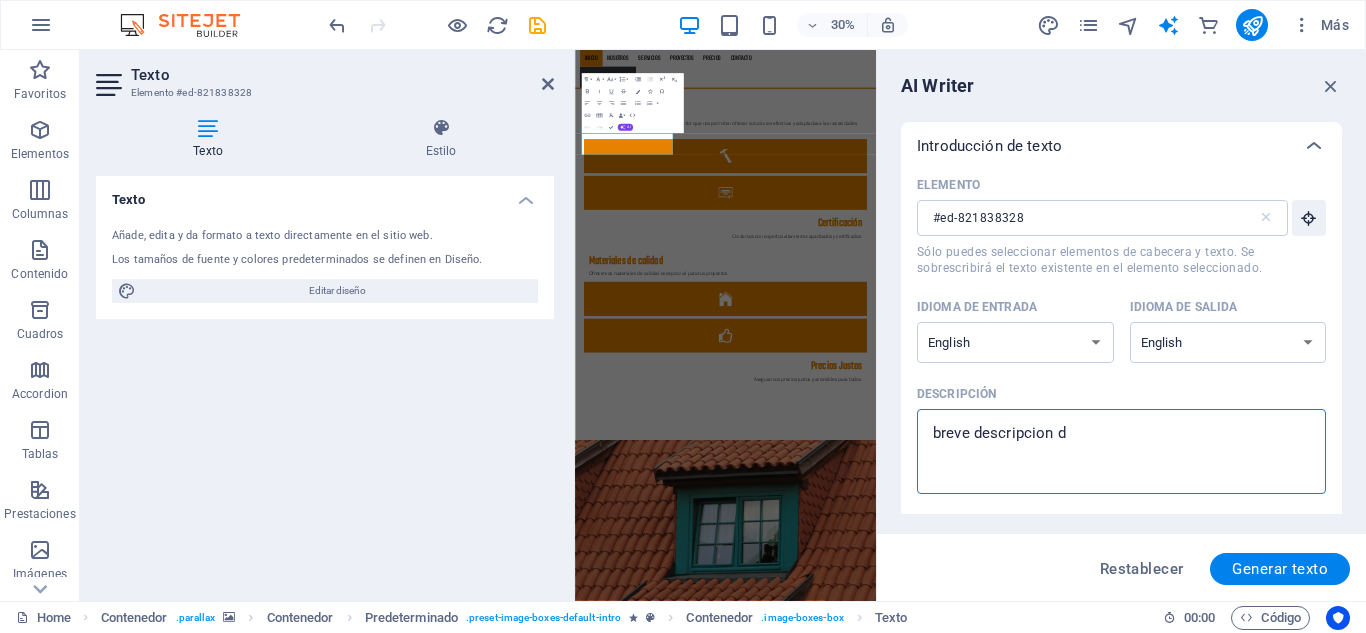 type on "breve descripcion de" 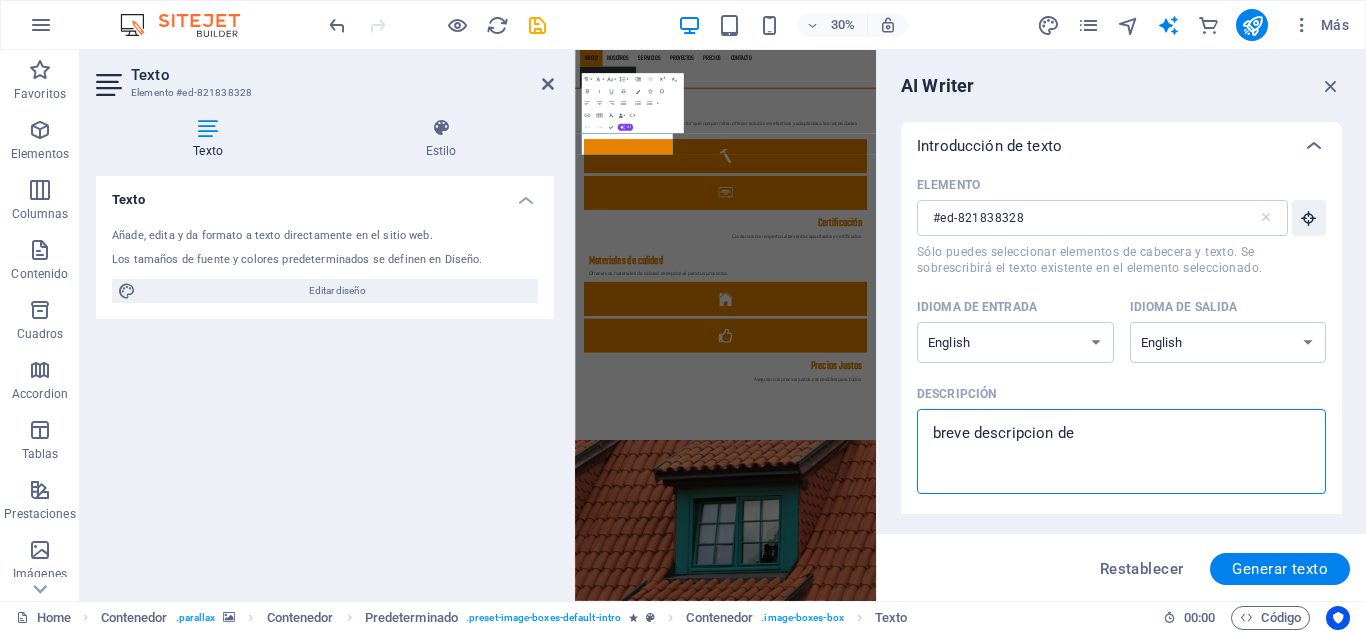 type on "breve descripcion de" 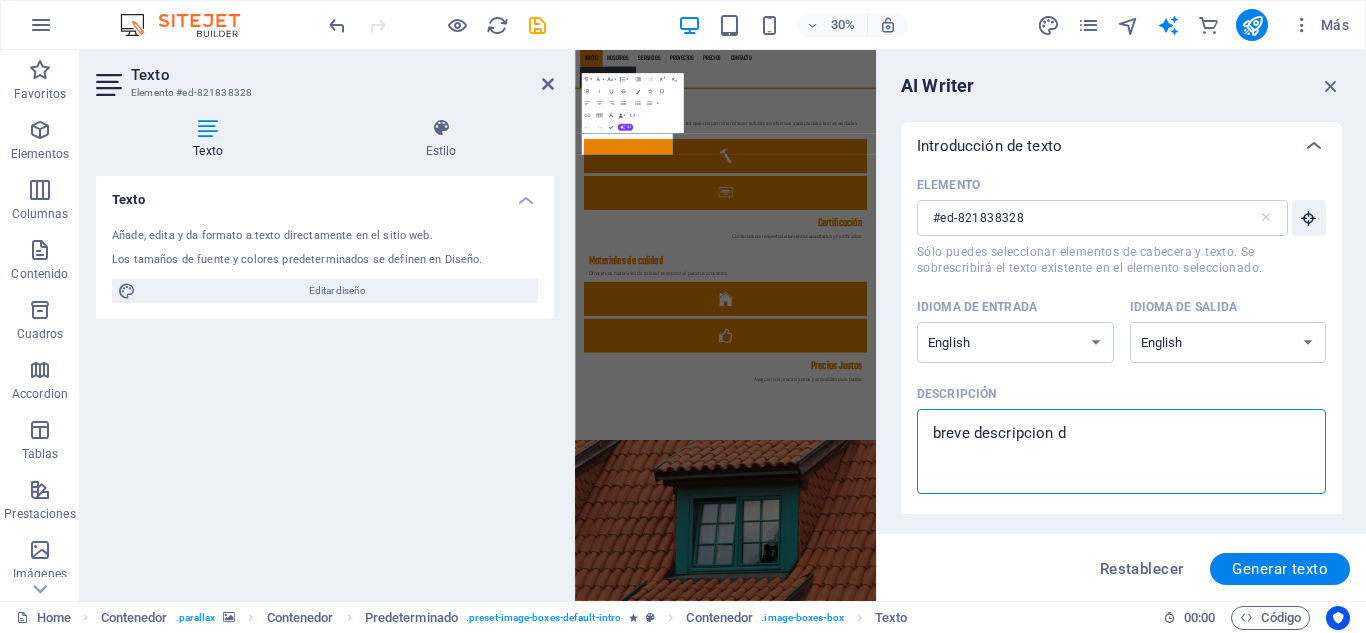 type on "breve descripcion" 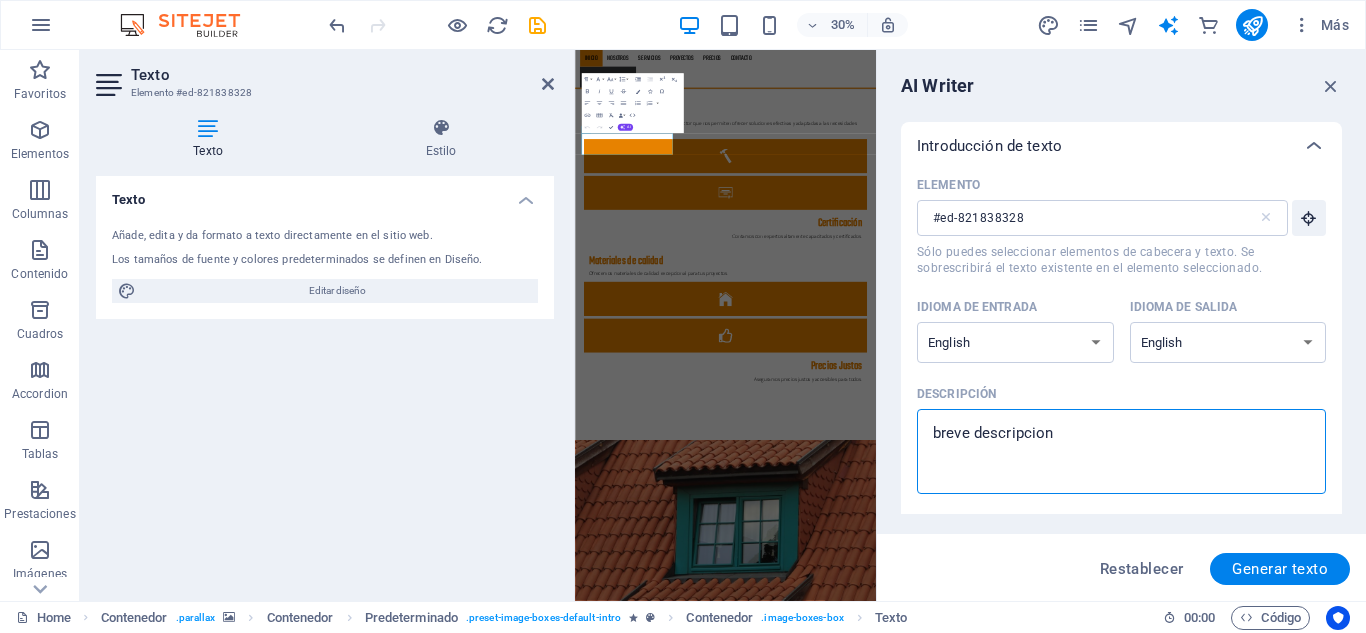 type on "breve descripcion p" 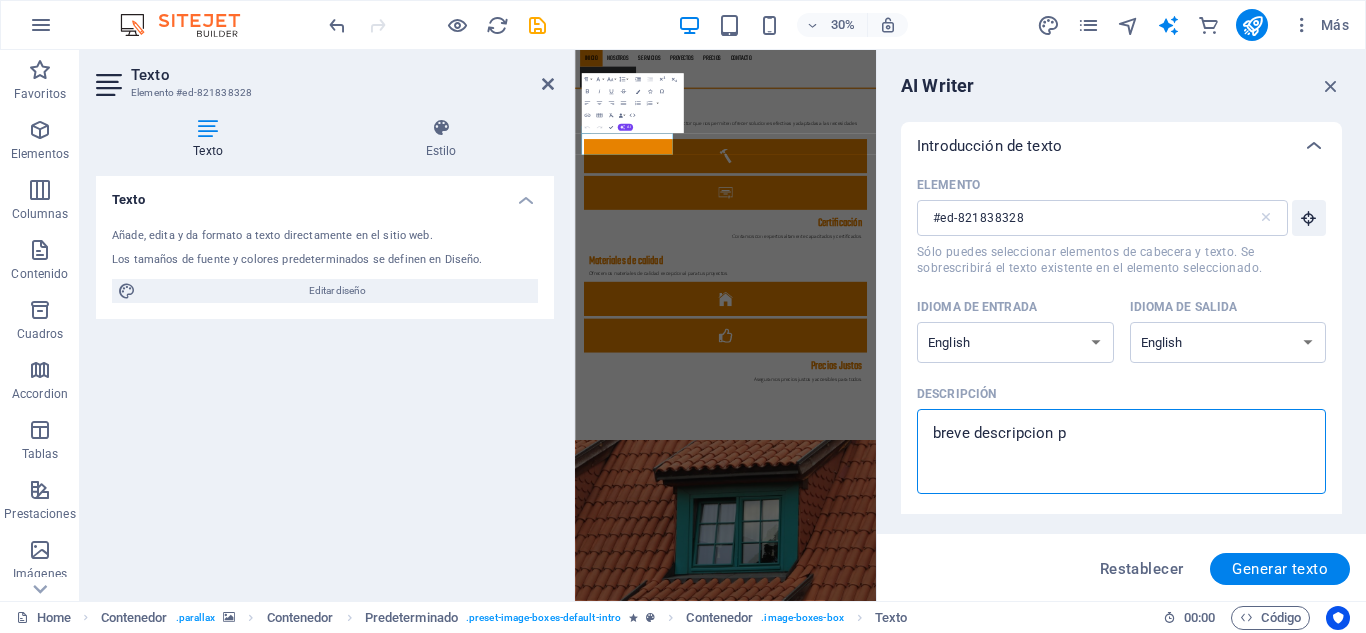 type on "breve descripcion pa" 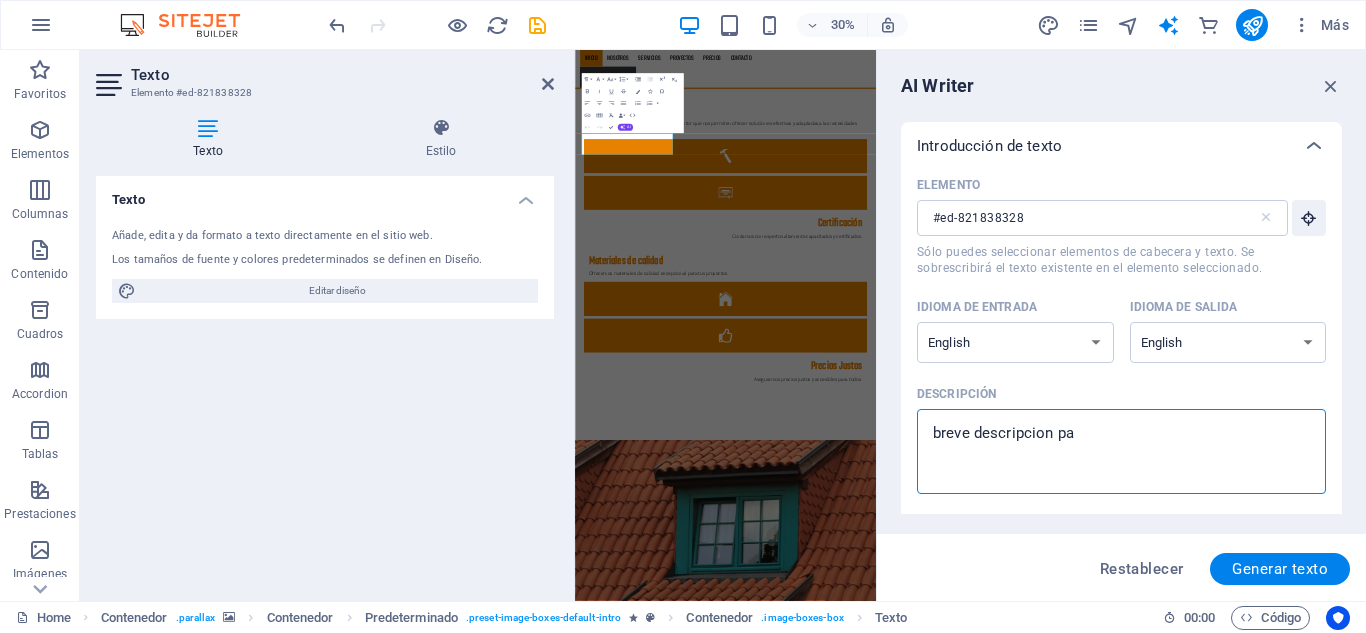 type on "x" 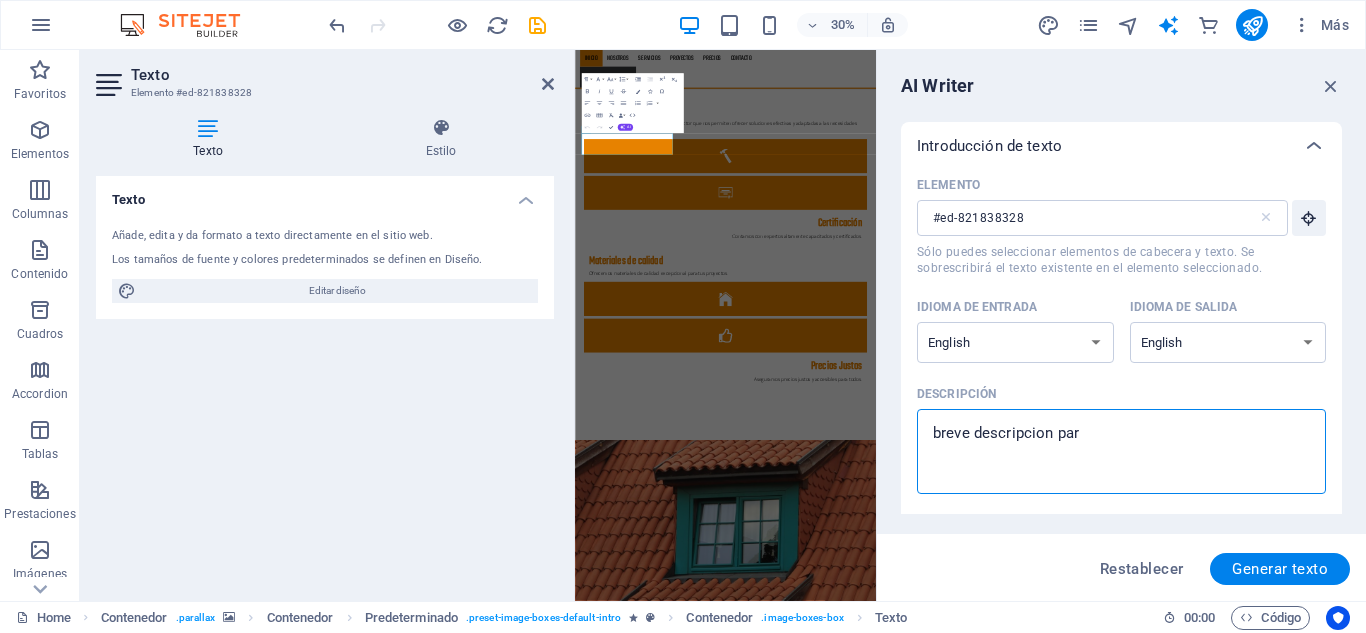 type on "x" 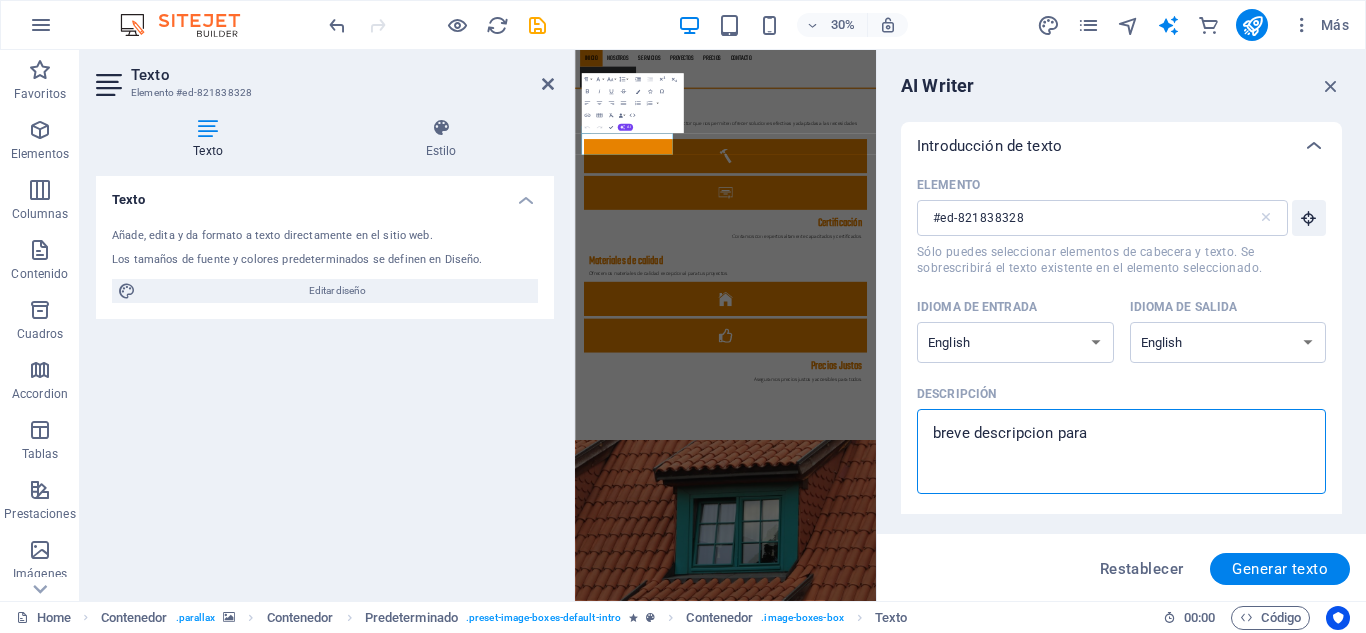 type on "breve descripcion para" 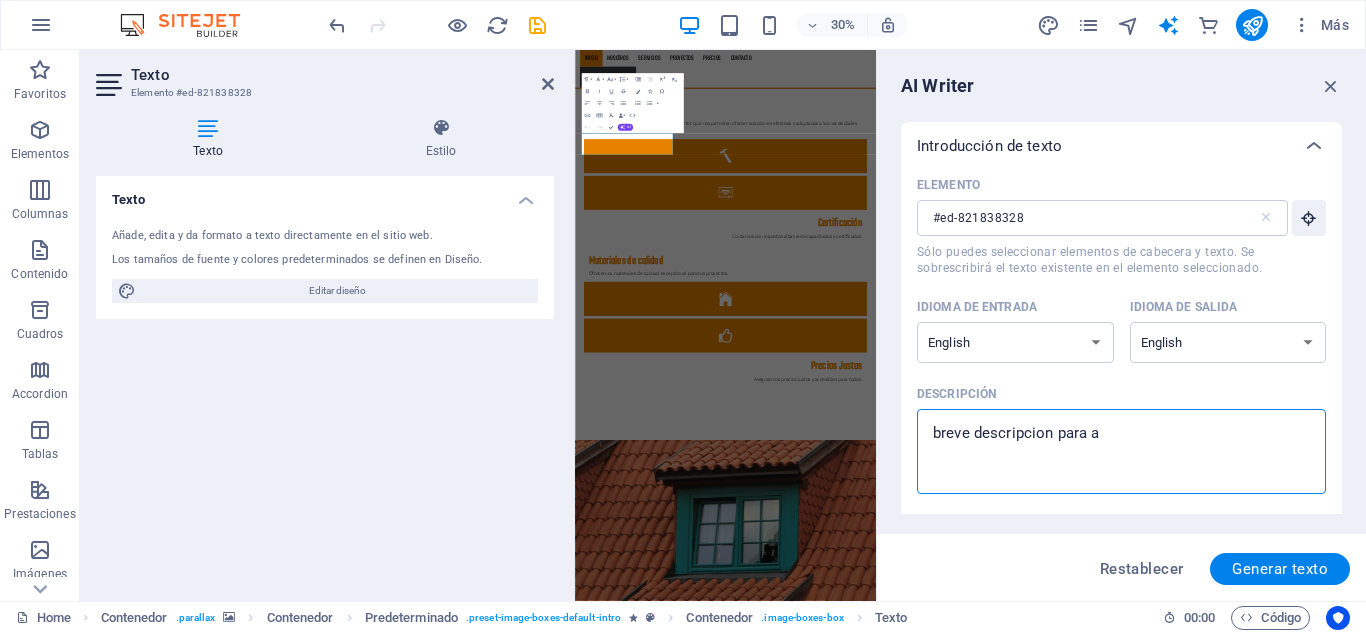 type on "breve descripcion para ac" 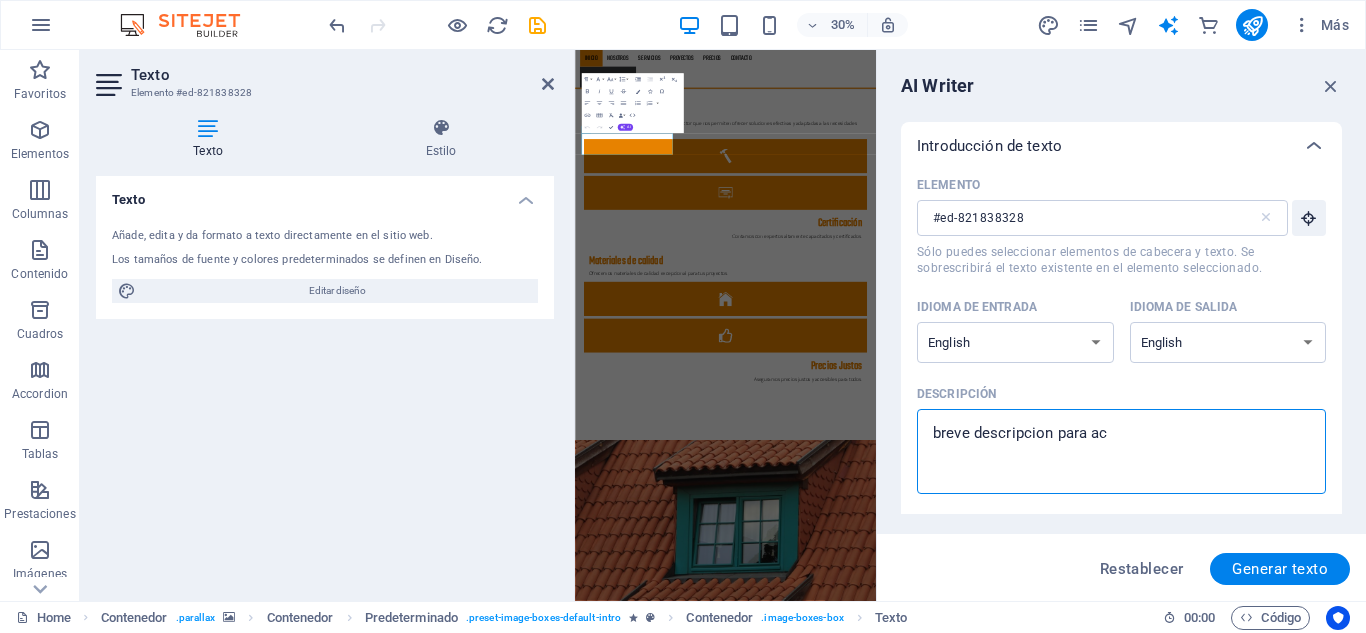type on "breve descripcion para ace" 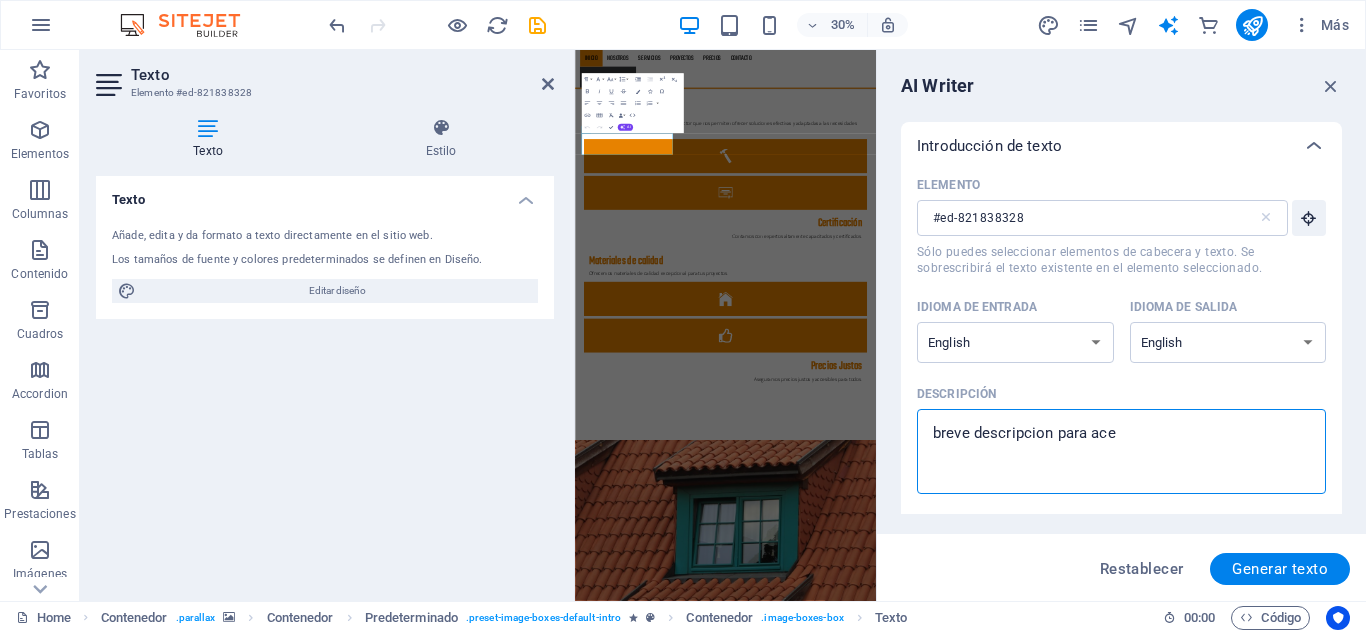 type on "x" 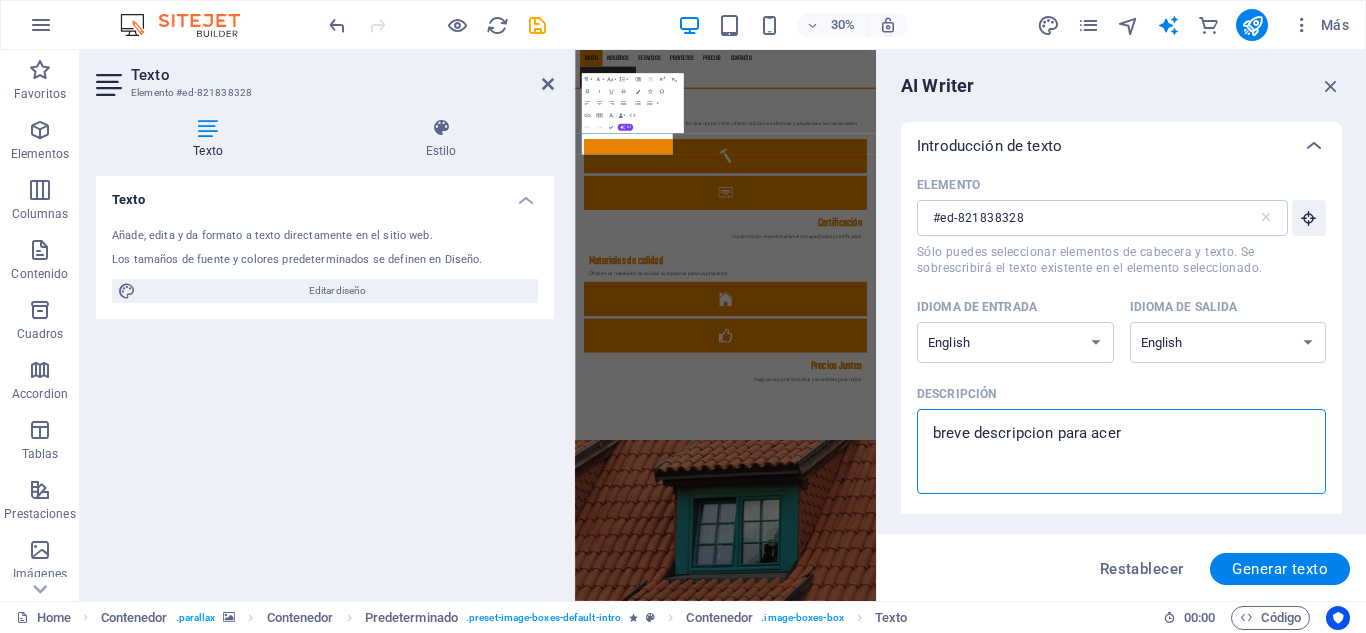 type on "breve descripcion para acerc" 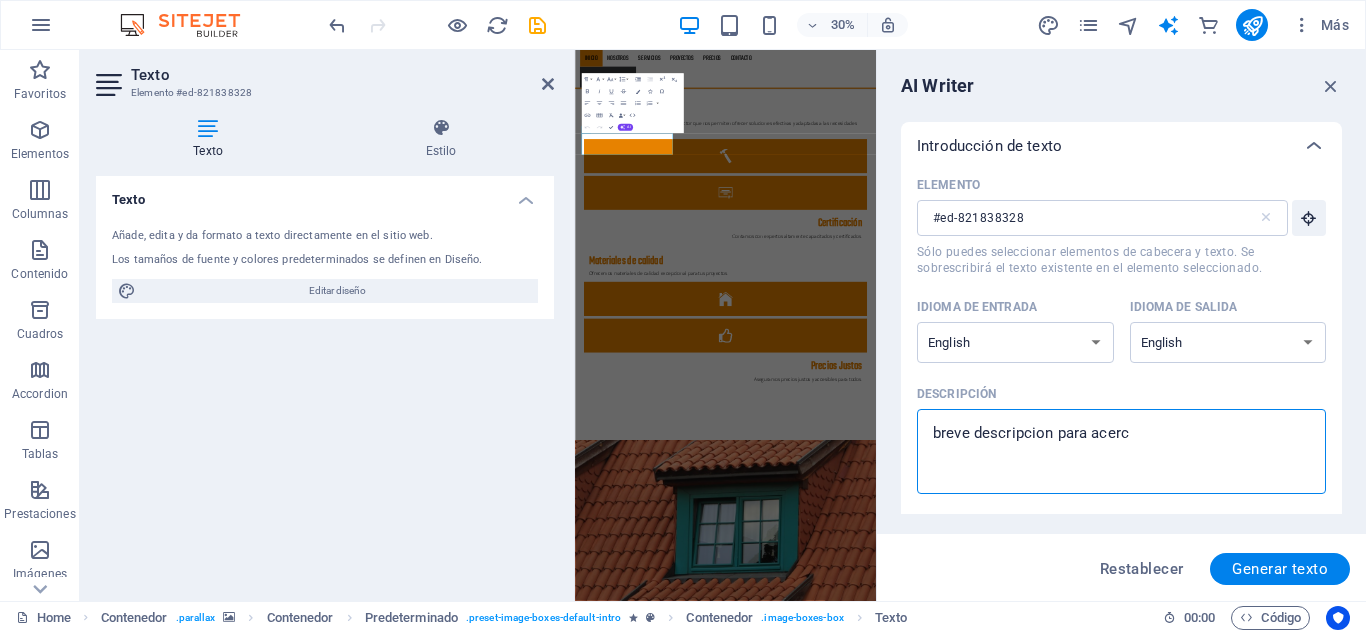 type on "breve descripcion para acerca" 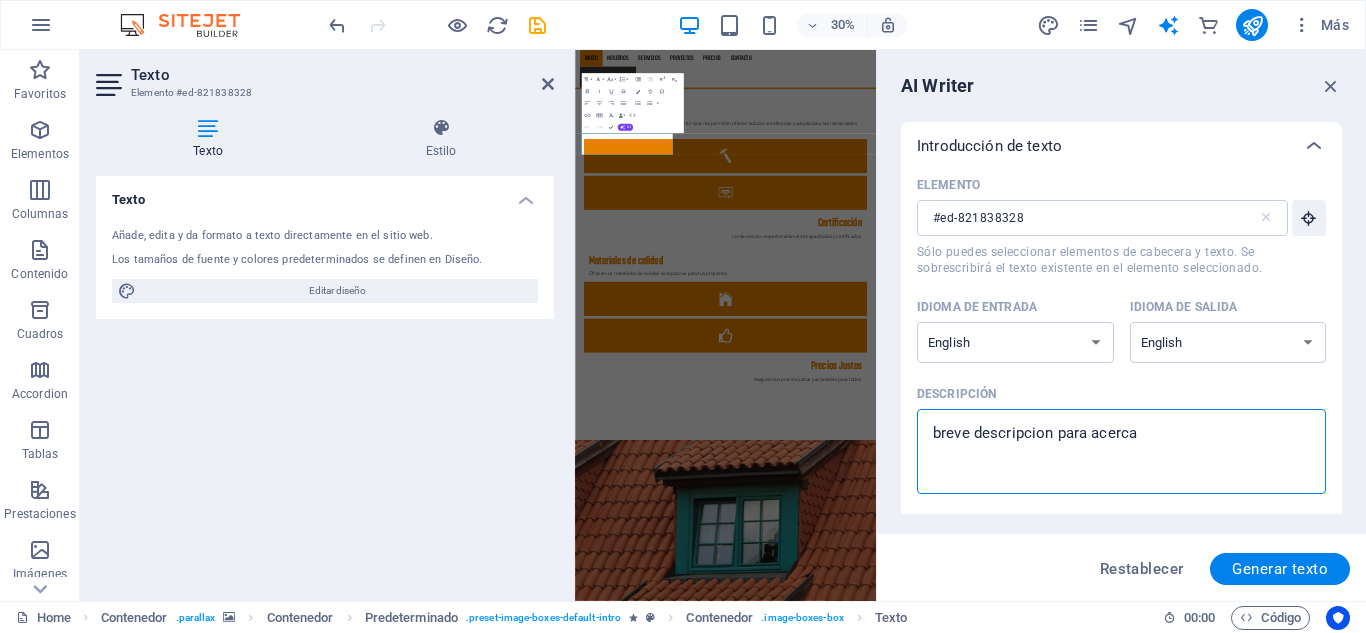 type on "x" 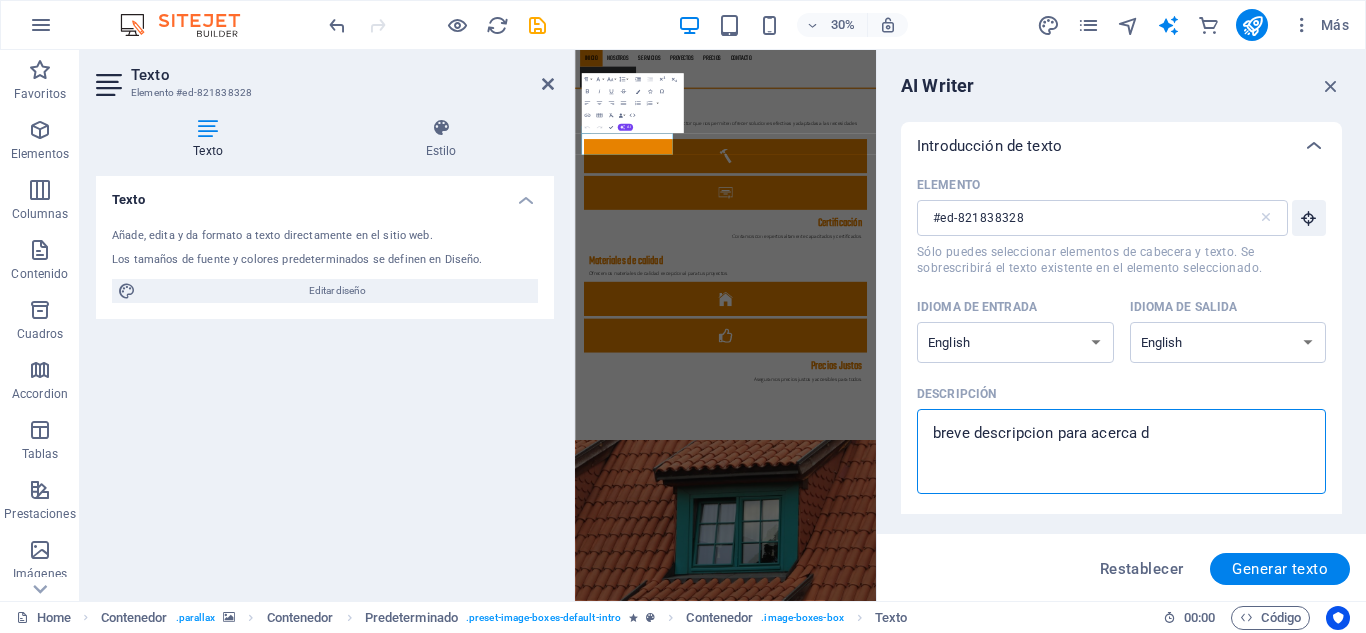 type on "breve descripcion para acerca de" 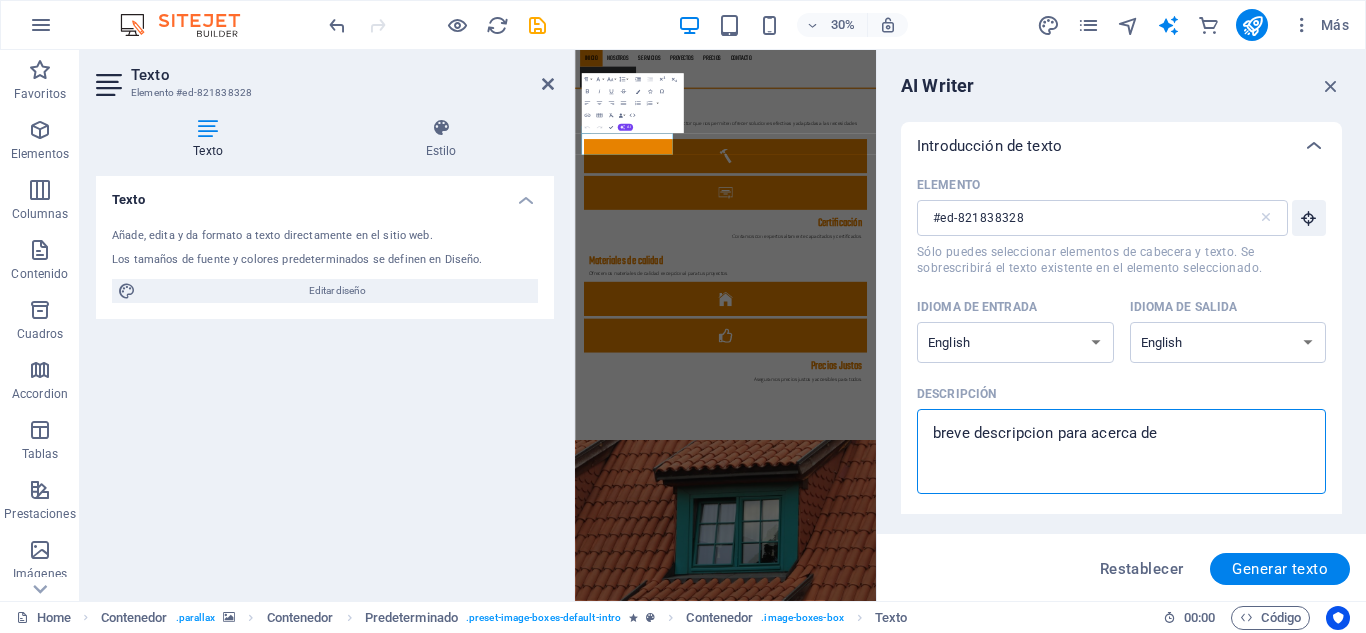 type on "x" 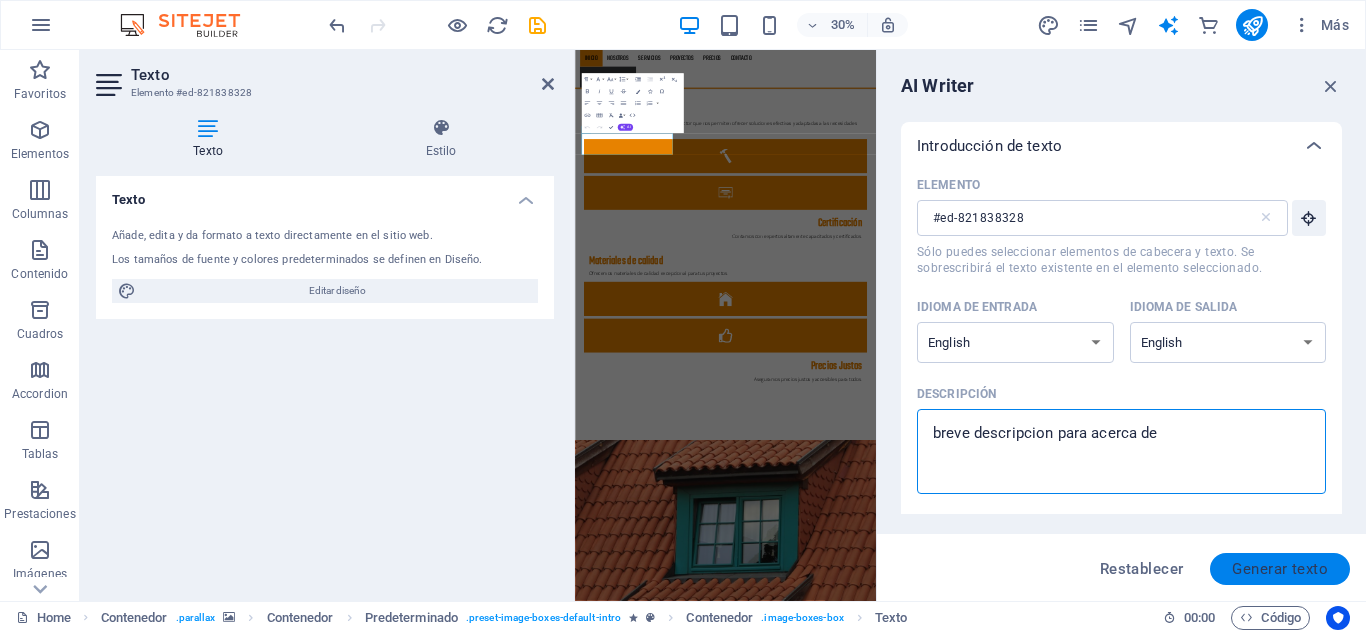 type on "breve descripcion para acerca de" 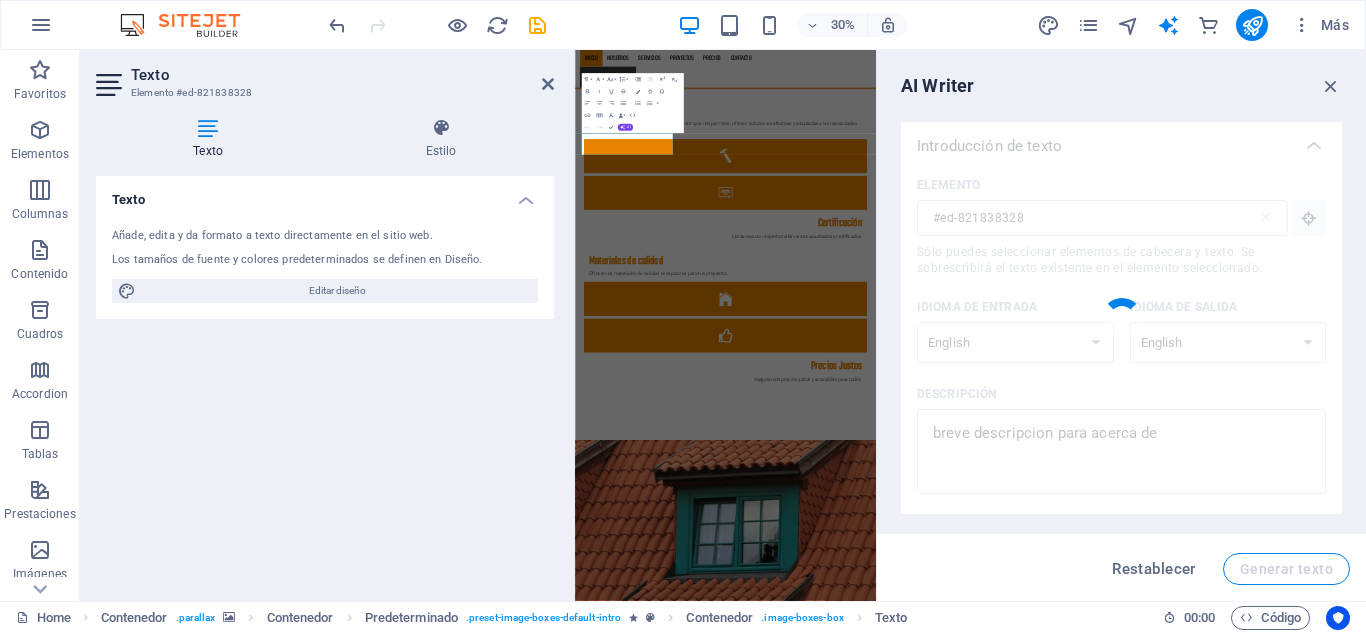 type 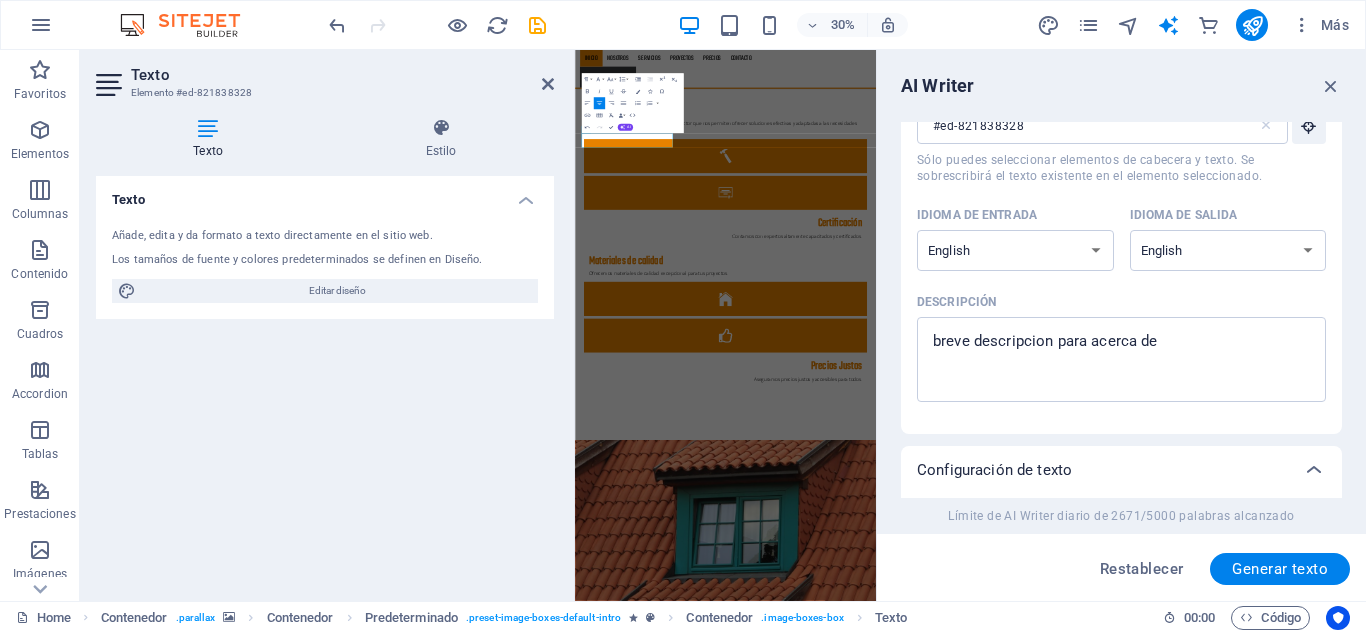 scroll, scrollTop: 92, scrollLeft: 0, axis: vertical 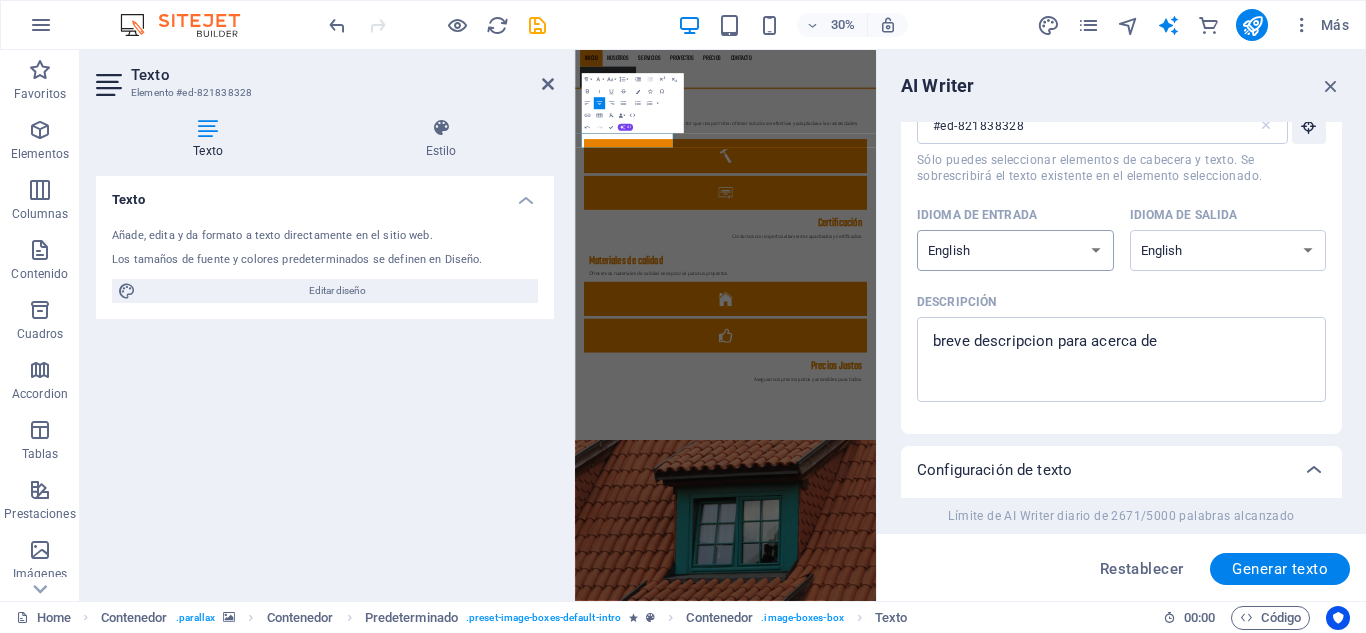 click on "Albanian Arabic Armenian Awadhi Azerbaijani Bashkir Basque Belarusian Bengali Bhojpuri Bosnian Brazilian Portuguese Bulgarian Cantonese (Yue) Catalan Chhattisgarhi Chinese Croatian Czech Danish Dogri Dutch English Estonian Faroese Finnish French Galician Georgian German Greek Gujarati Haryanvi Hindi Hungarian Indonesian Irish Italian Japanese Javanese Kannada Kashmiri Kazakh Konkani Korean Kyrgyz Latvian Lithuanian Macedonian Maithili Malay Maltese Mandarin Mandarin Chinese Marathi Marwari Min Nan Moldovan Mongolian Montenegrin Nepali Norwegian Oriya Pashto Persian (Farsi) Polish Portuguese Punjabi Rajasthani Romanian Russian Sanskrit Santali Serbian Sindhi Sinhala Slovak Slovene Slovenian Spanish Ukrainian Urdu Uzbek Vietnamese Welsh Wu" at bounding box center [1015, 250] 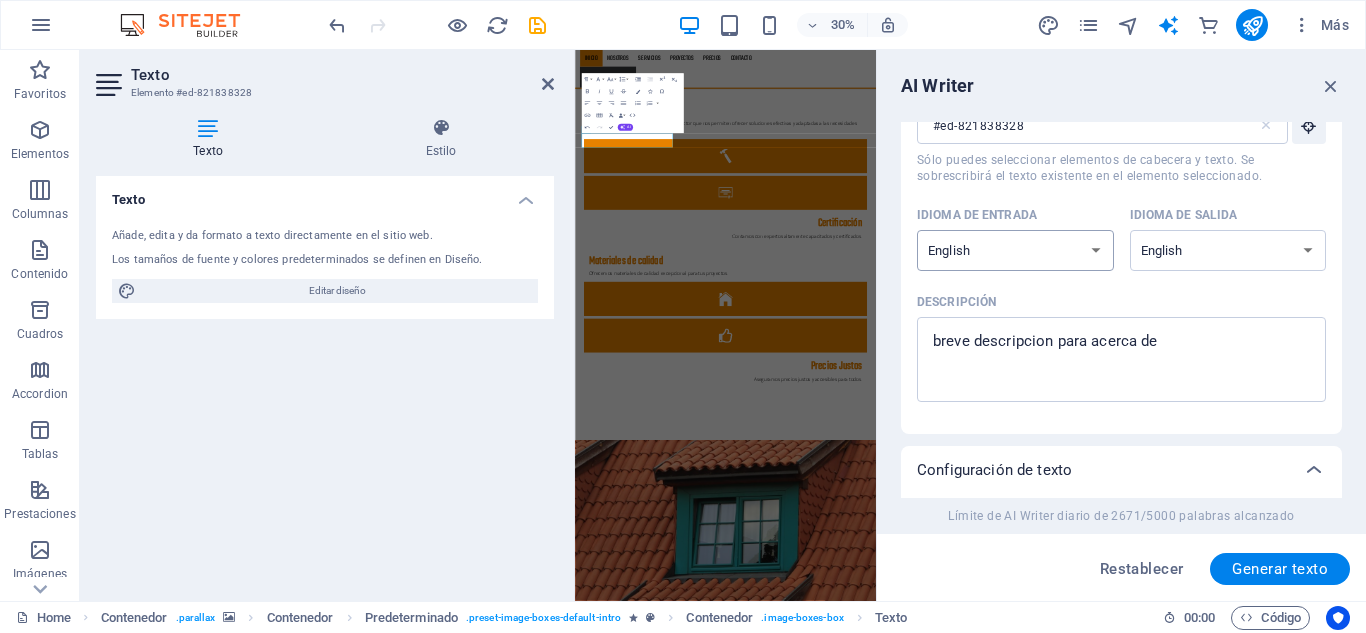 select on "Spanish" 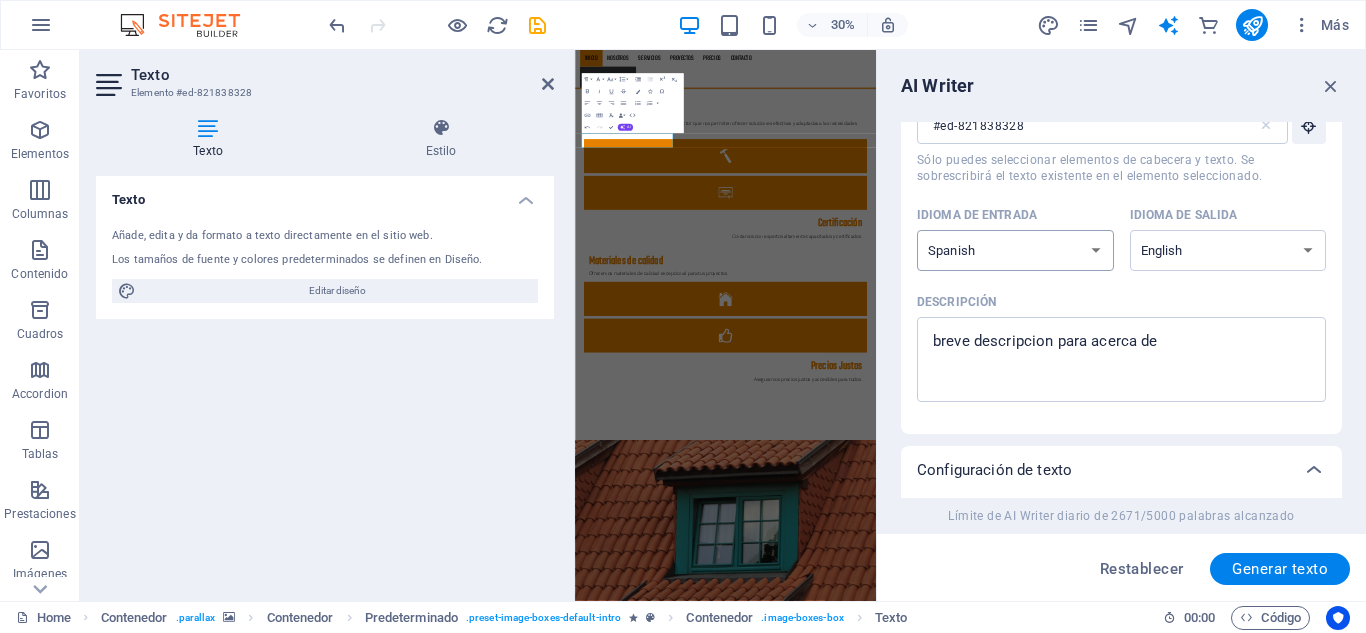 click on "Albanian Arabic Armenian Awadhi Azerbaijani Bashkir Basque Belarusian Bengali Bhojpuri Bosnian Brazilian Portuguese Bulgarian Cantonese (Yue) Catalan Chhattisgarhi Chinese Croatian Czech Danish Dogri Dutch English Estonian Faroese Finnish French Galician Georgian German Greek Gujarati Haryanvi Hindi Hungarian Indonesian Irish Italian Japanese Javanese Kannada Kashmiri Kazakh Konkani Korean Kyrgyz Latvian Lithuanian Macedonian Maithili Malay Maltese Mandarin Mandarin Chinese Marathi Marwari Min Nan Moldovan Mongolian Montenegrin Nepali Norwegian Oriya Pashto Persian (Farsi) Polish Portuguese Punjabi Rajasthani Romanian Russian Sanskrit Santali Serbian Sindhi Sinhala Slovak Slovene Slovenian Spanish Ukrainian Urdu Uzbek Vietnamese Welsh Wu" at bounding box center (1015, 250) 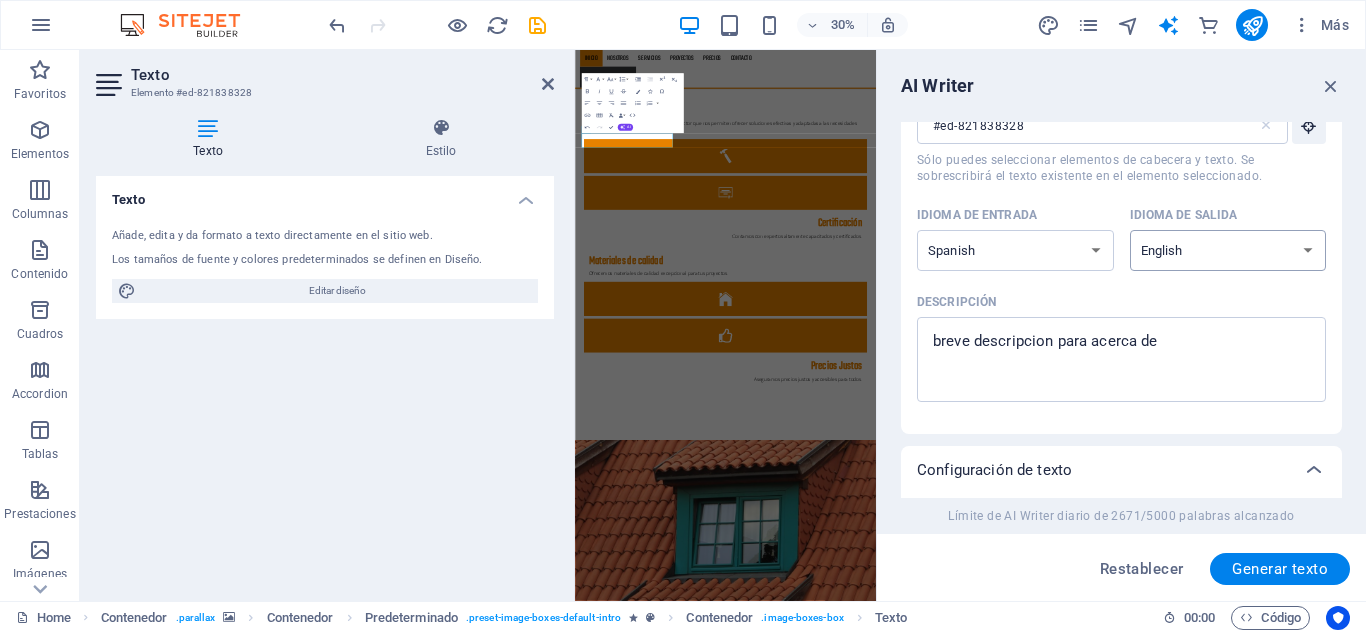 click on "Albanian Arabic Armenian Awadhi Azerbaijani Bashkir Basque Belarusian Bengali Bhojpuri Bosnian Brazilian Portuguese Bulgarian Cantonese (Yue) Catalan Chhattisgarhi Chinese Croatian Czech Danish Dogri Dutch English Estonian Faroese Finnish French Galician Georgian German Greek Gujarati Haryanvi Hindi Hungarian Indonesian Irish Italian Japanese Javanese Kannada Kashmiri Kazakh Konkani Korean Kyrgyz Latvian Lithuanian Macedonian Maithili Malay Maltese Mandarin Mandarin Chinese Marathi Marwari Min Nan Moldovan Mongolian Montenegrin Nepali Norwegian Oriya Pashto Persian (Farsi) Polish Portuguese Punjabi Rajasthani Romanian Russian Sanskrit Santali Serbian Sindhi Sinhala Slovak Slovene Slovenian Spanish Ukrainian Urdu Uzbek Vietnamese Welsh Wu" at bounding box center [1228, 250] 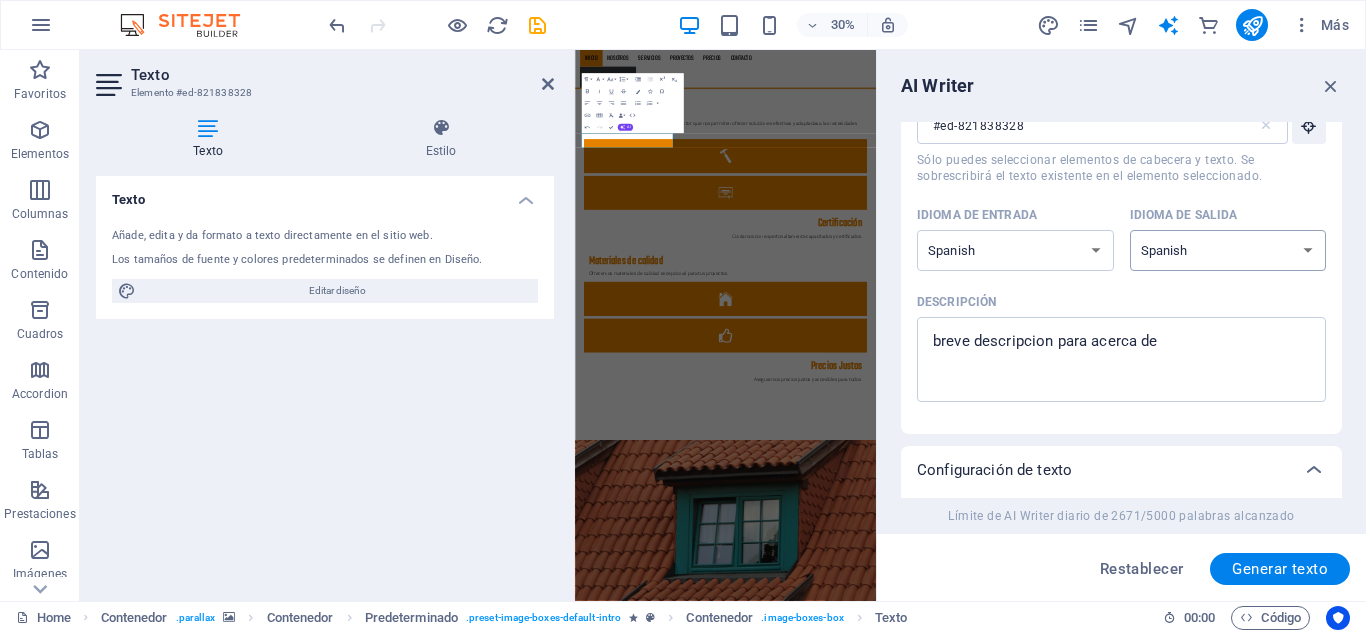 click on "Albanian Arabic Armenian Awadhi Azerbaijani Bashkir Basque Belarusian Bengali Bhojpuri Bosnian Brazilian Portuguese Bulgarian Cantonese (Yue) Catalan Chhattisgarhi Chinese Croatian Czech Danish Dogri Dutch English Estonian Faroese Finnish French Galician Georgian German Greek Gujarati Haryanvi Hindi Hungarian Indonesian Irish Italian Japanese Javanese Kannada Kashmiri Kazakh Konkani Korean Kyrgyz Latvian Lithuanian Macedonian Maithili Malay Maltese Mandarin Mandarin Chinese Marathi Marwari Min Nan Moldovan Mongolian Montenegrin Nepali Norwegian Oriya Pashto Persian (Farsi) Polish Portuguese Punjabi Rajasthani Romanian Russian Sanskrit Santali Serbian Sindhi Sinhala Slovak Slovene Slovenian Spanish Ukrainian Urdu Uzbek Vietnamese Welsh Wu" at bounding box center [1228, 250] 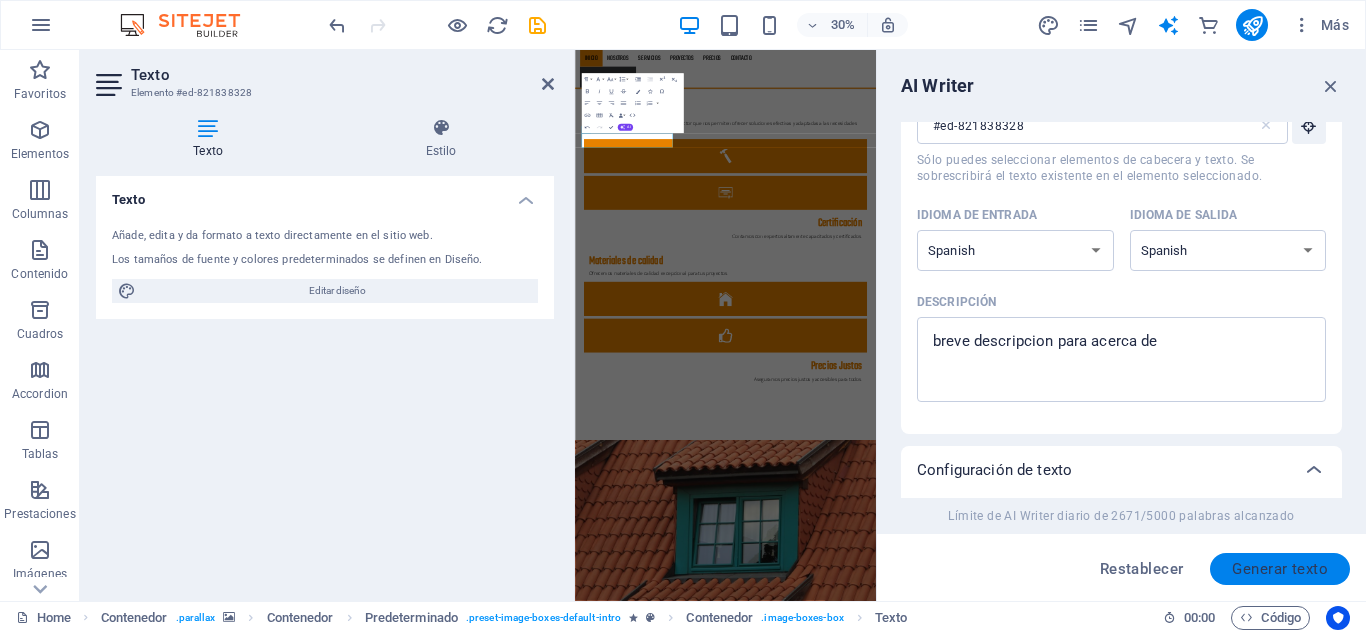 click on "Generar texto" at bounding box center (1280, 569) 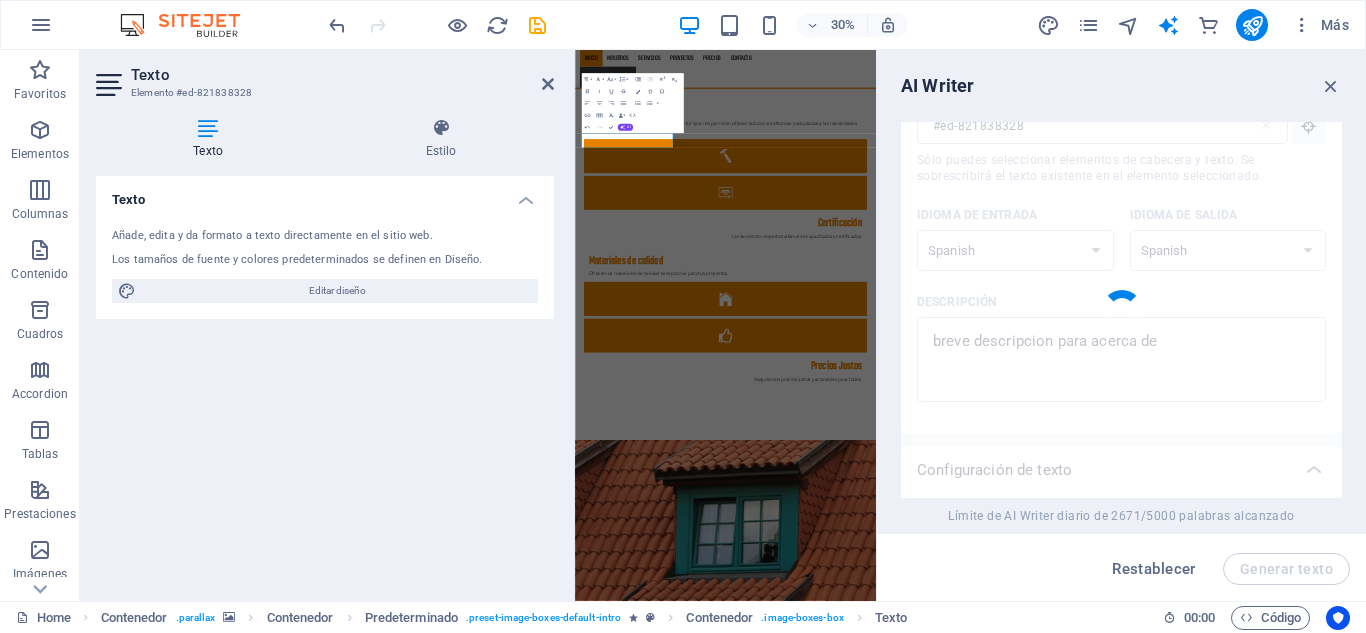 type on "x" 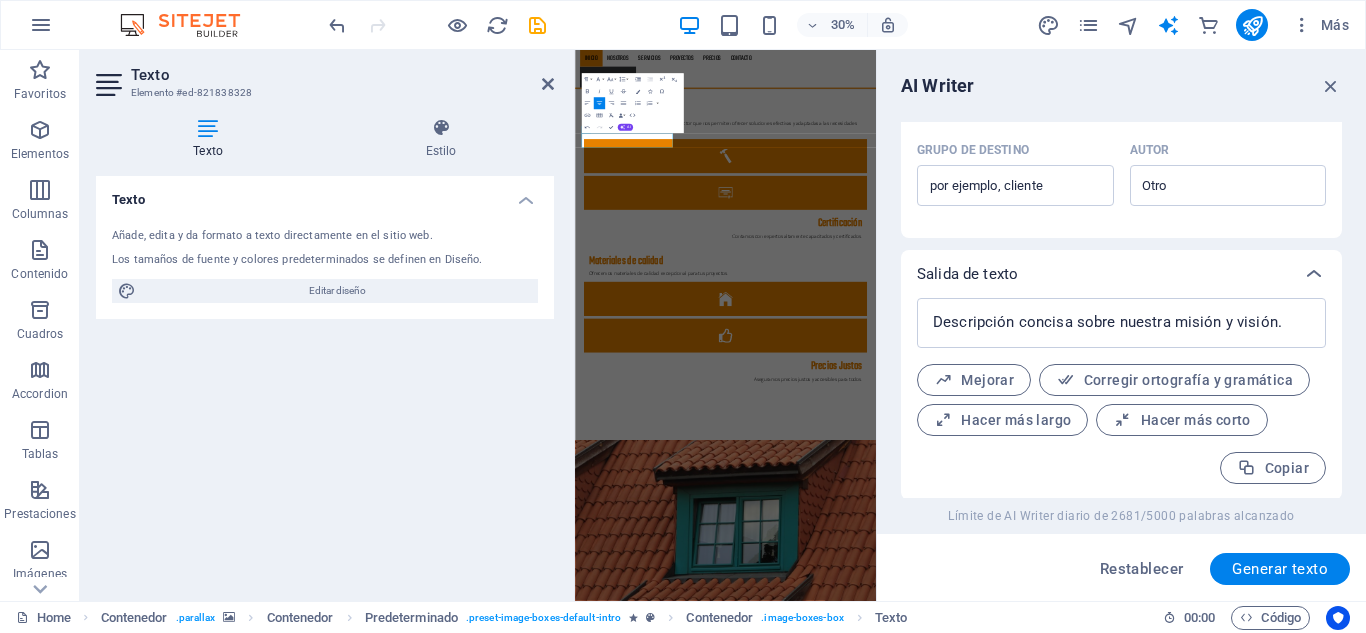 scroll, scrollTop: 627, scrollLeft: 0, axis: vertical 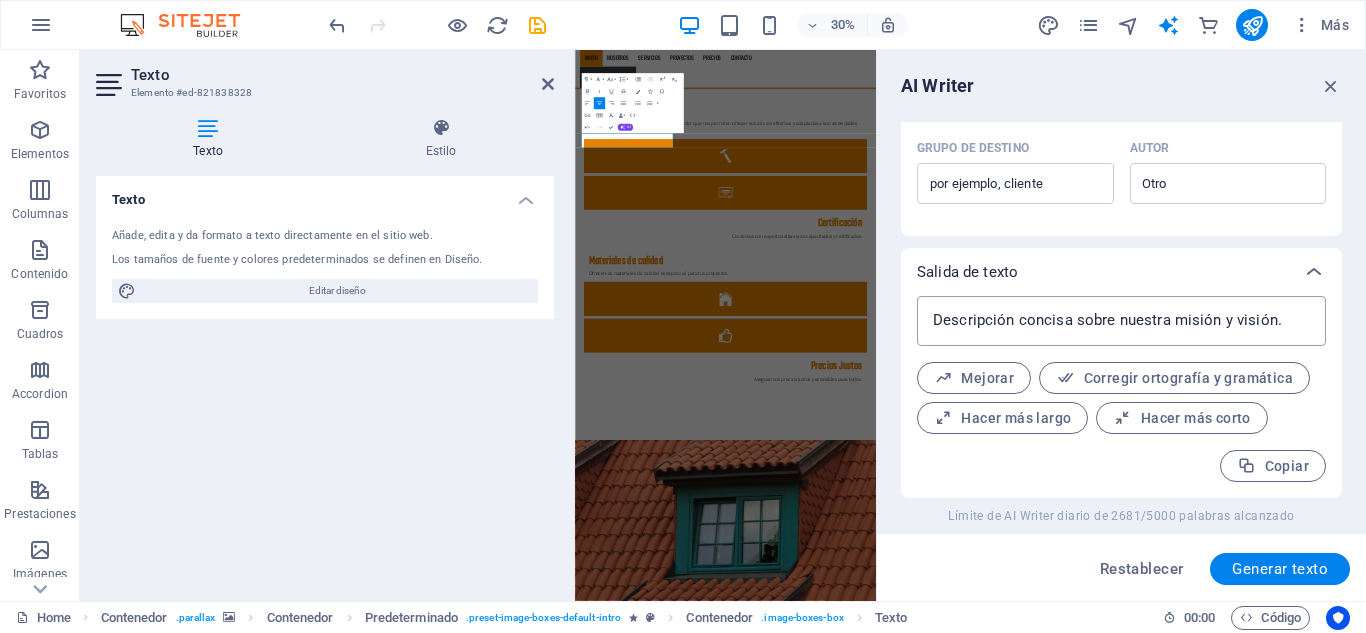 click on "Descripción concisa sobre nuestra misión y visión." at bounding box center [1121, 321] 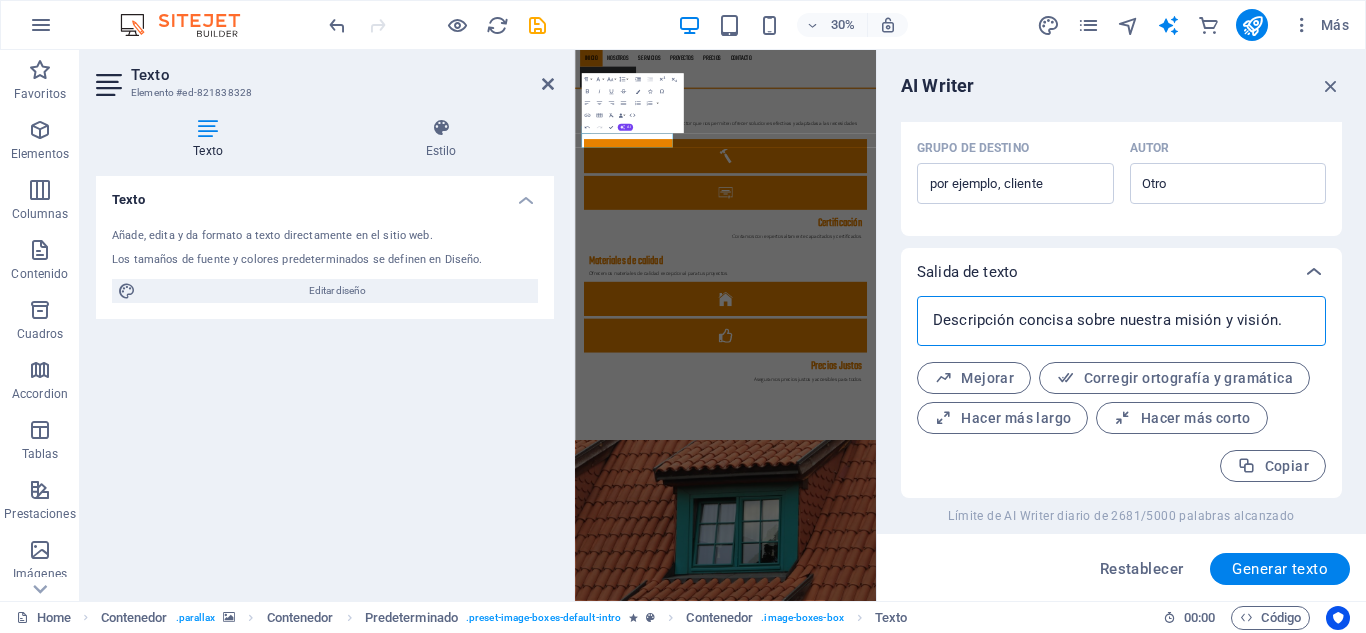 click on "Descripción concisa sobre nuestra misión y visión." at bounding box center (1121, 321) 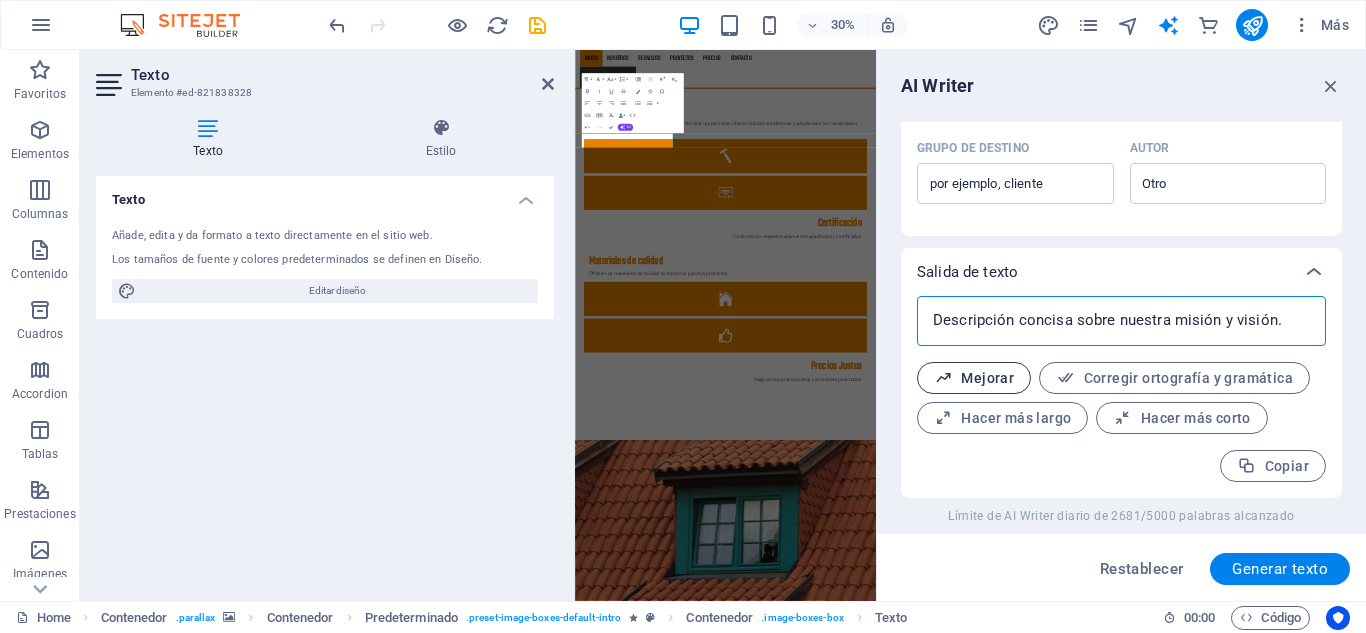 type on "x" 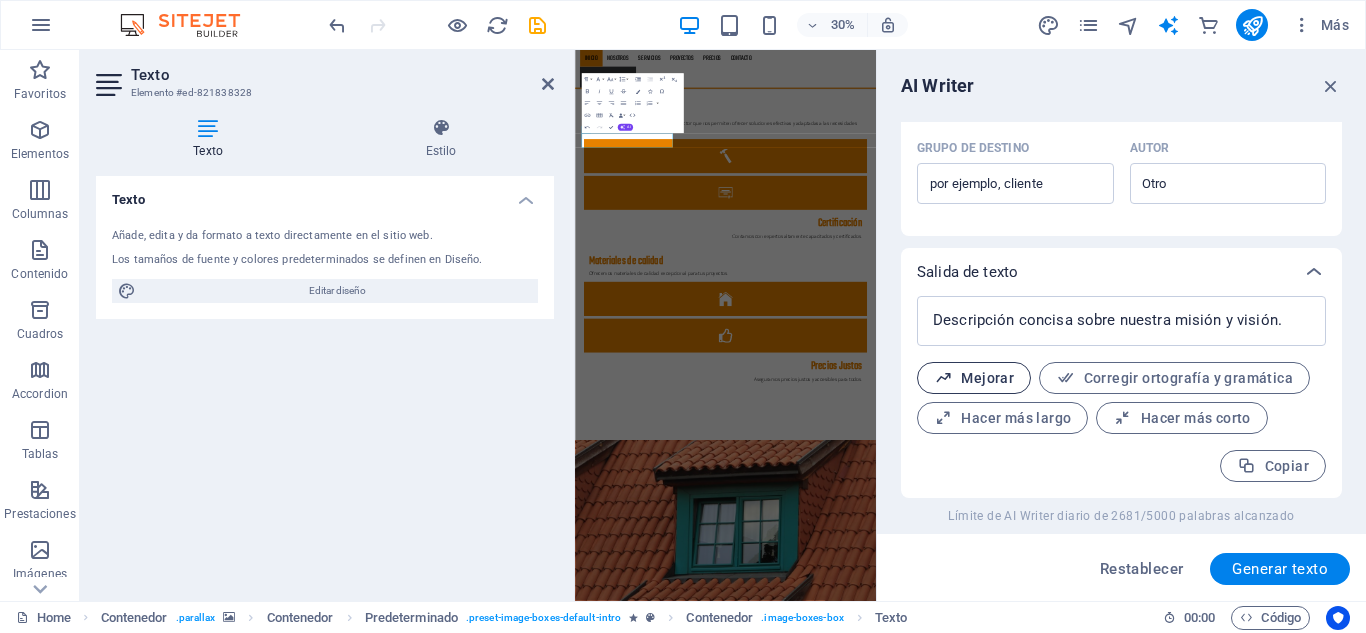 click on "Mejorar" at bounding box center [974, 378] 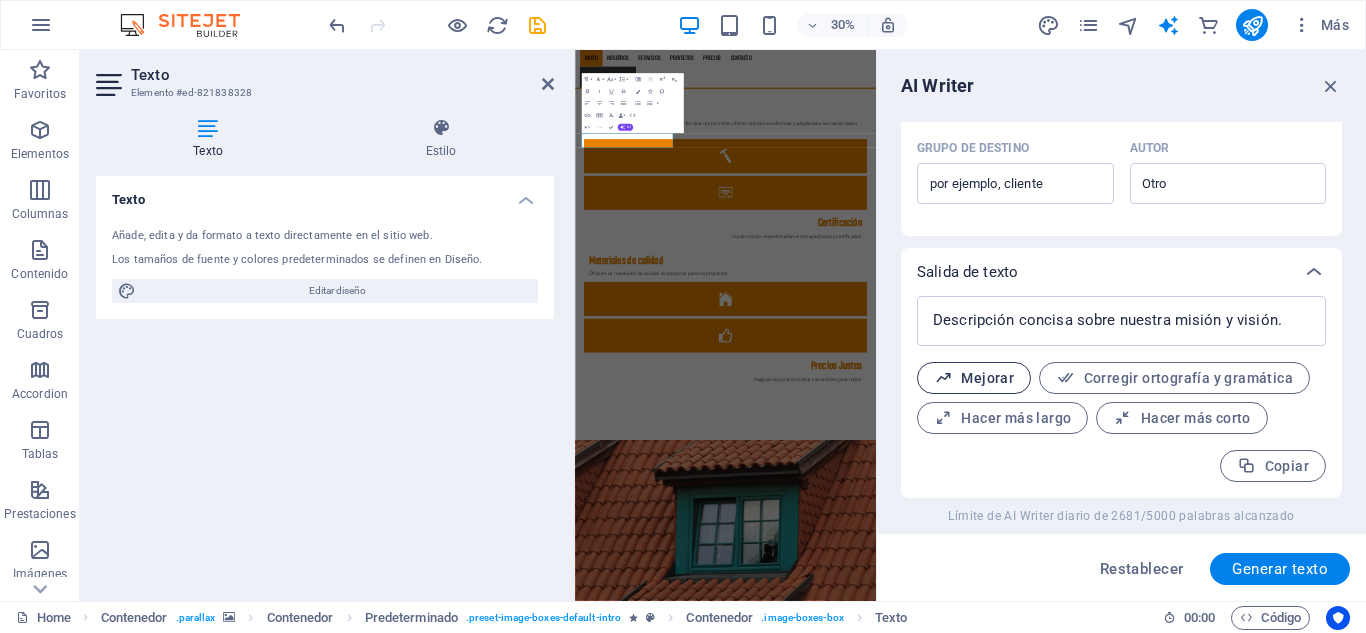 type on "x" 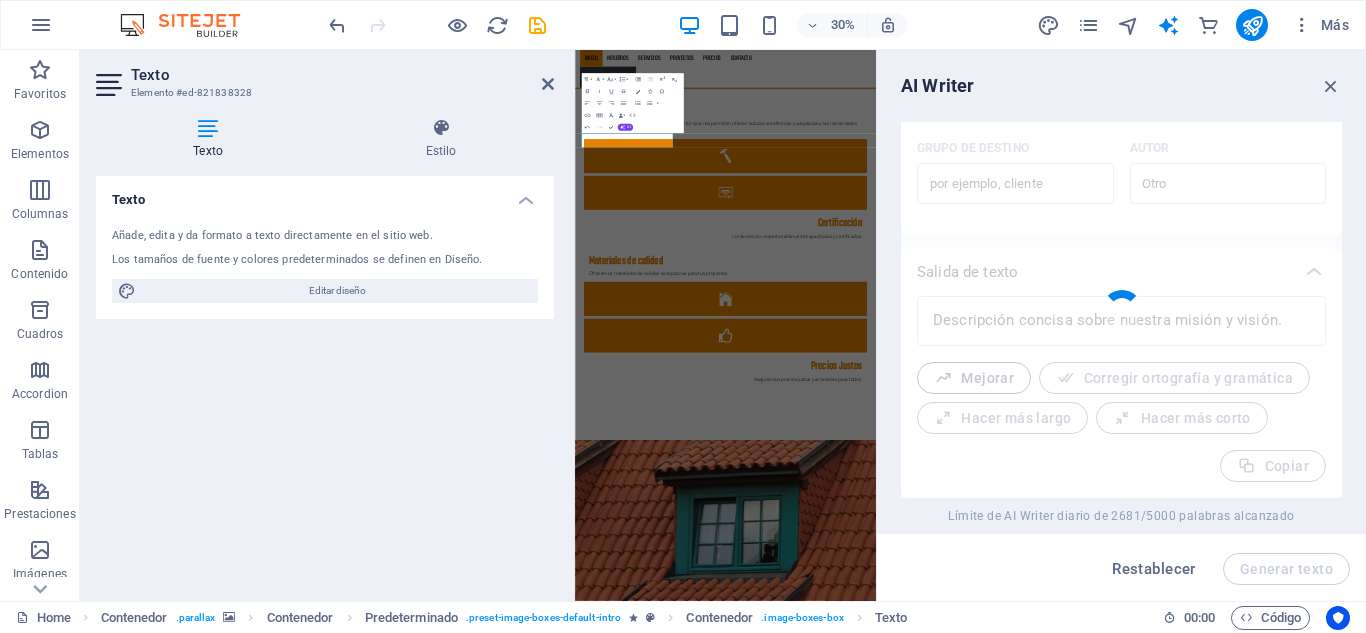 type on "x" 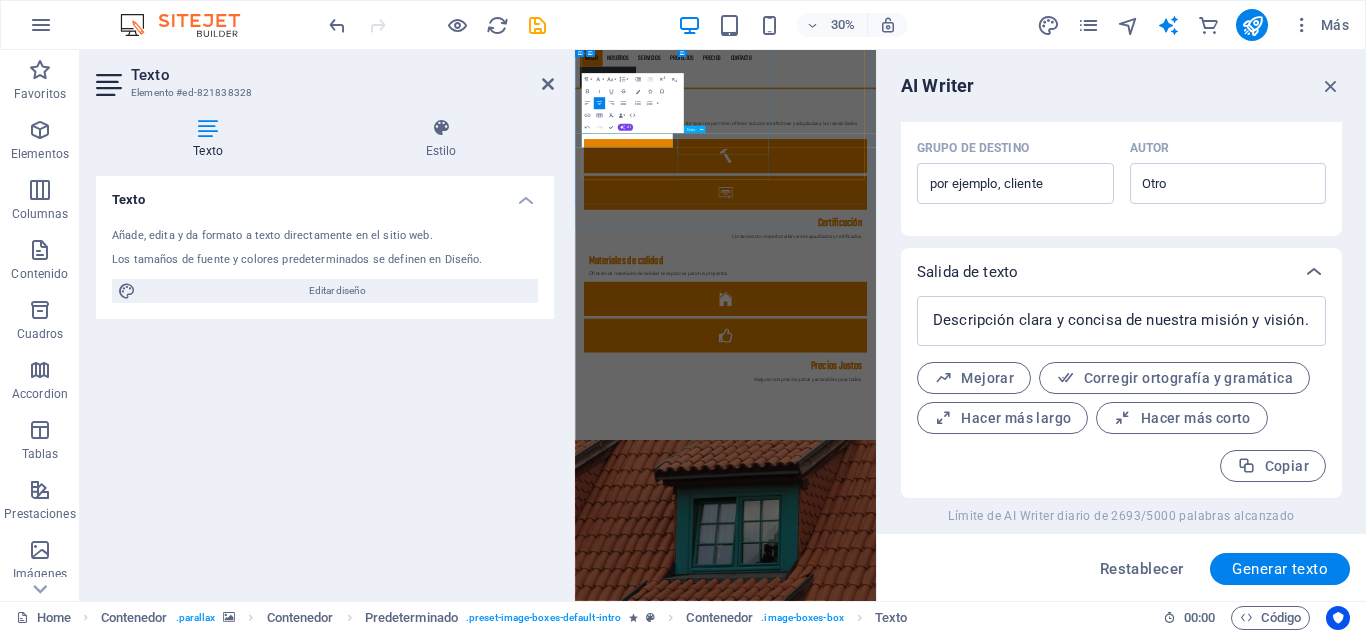 click on "Lorem ipsum dolor sit amet, consectetur adipisicing elit. Veritatis, dolorem!" at bounding box center (1077, 4524) 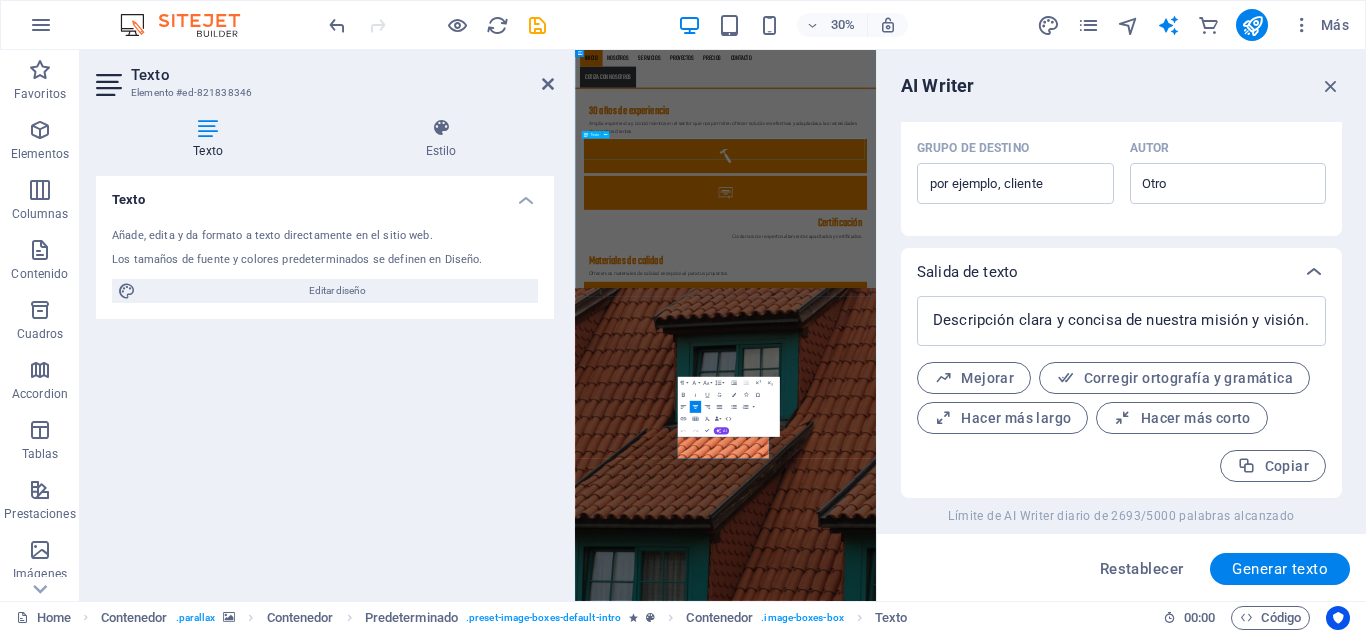 type on "#ed-821838346" 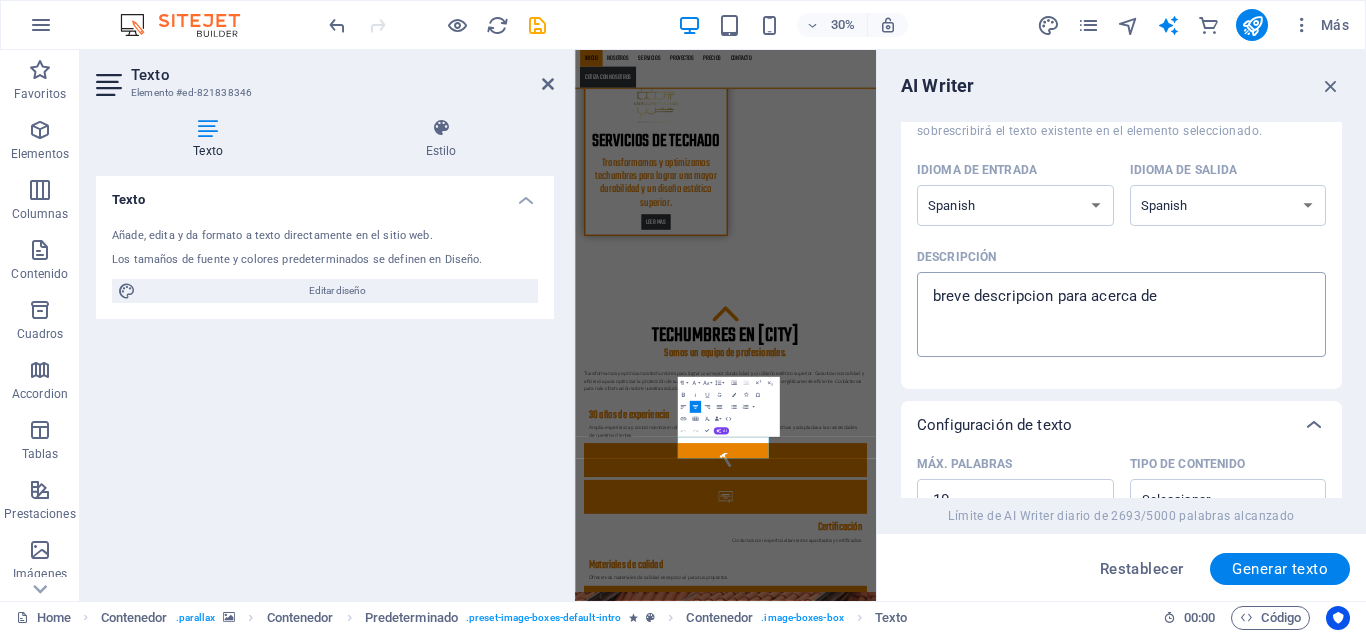 scroll, scrollTop: 136, scrollLeft: 0, axis: vertical 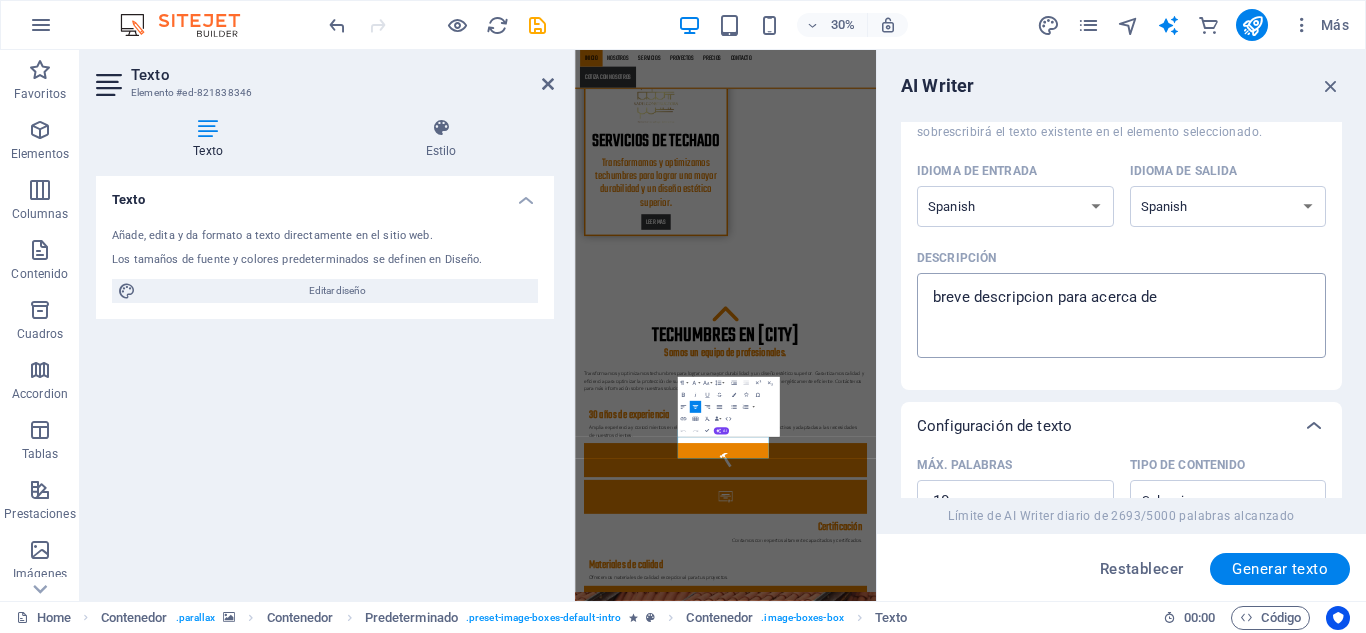 type on "x" 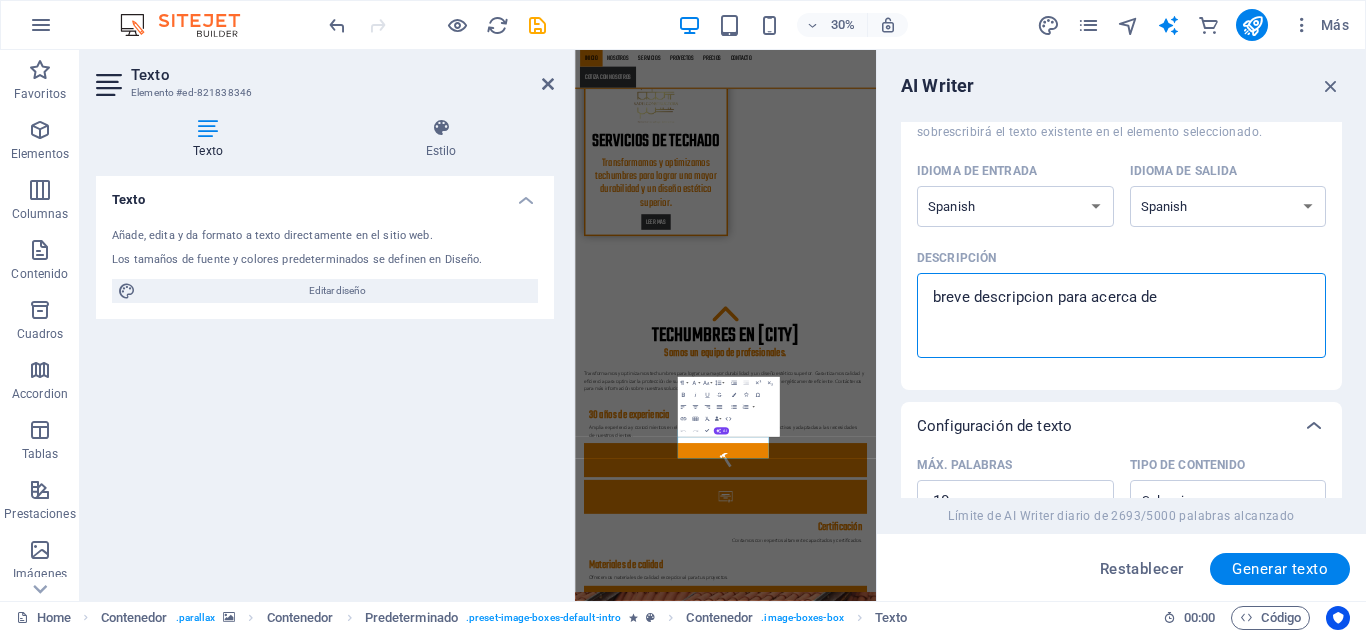 drag, startPoint x: 1053, startPoint y: 296, endPoint x: 1242, endPoint y: 306, distance: 189.26436 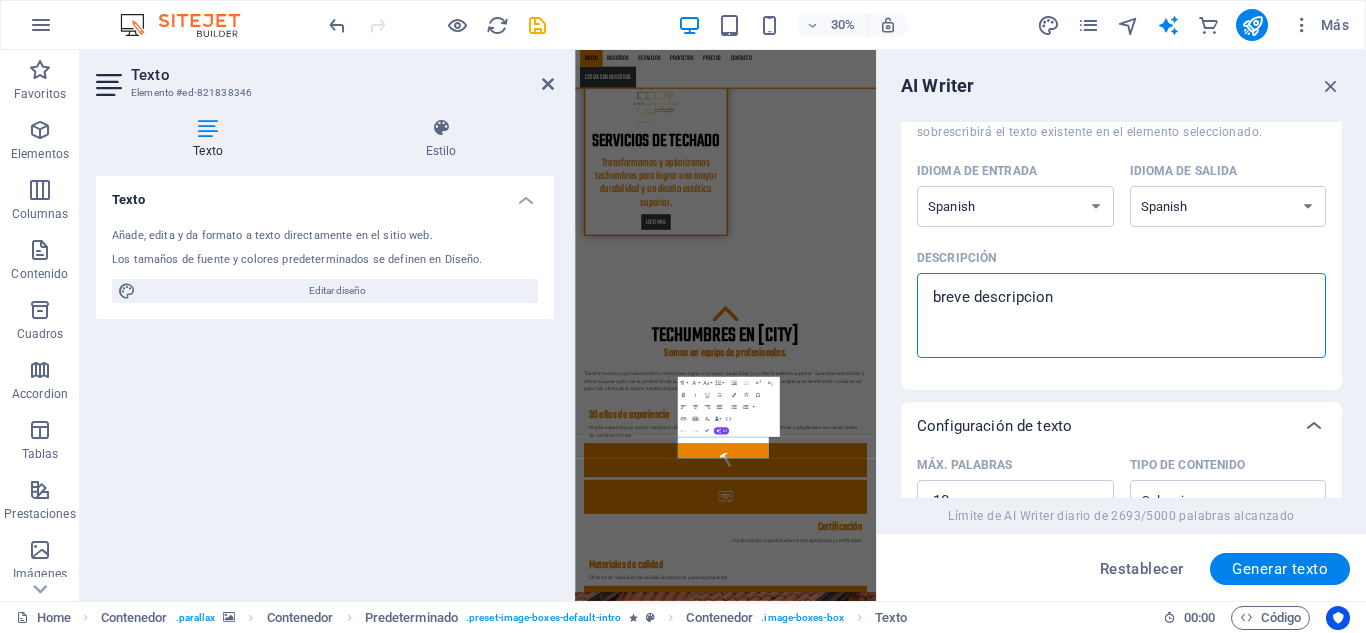 type on "breve descripcion p" 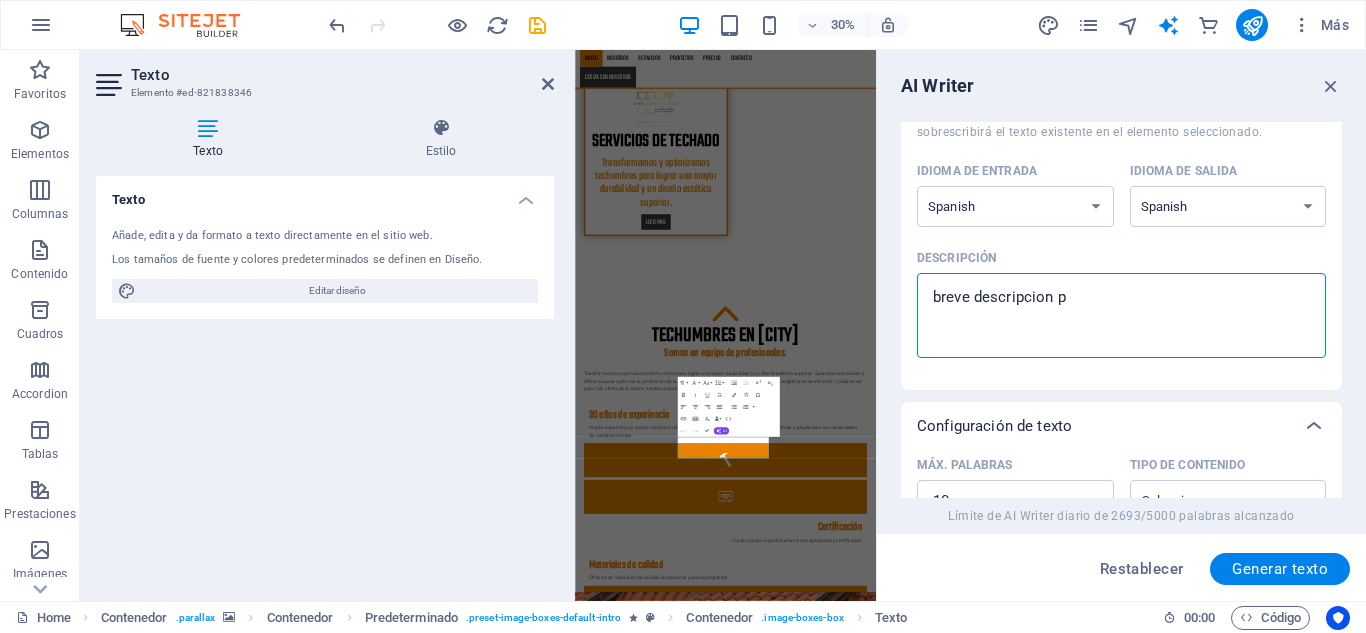 type on "breve descripcion pa" 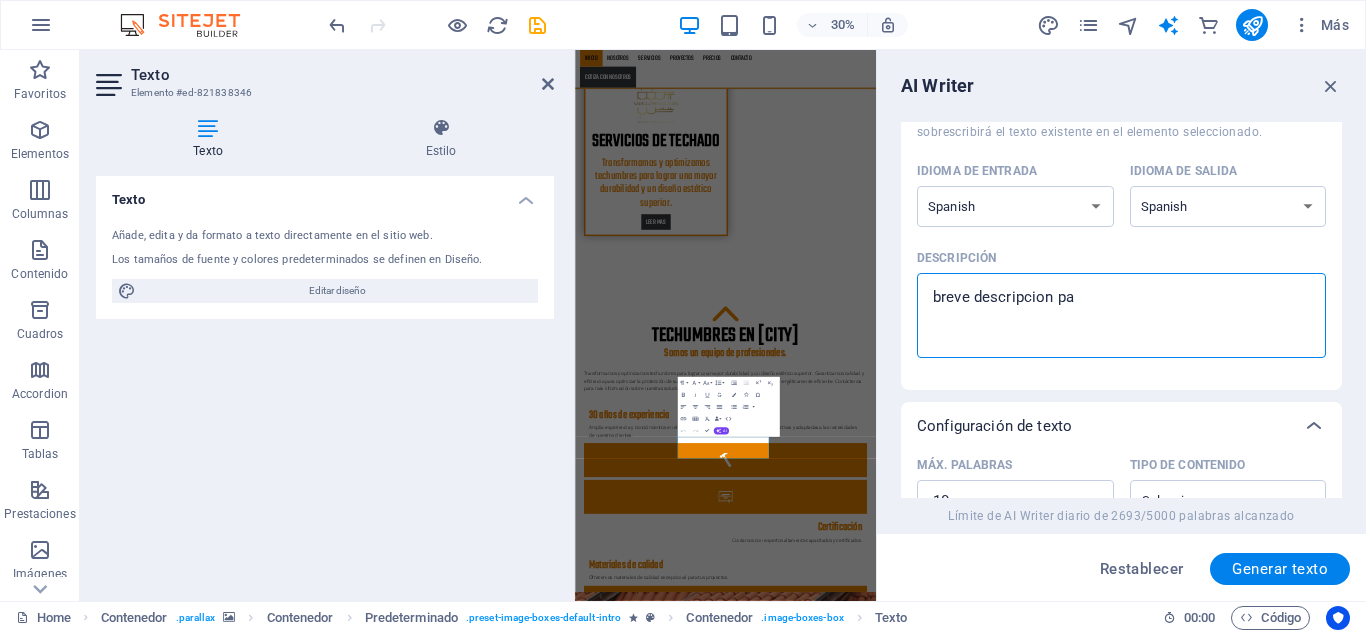 type on "breve descripcion par" 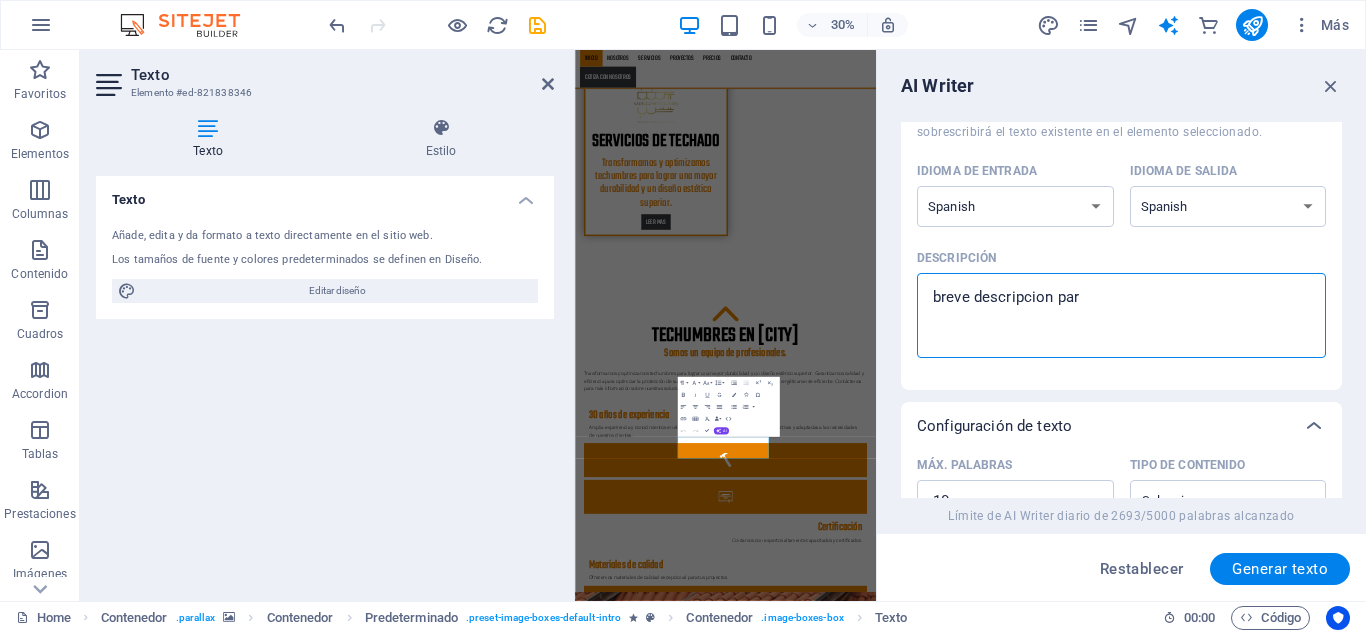 type on "x" 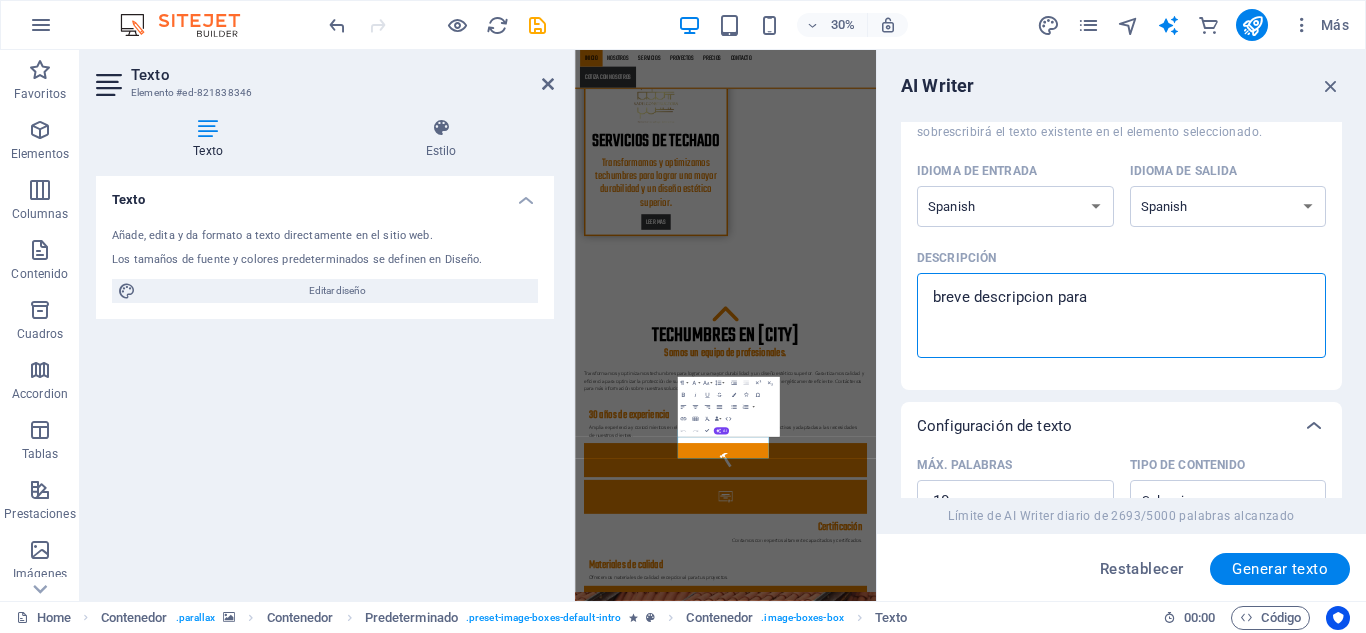 type on "breve descripcion para" 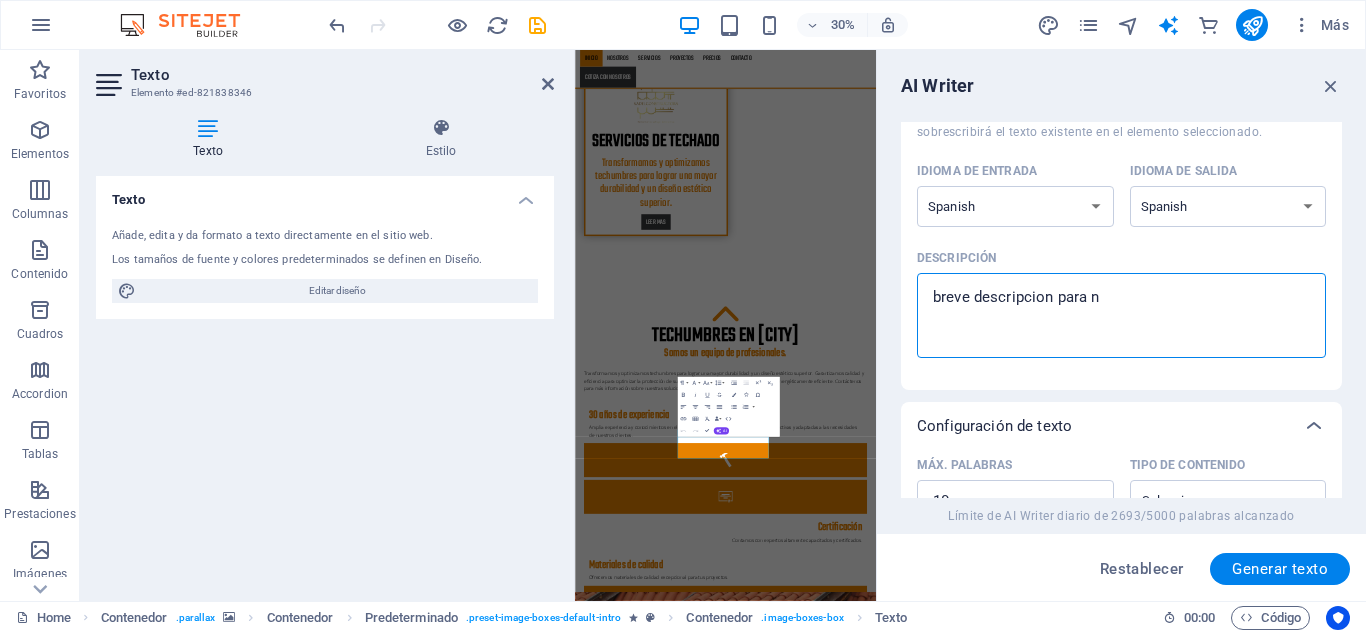 type on "breve descripcion para nu" 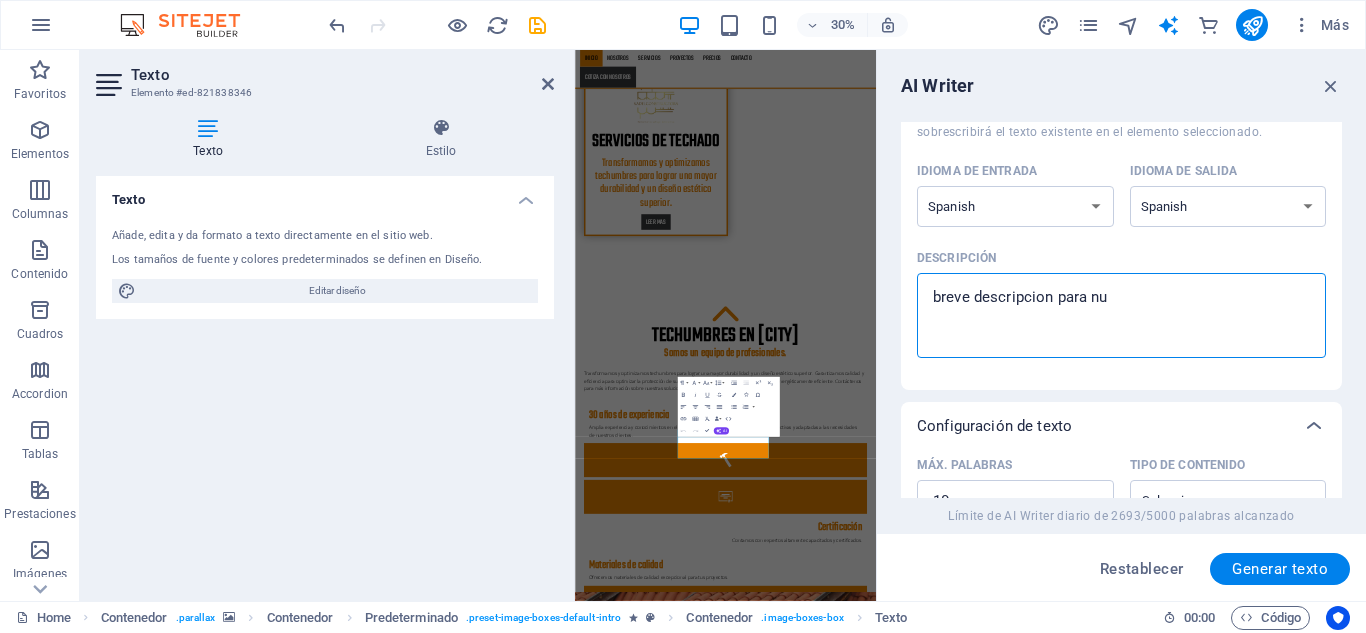 type on "breve descripcion para nue" 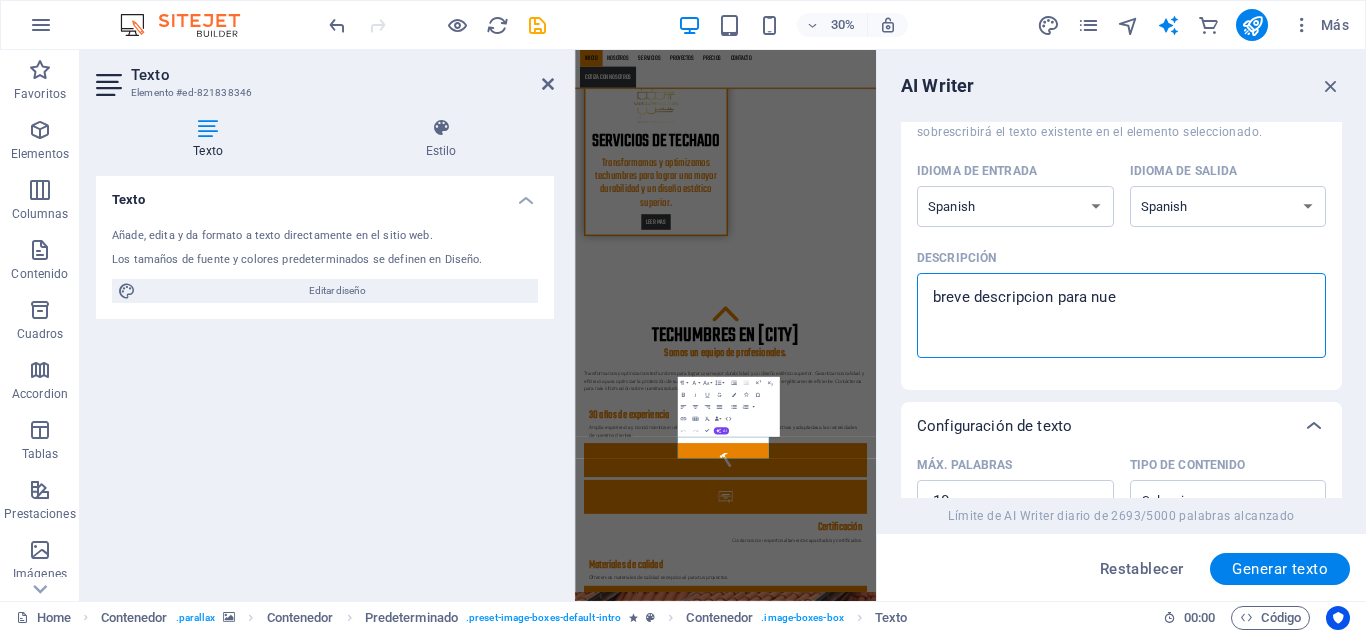type on "x" 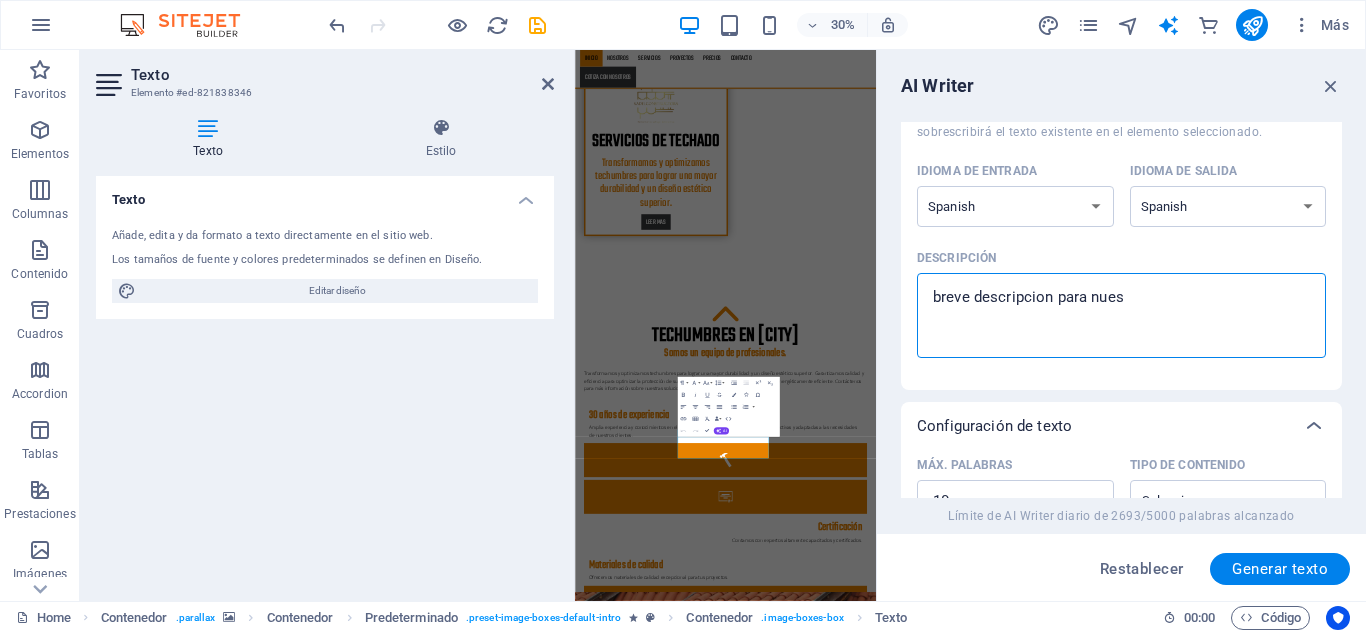 type on "breve descripcion para nuest" 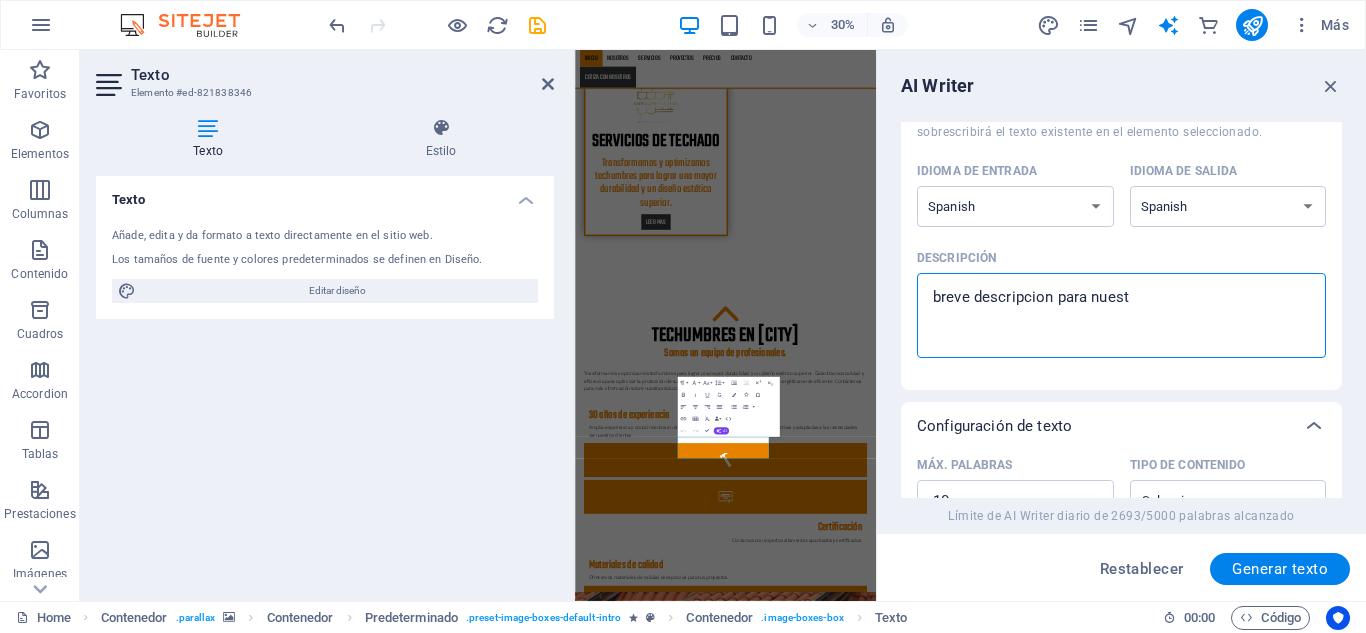 type on "x" 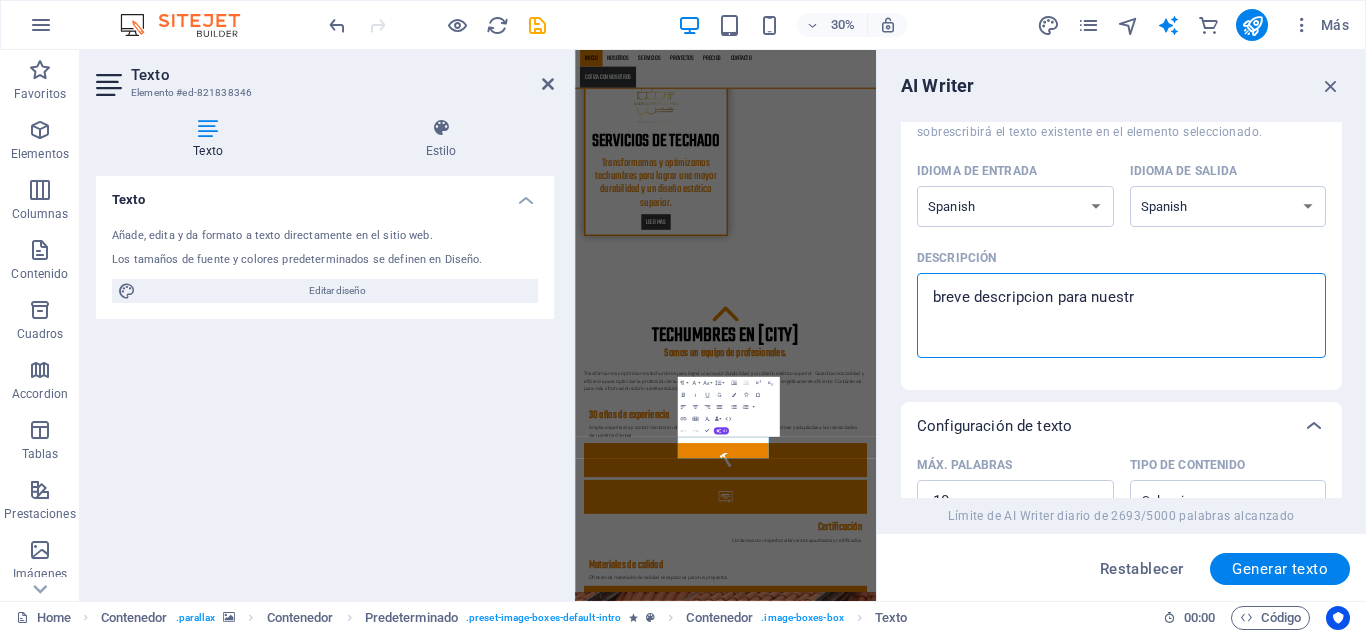 type on "x" 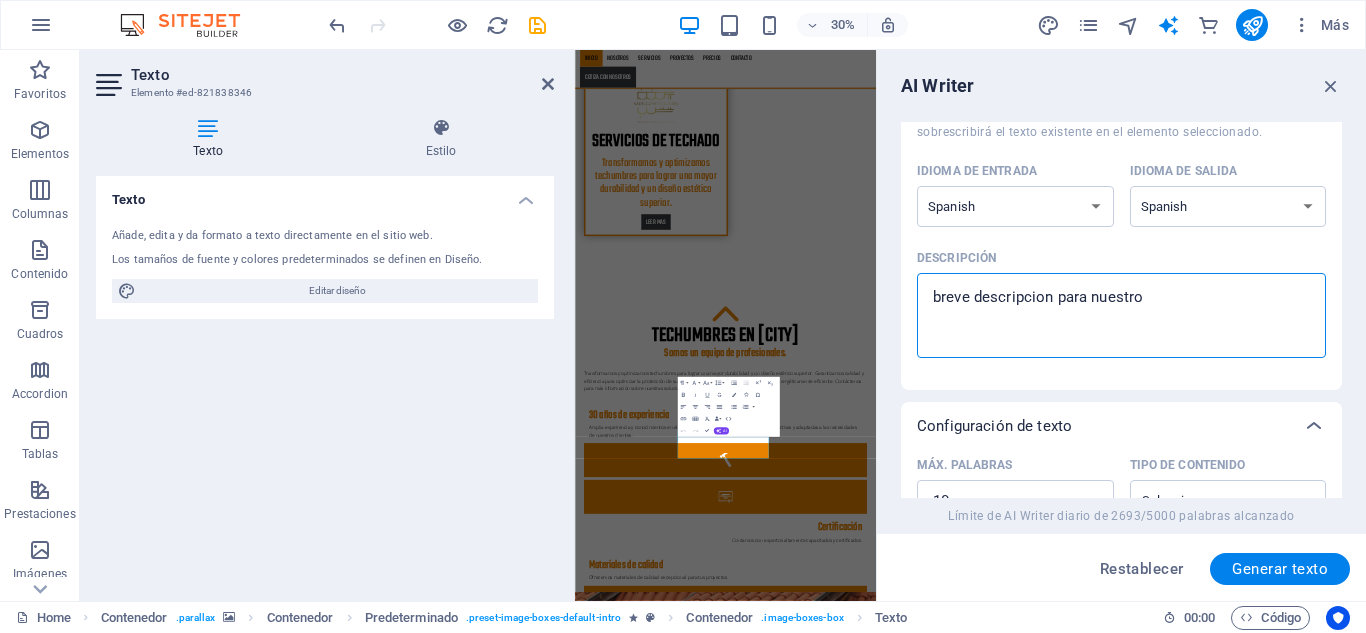 type on "breve descripcion para nuestros" 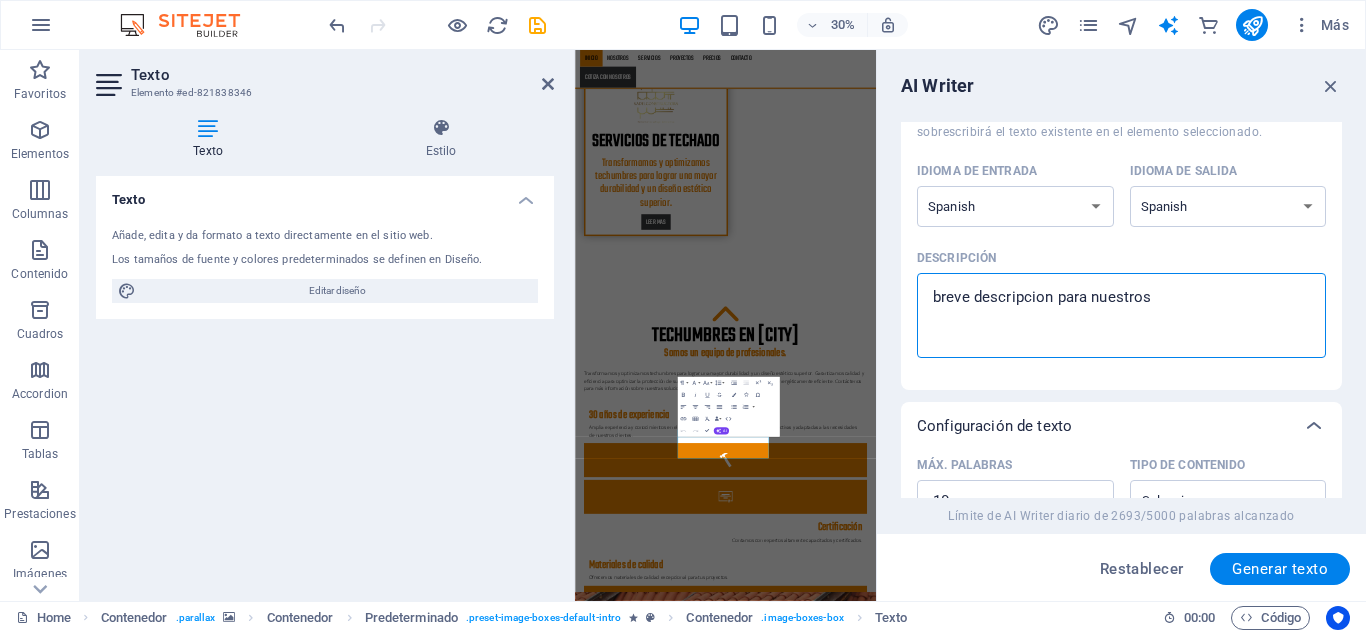 type on "x" 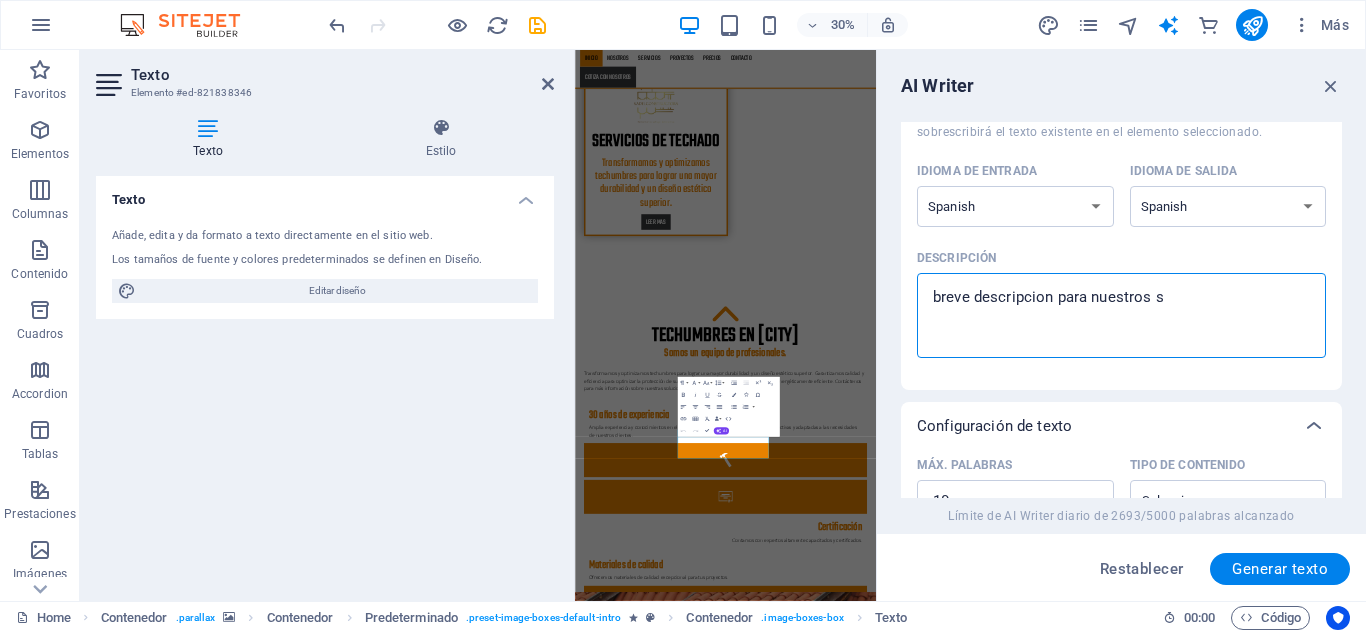type on "x" 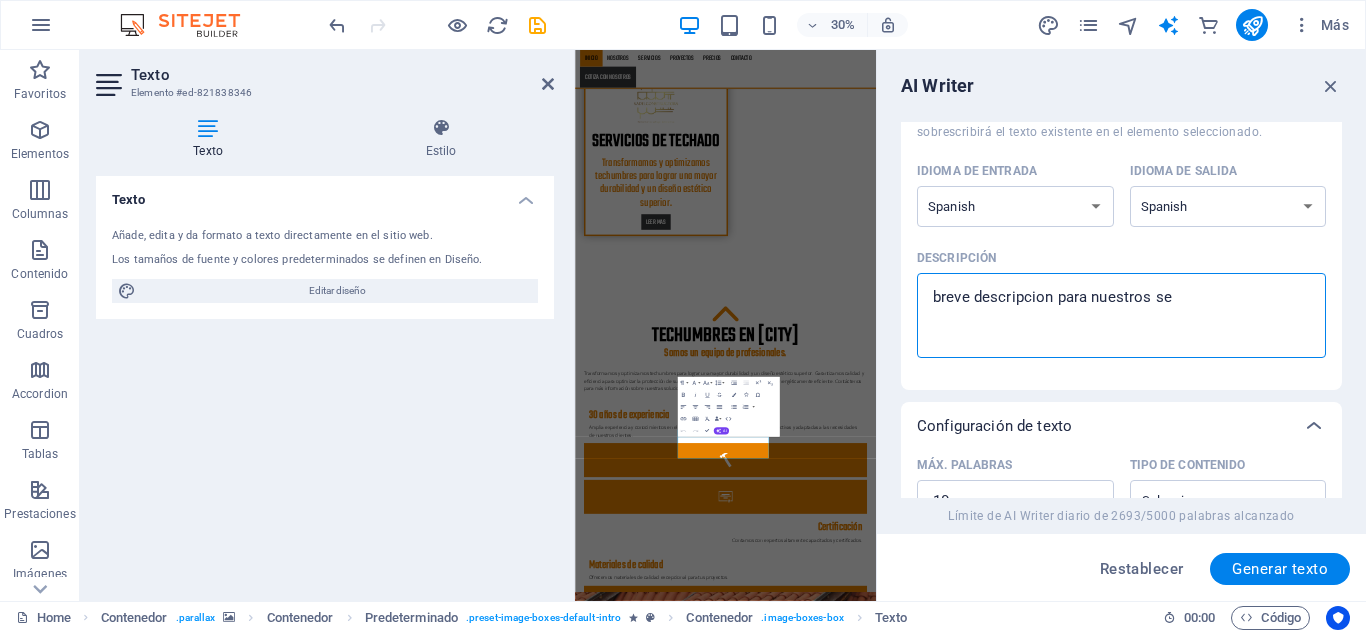 type on "x" 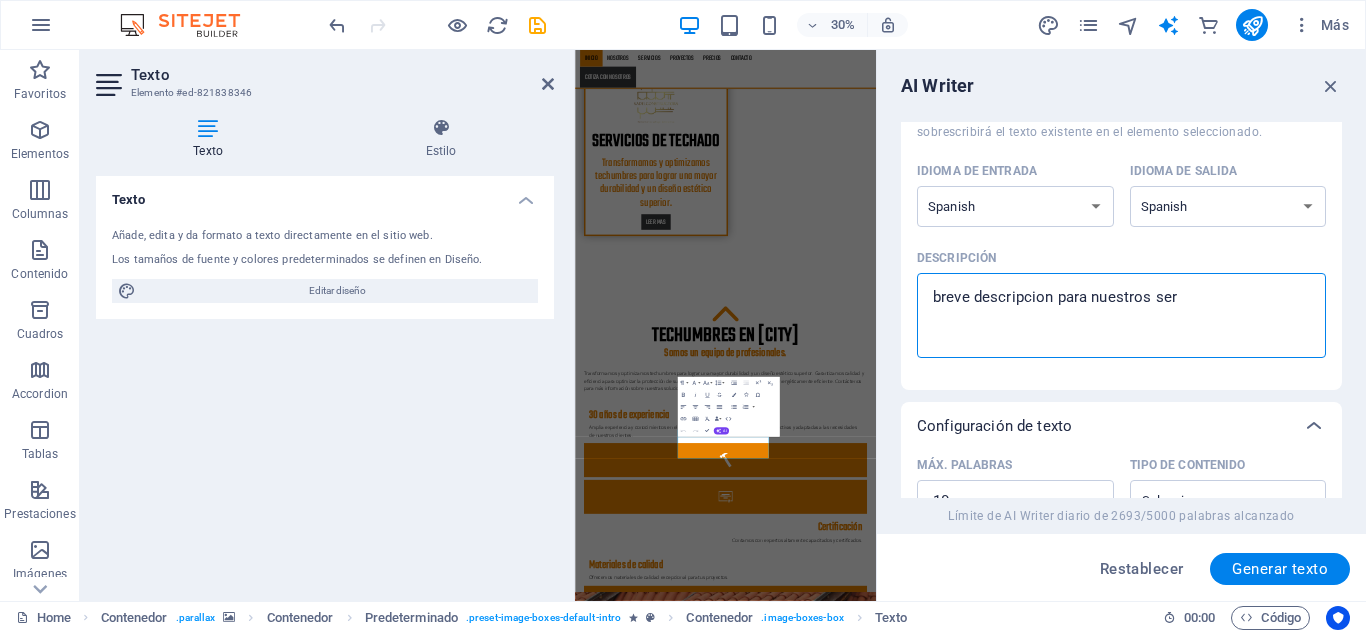 type on "breve descripcion para nuestros serv" 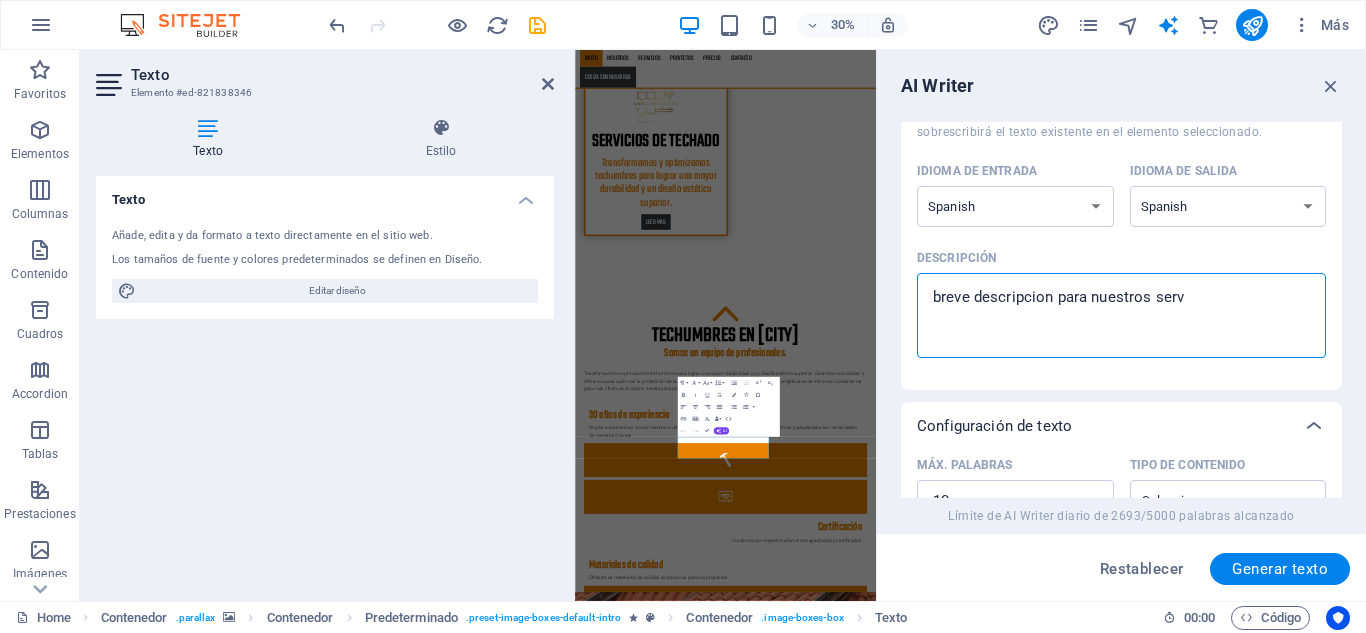 type on "breve descripcion para nuestros servi" 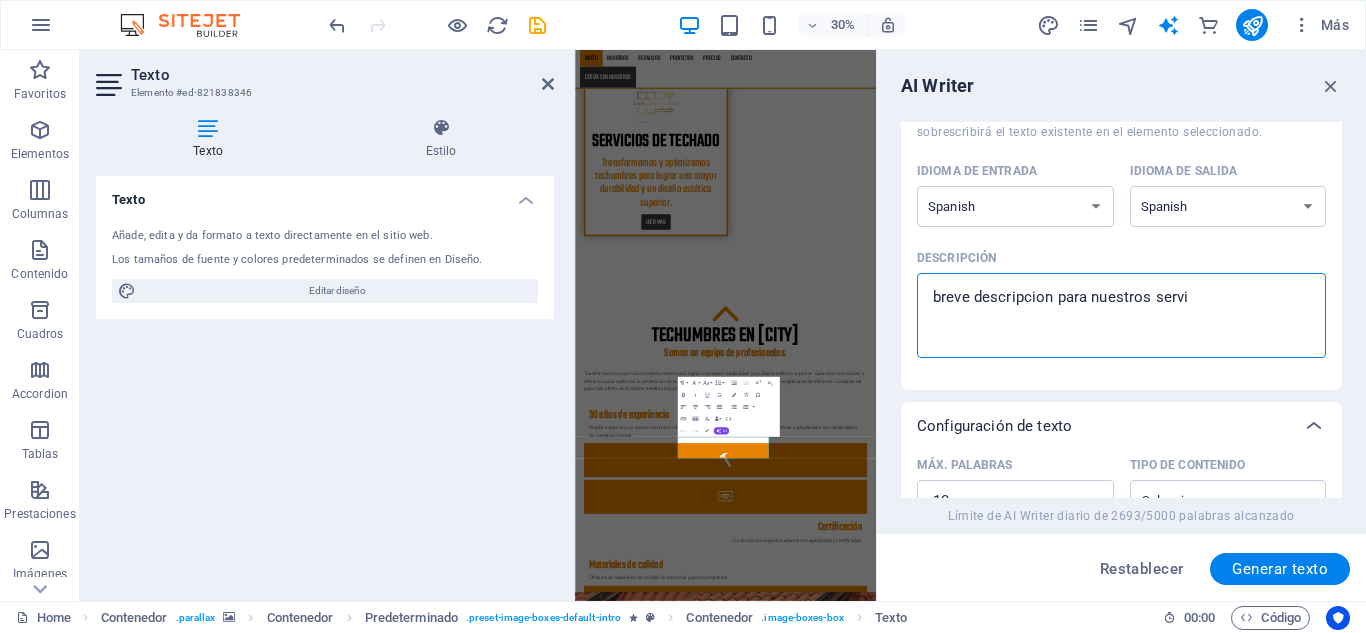 type on "breve descripcion para nuestros servic" 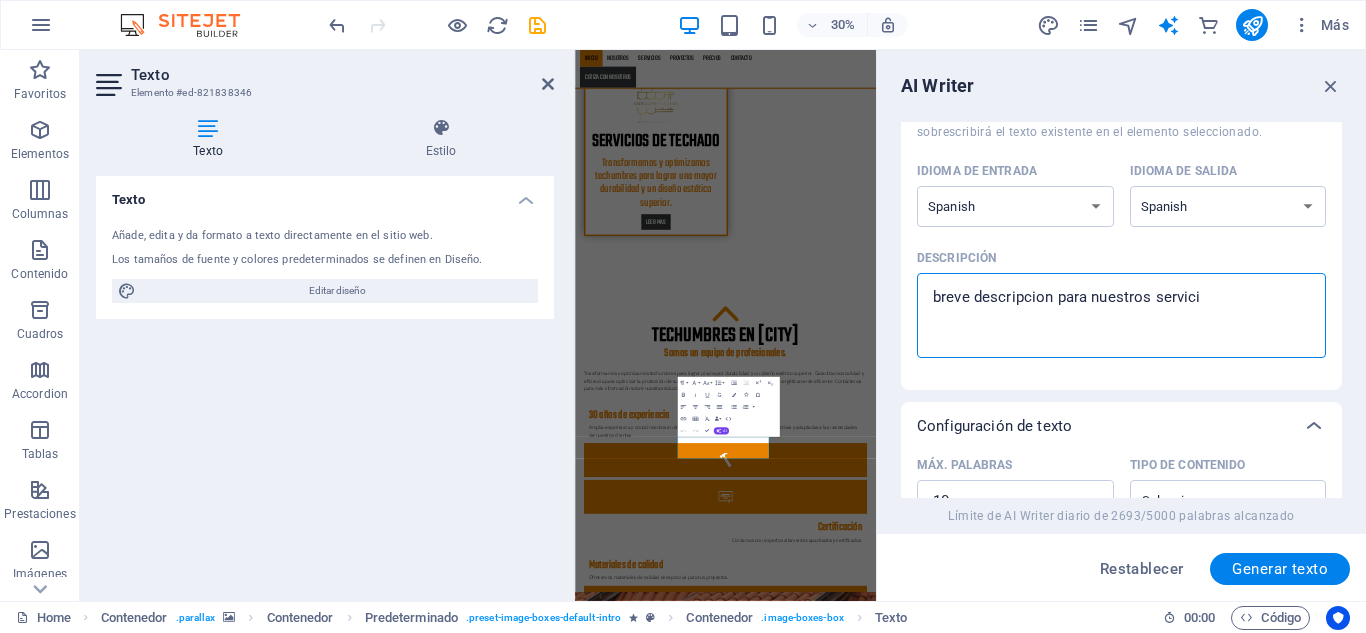 type on "breve descripcion para nuestros servicio" 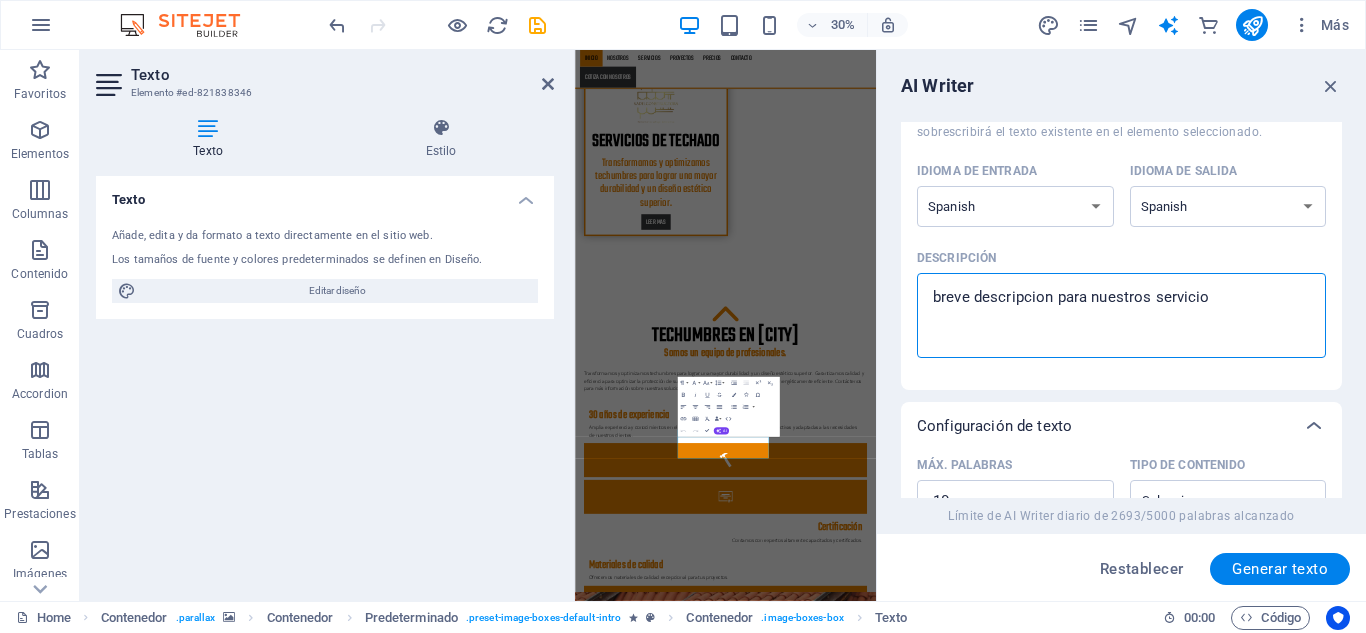 type on "breve descripcion para nuestros servicios" 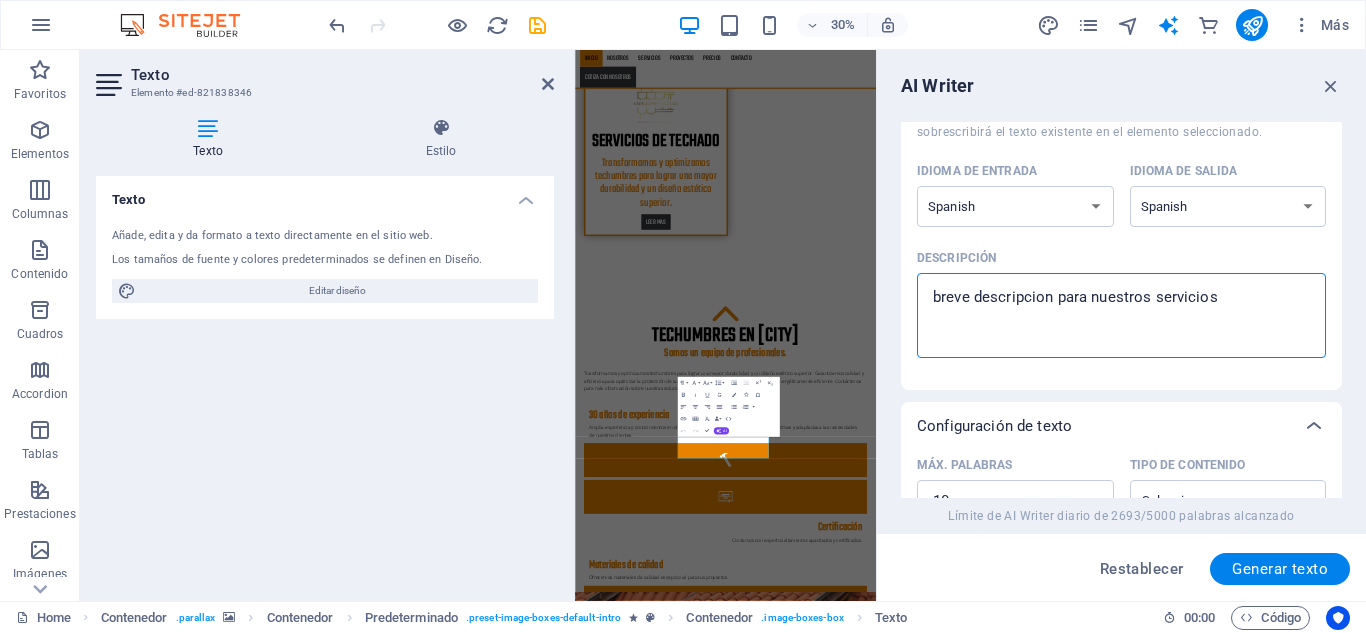 type on "x" 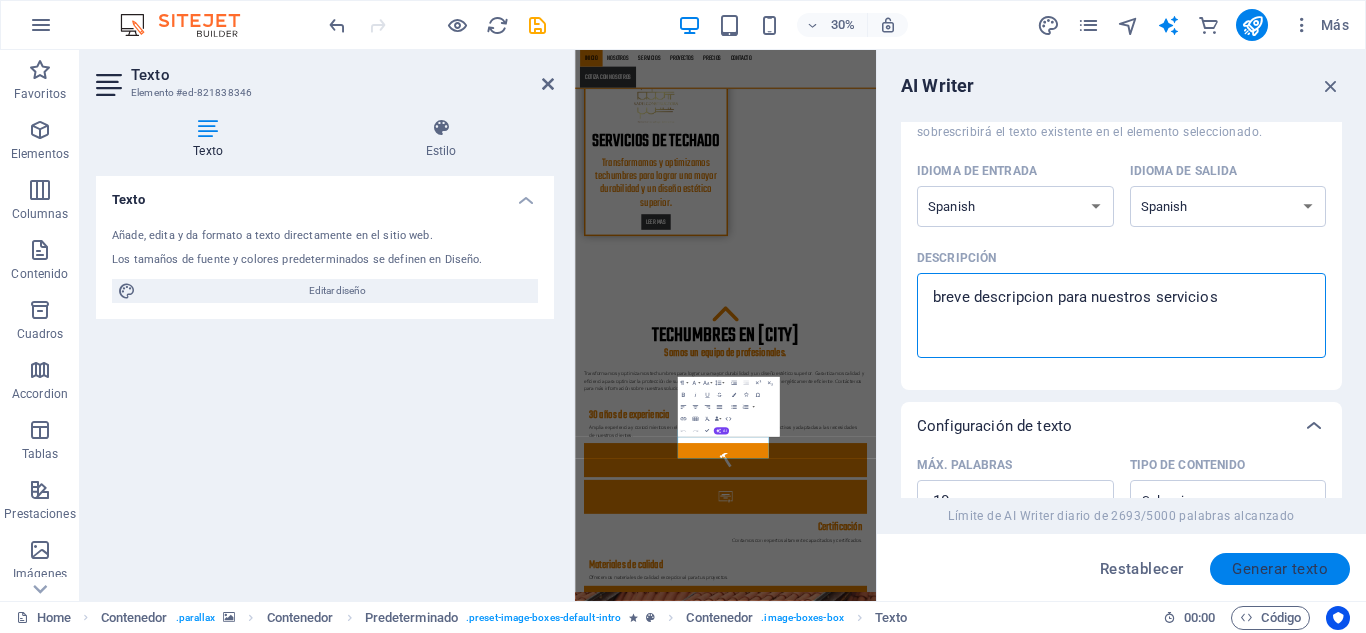 type on "breve descripcion para nuestros servicios" 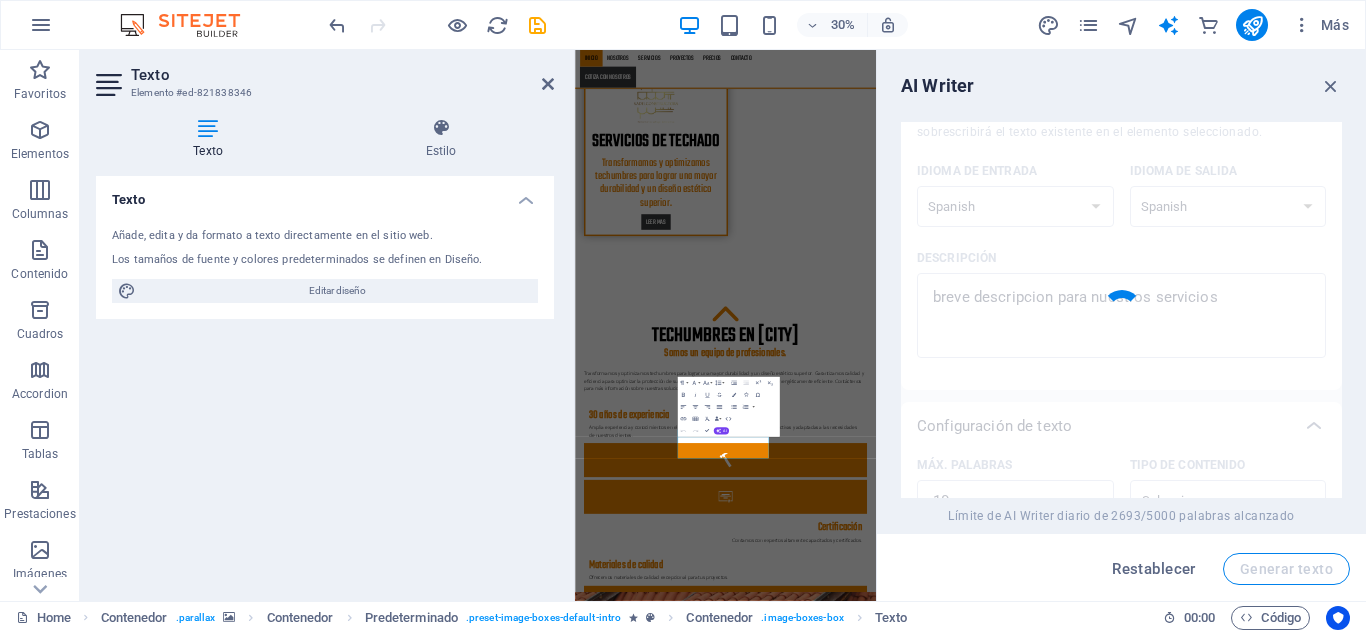 type on "x" 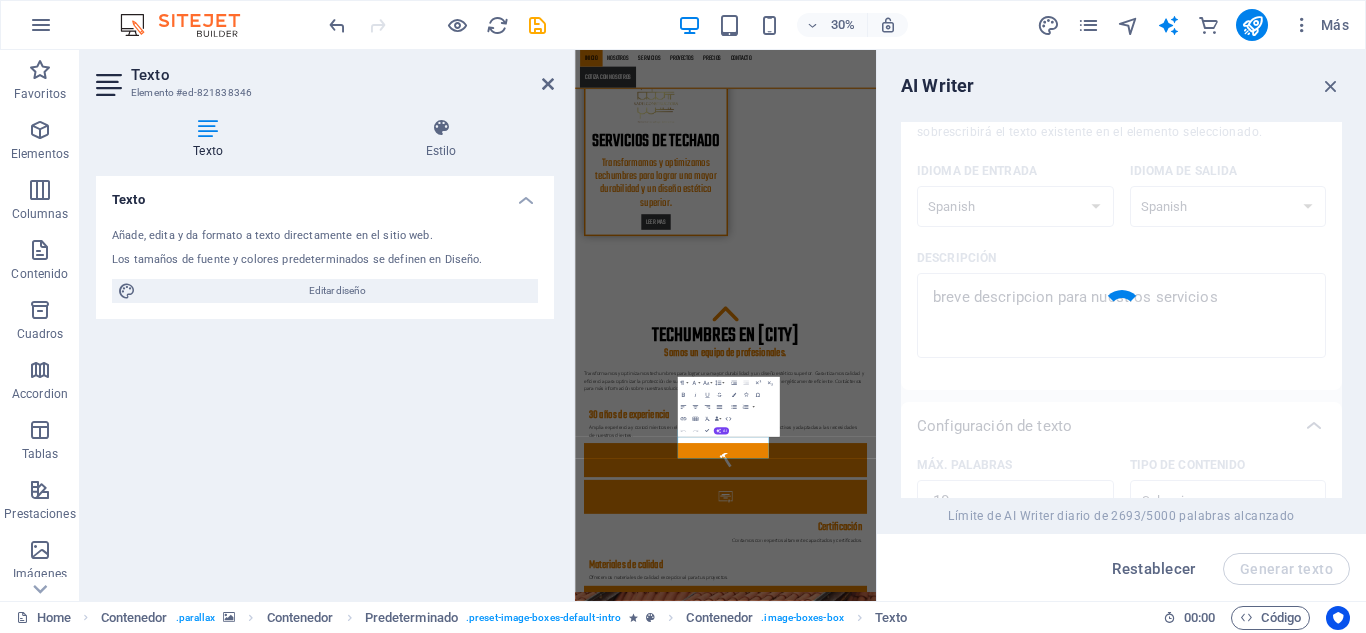 type 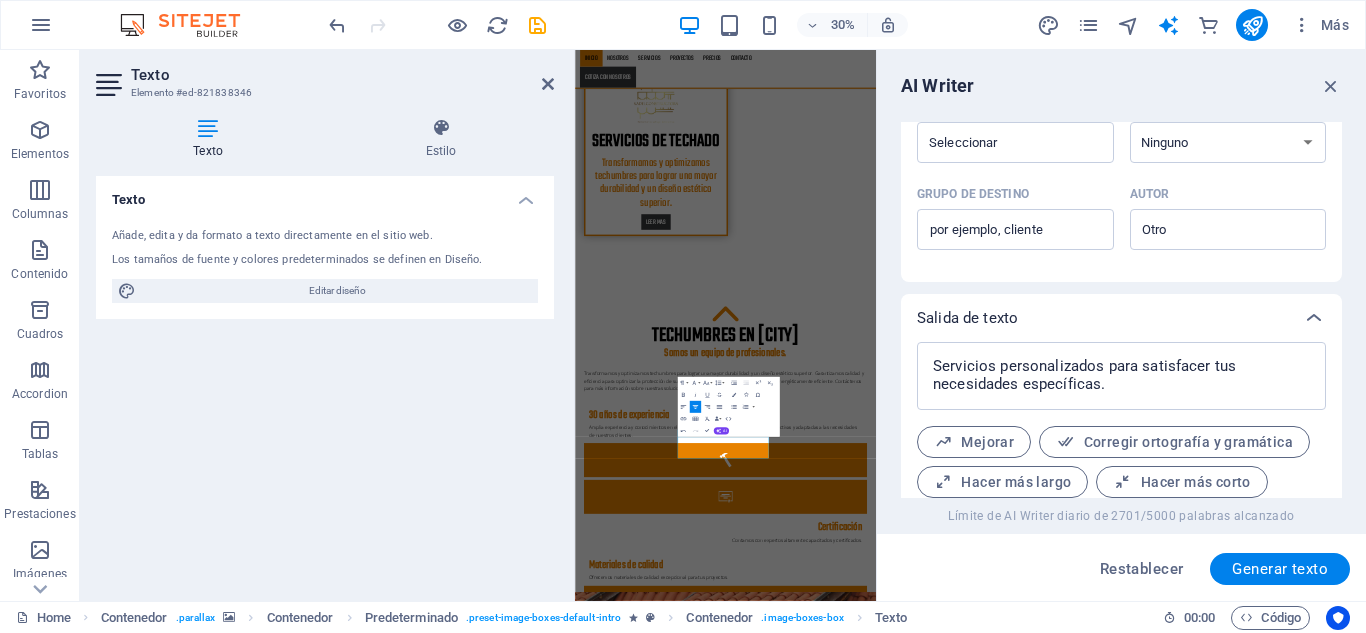 scroll, scrollTop: 645, scrollLeft: 0, axis: vertical 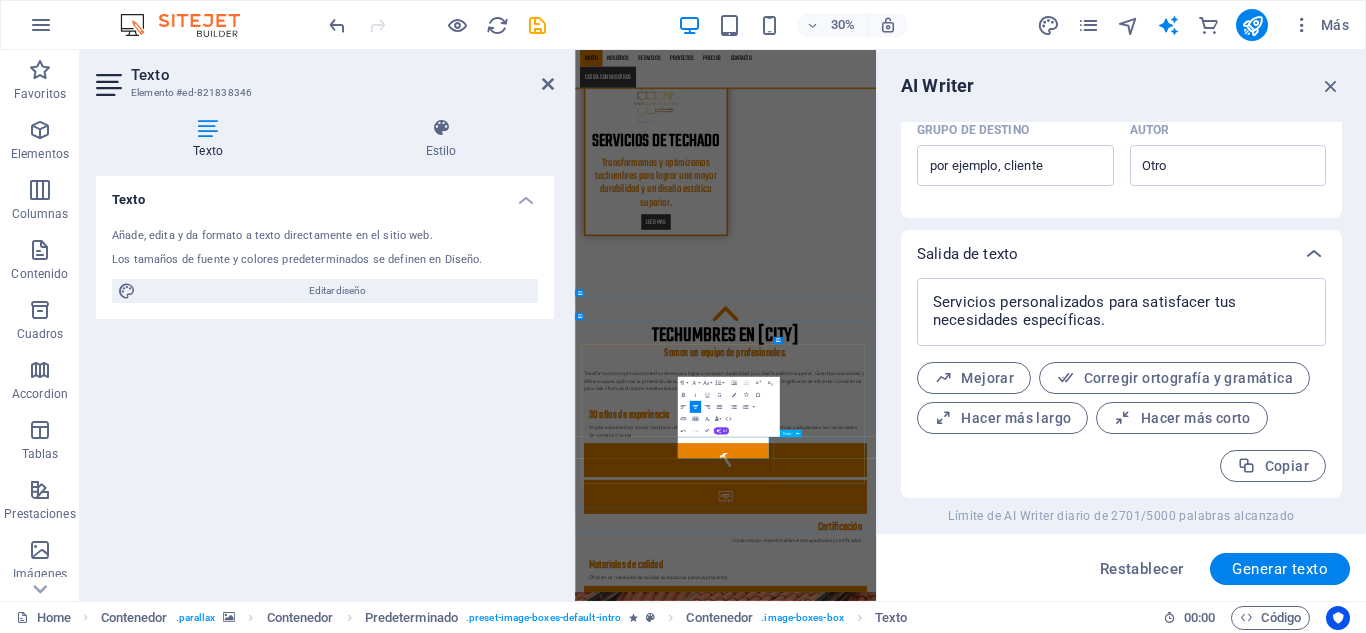 click on "Lorem ipsum dolor sit amet, consectetur adipisicing elit. Veritatis, dolorem!" at bounding box center [1077, 6490] 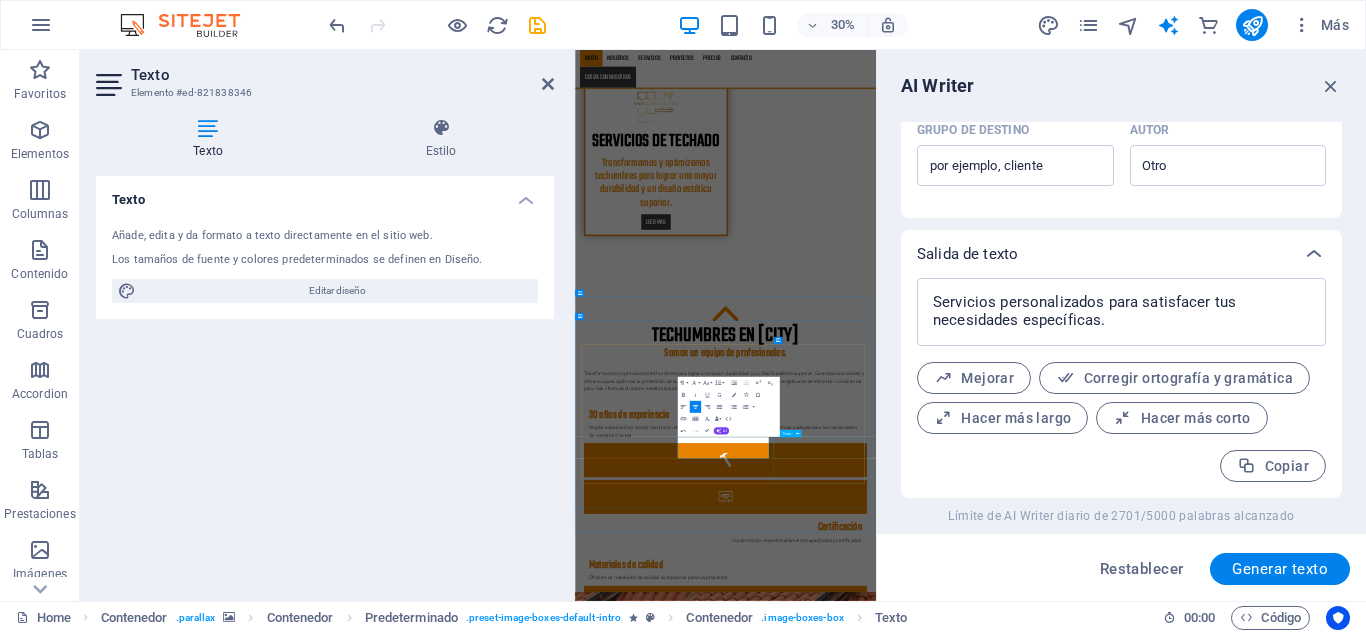 click on "Lorem ipsum dolor sit amet, consectetur adipisicing elit. Veritatis, dolorem!" at bounding box center [1077, 6490] 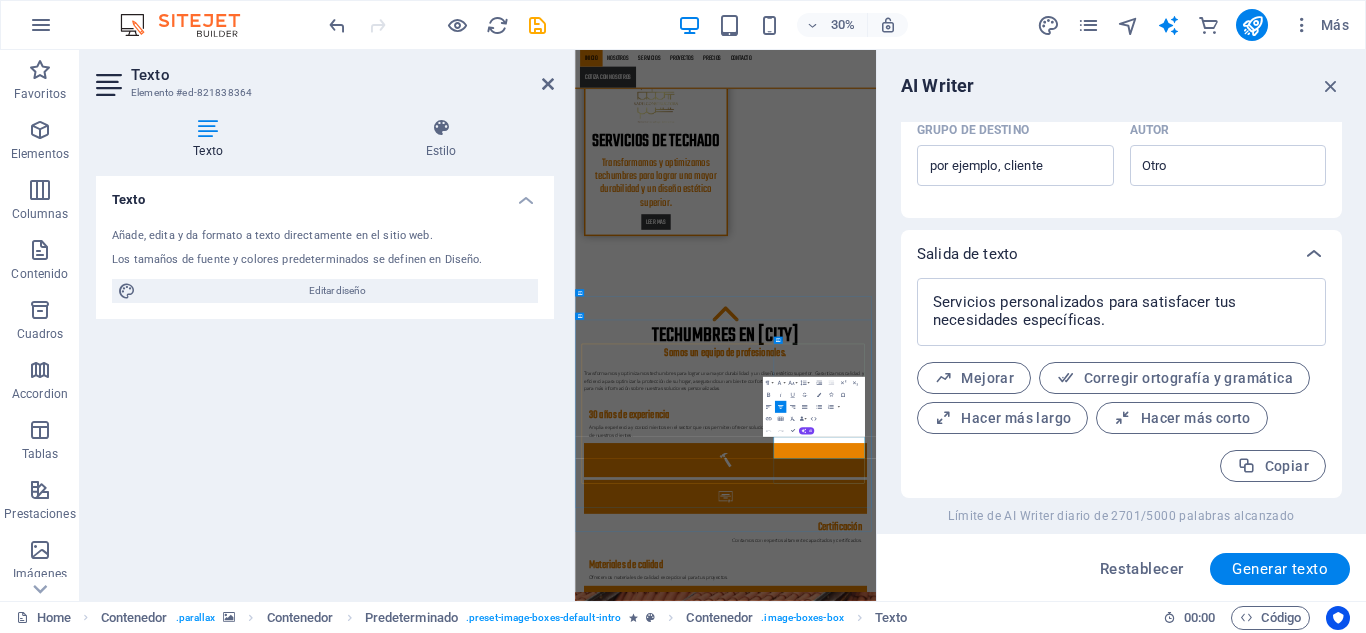 scroll, scrollTop: 1756, scrollLeft: 0, axis: vertical 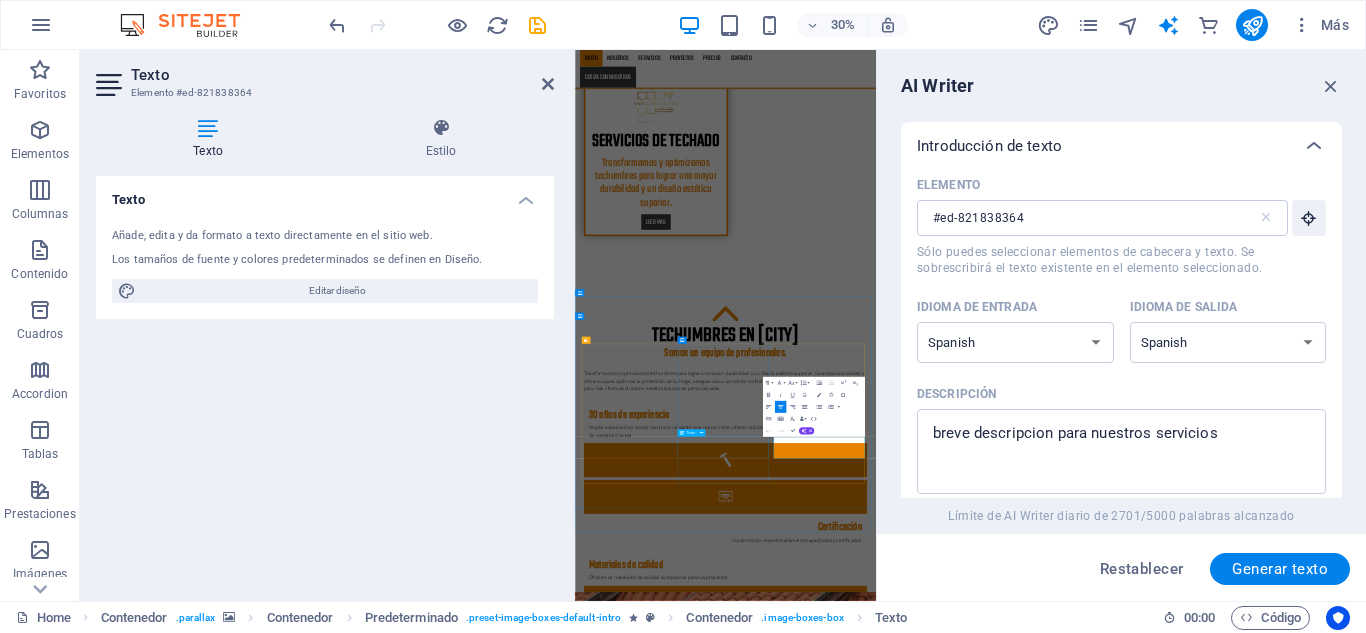 click on "Servicios personalizados para satisfacer tus necesidades específicas." at bounding box center [1077, 5535] 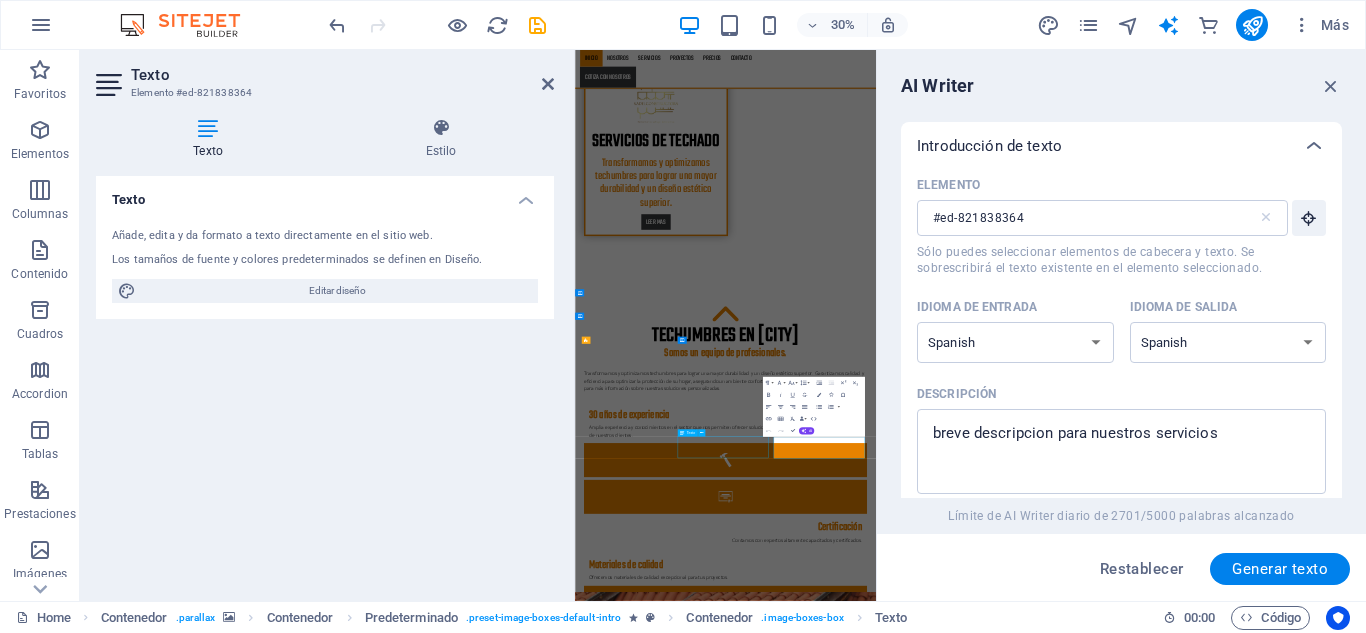 click on "Servicios personalizados para satisfacer tus necesidades específicas." at bounding box center (1077, 5535) 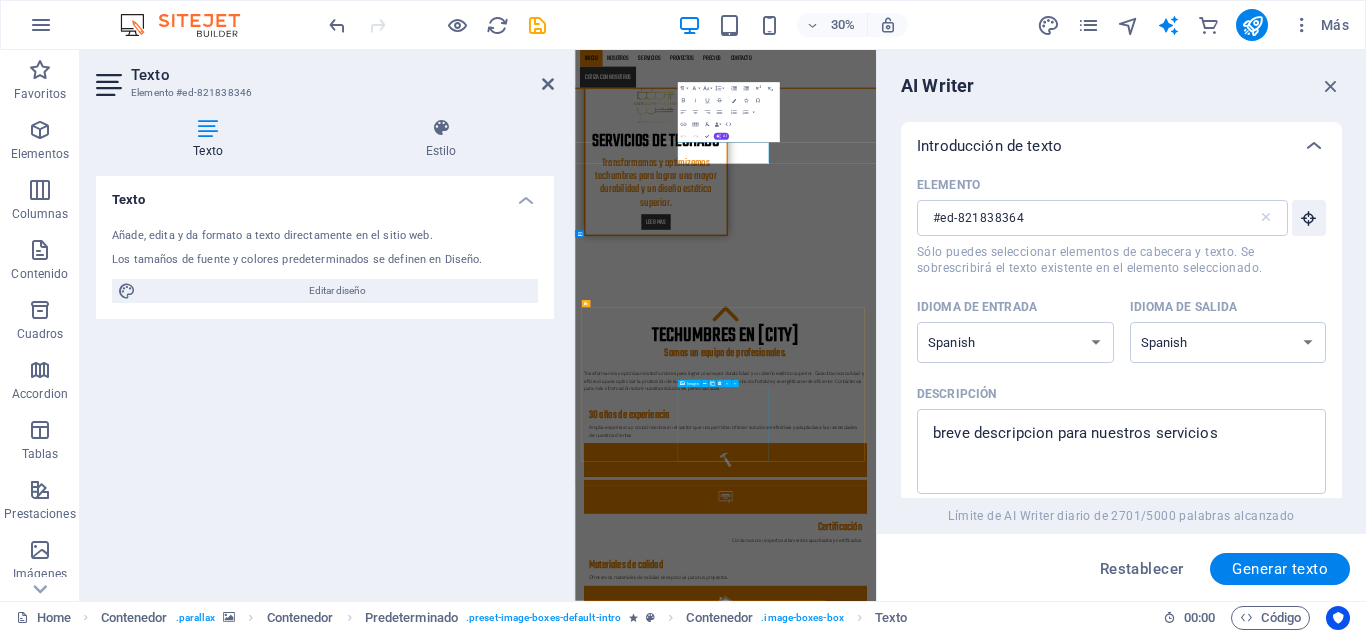scroll, scrollTop: 2737, scrollLeft: 0, axis: vertical 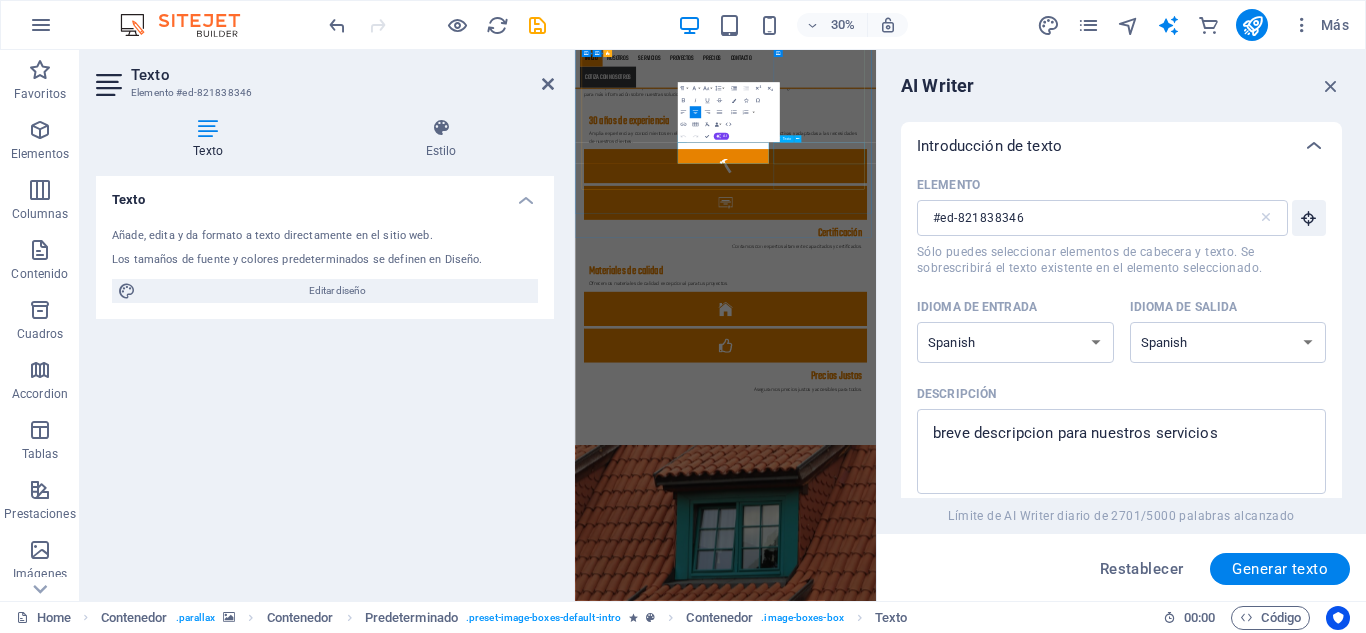 click on "Lorem ipsum dolor sit amet, consectetur adipisicing elit. Veritatis, dolorem!" at bounding box center [1077, 5508] 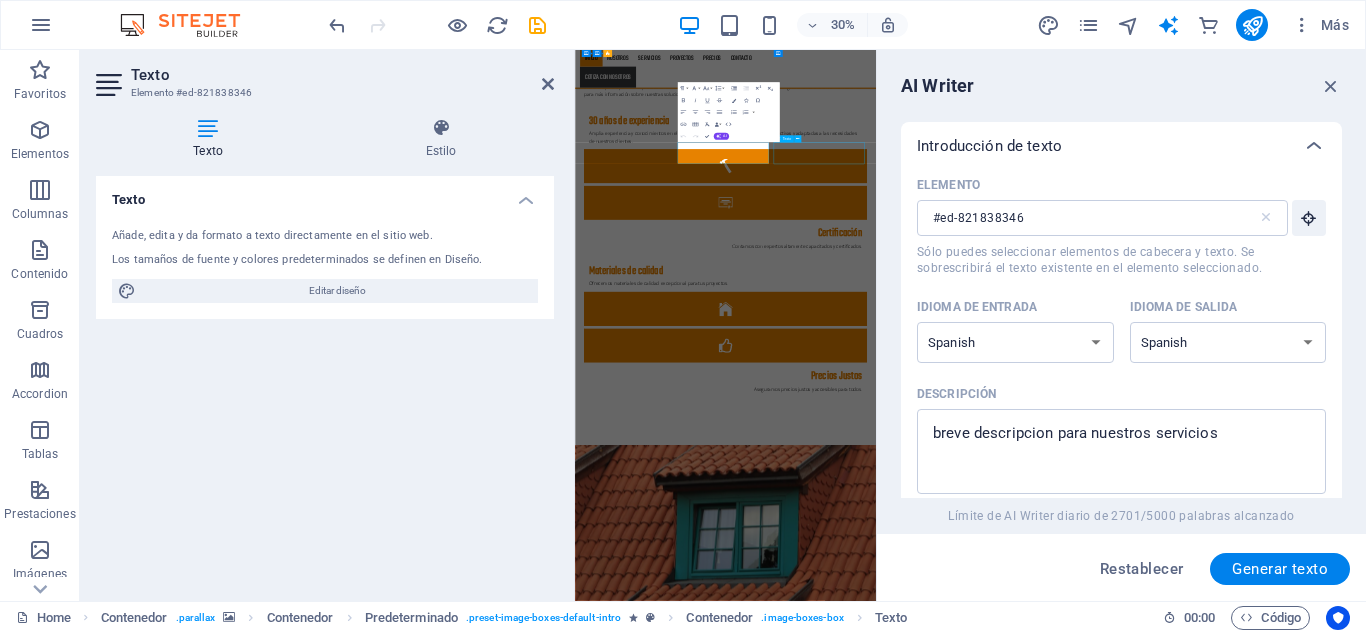 click on "Lorem ipsum dolor sit amet, consectetur adipisicing elit. Veritatis, dolorem!" at bounding box center [1077, 5508] 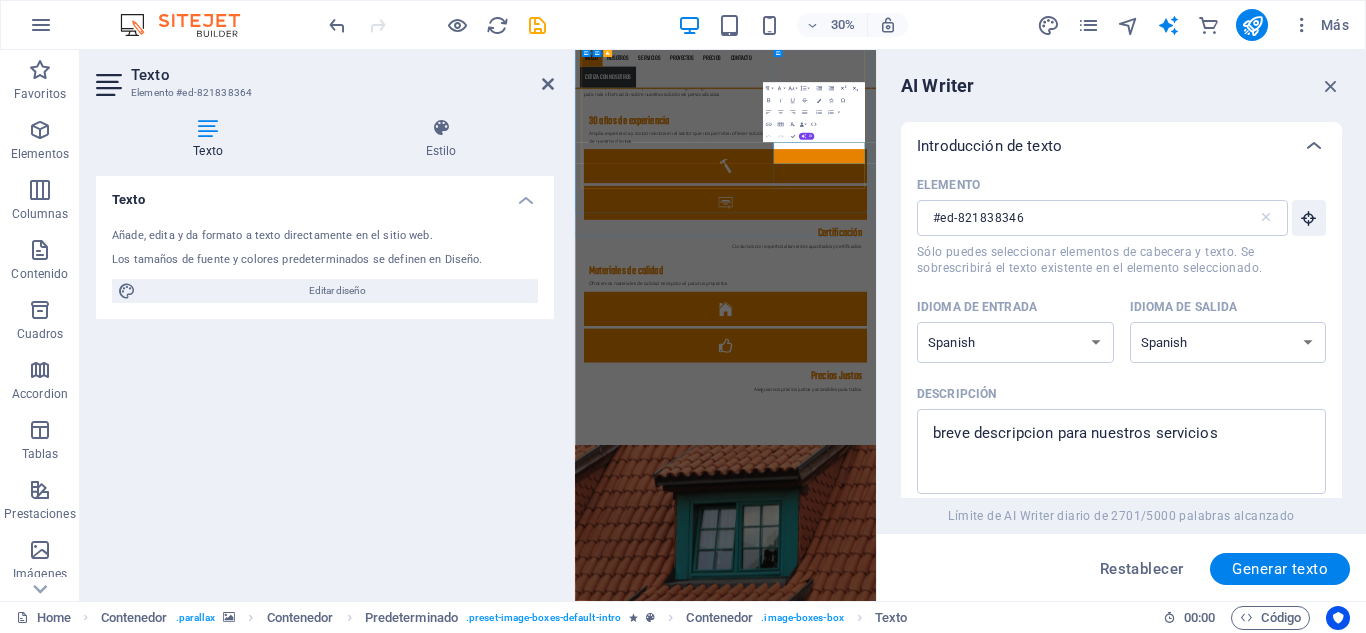 scroll, scrollTop: 2738, scrollLeft: 0, axis: vertical 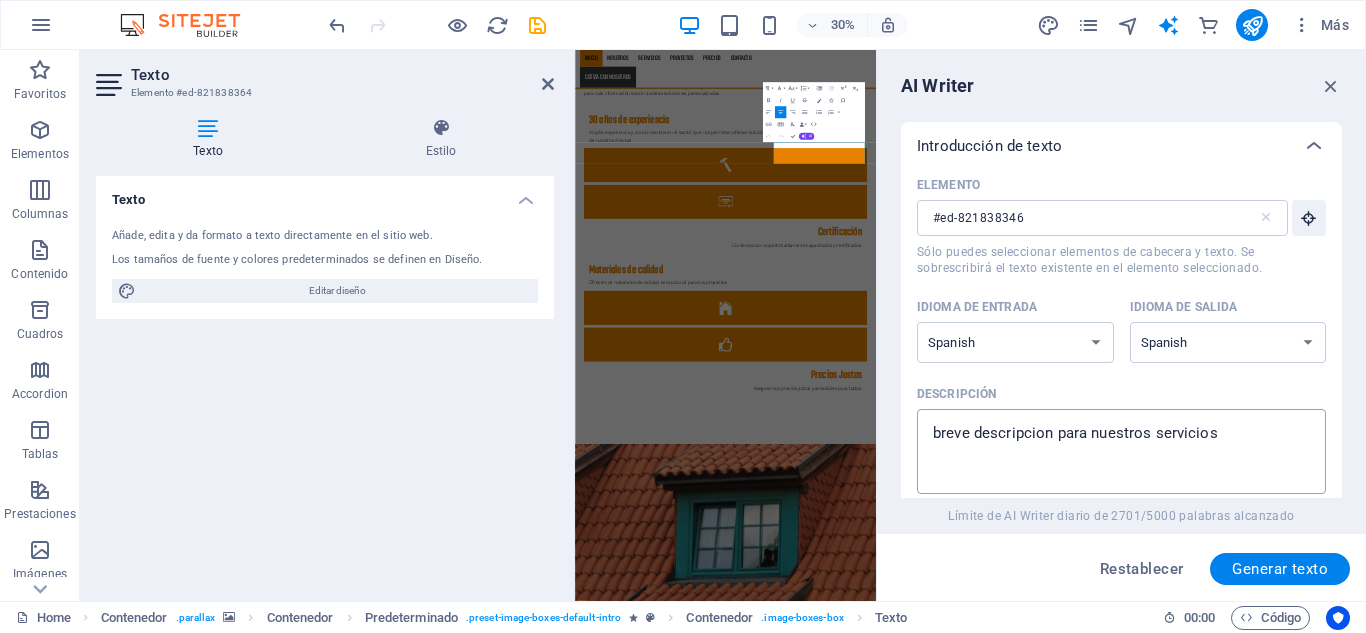 type on "#ed-821838364" 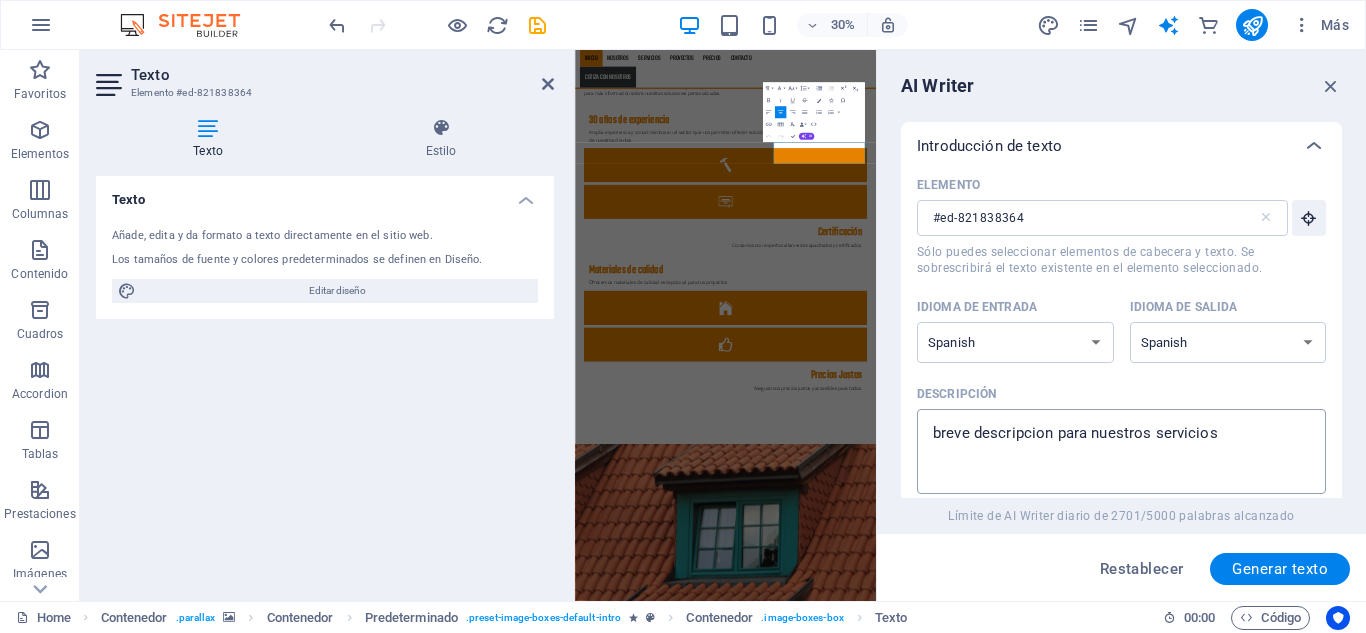 type on "x" 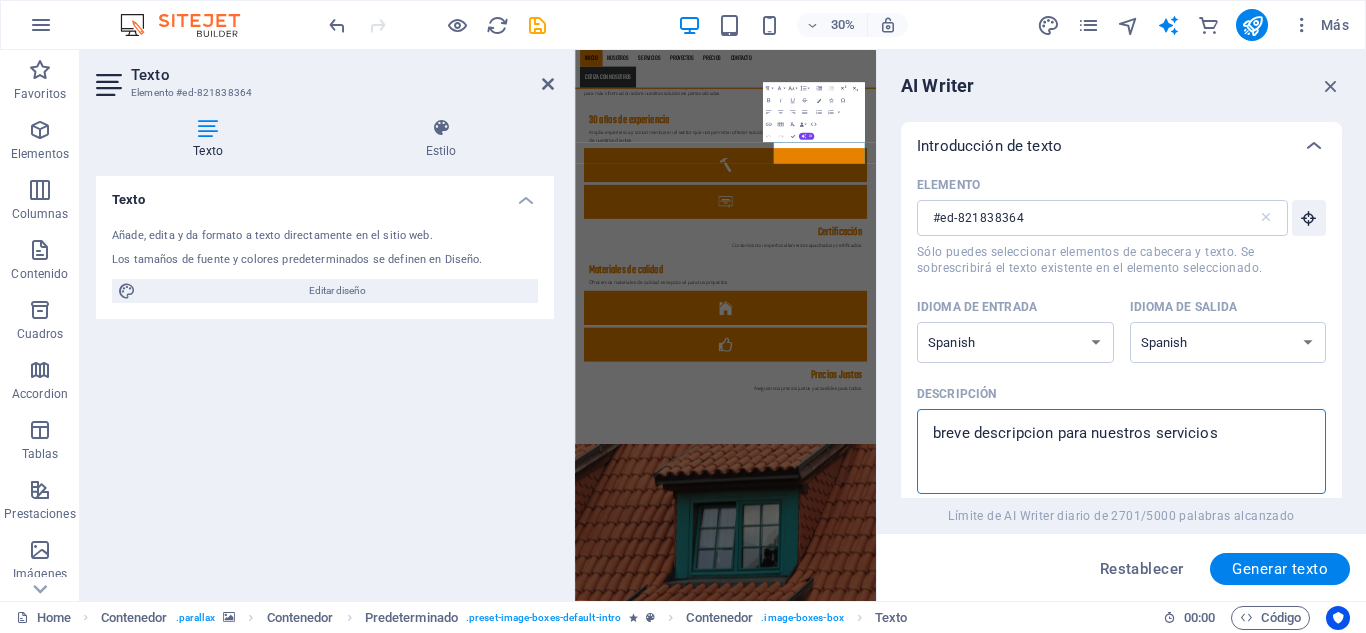 drag, startPoint x: 1093, startPoint y: 437, endPoint x: 1340, endPoint y: 443, distance: 247.07286 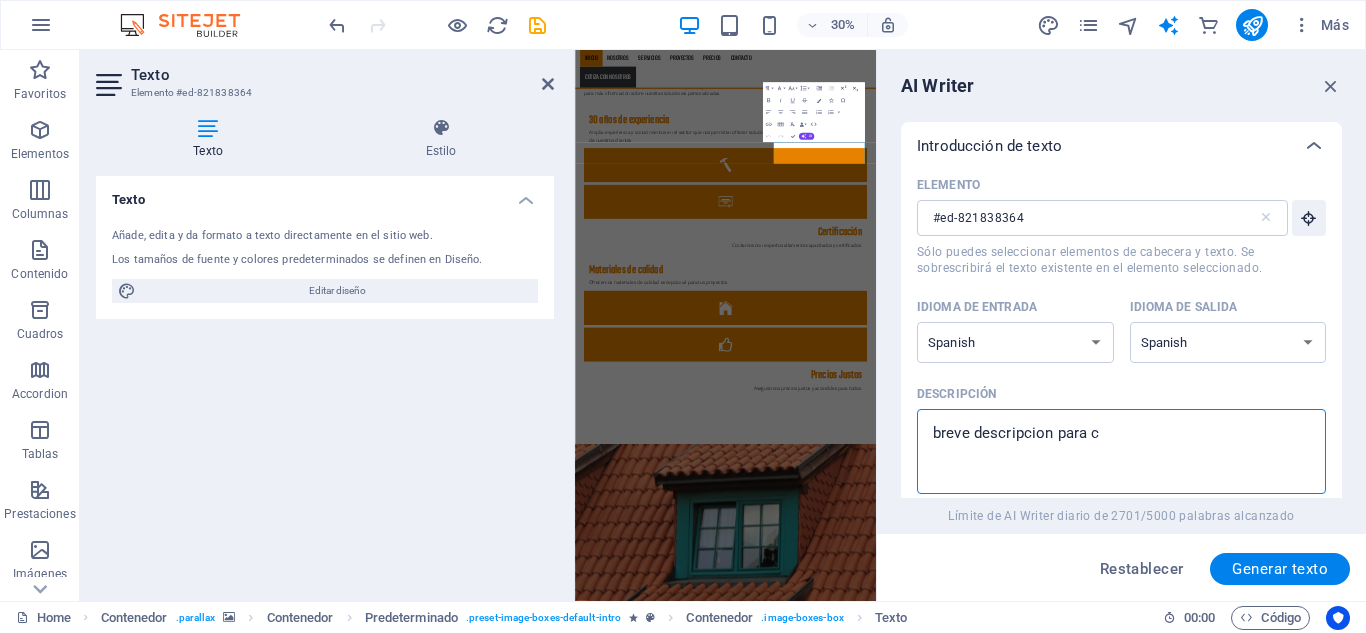 type on "breve descripcion para co" 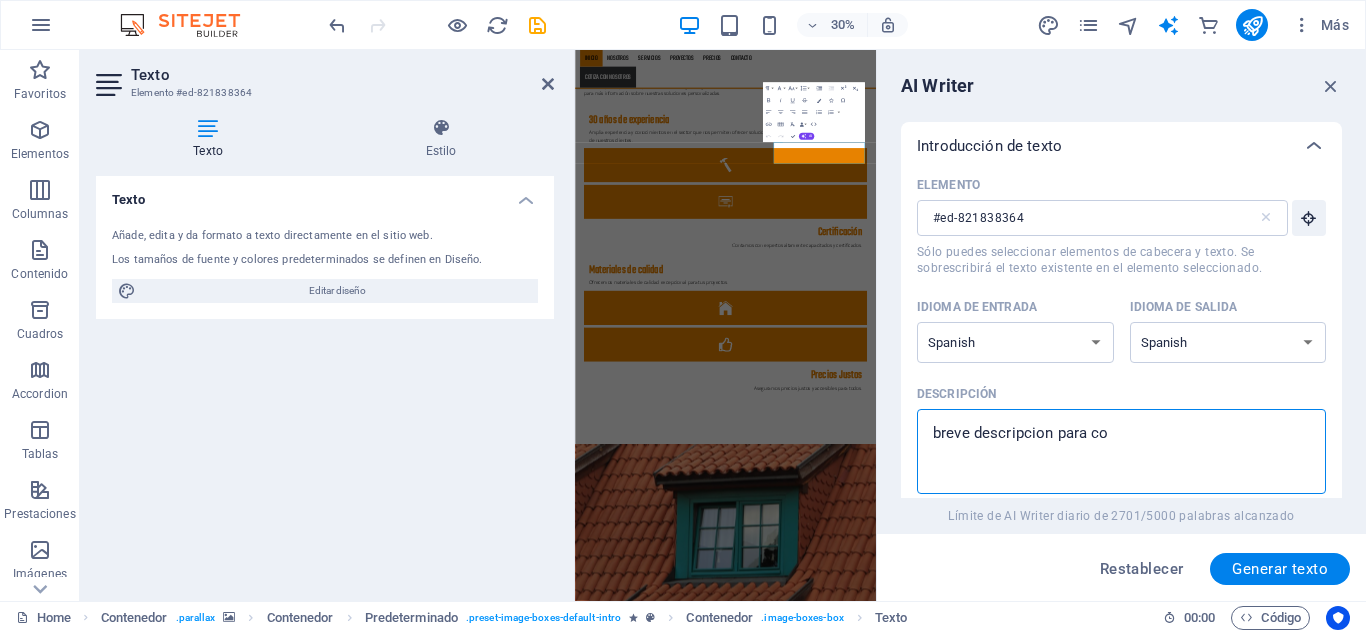 type on "x" 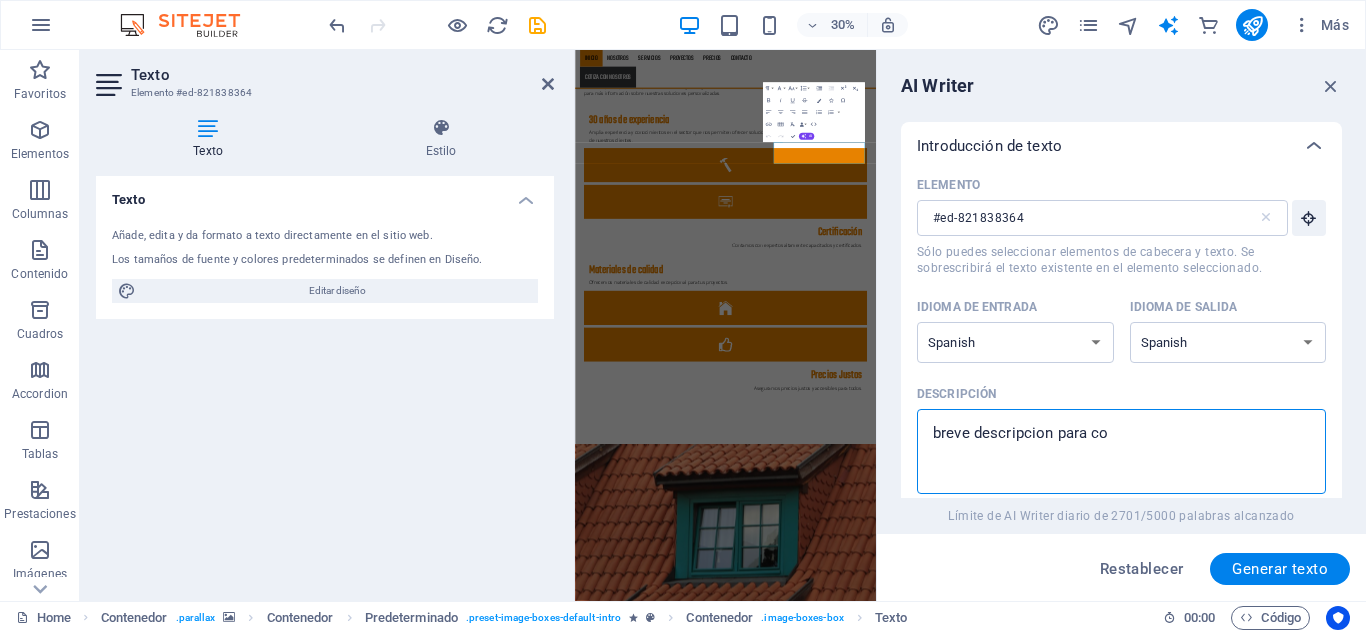 type on "breve descripcion para con" 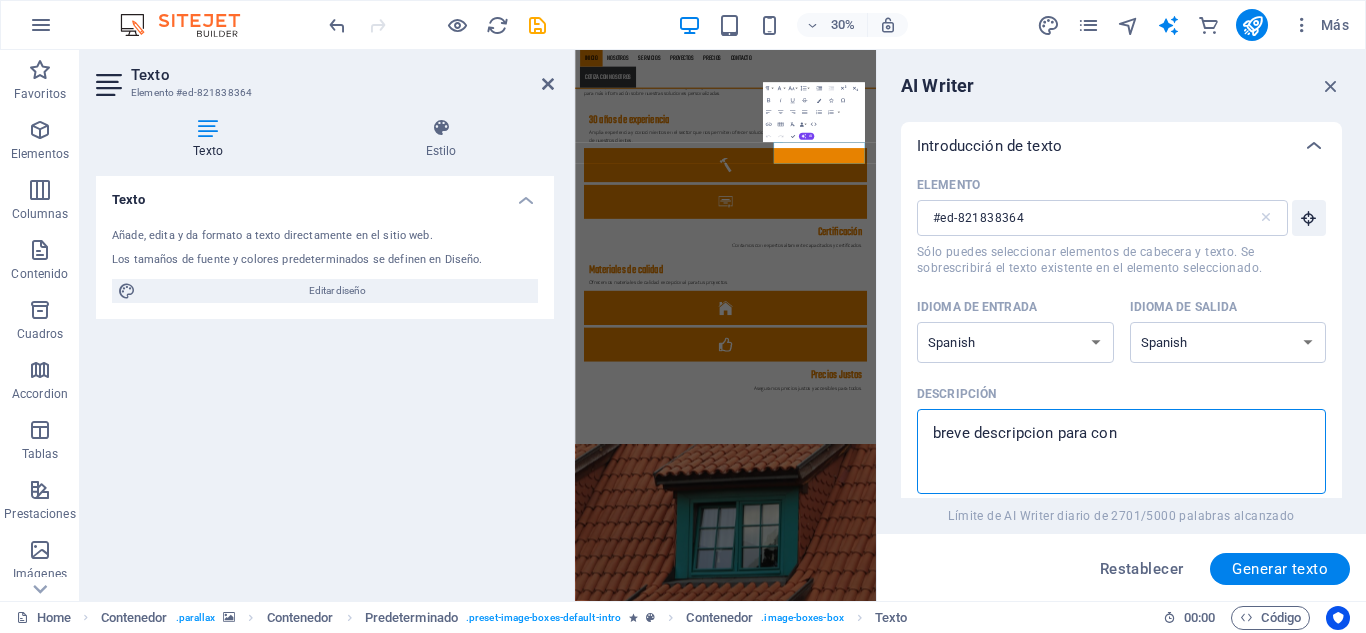 type on "breve descripcion para cont" 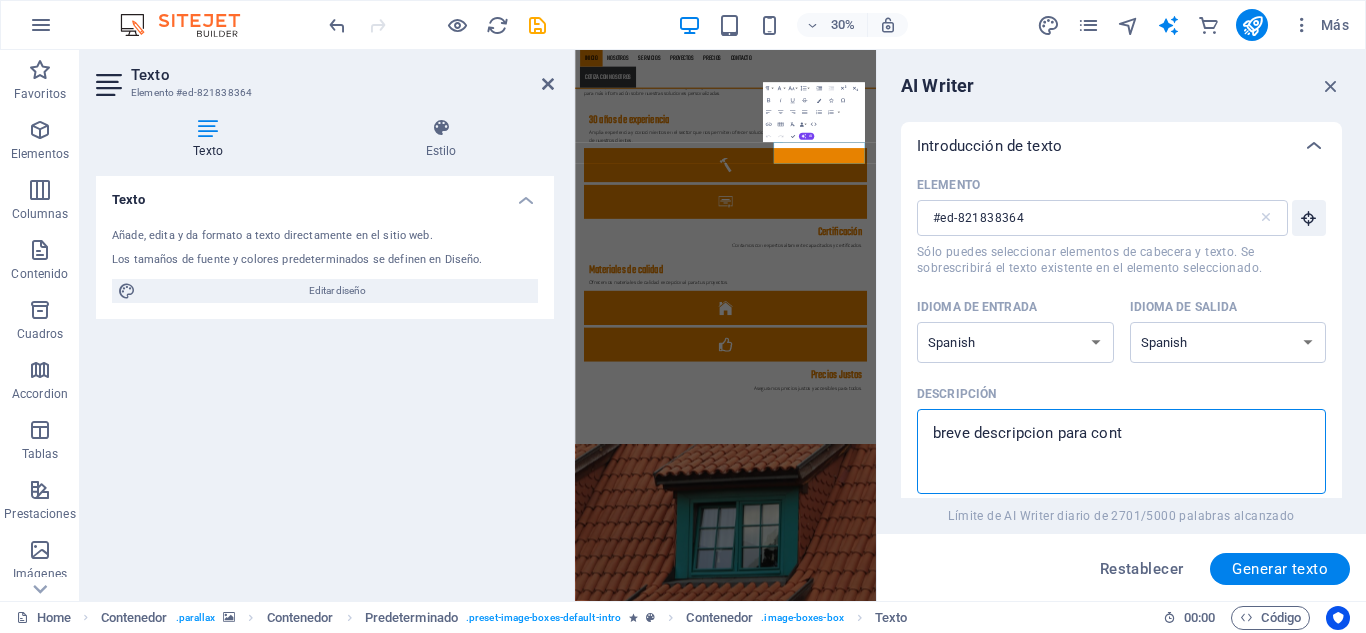 type on "breve descripcion para conta" 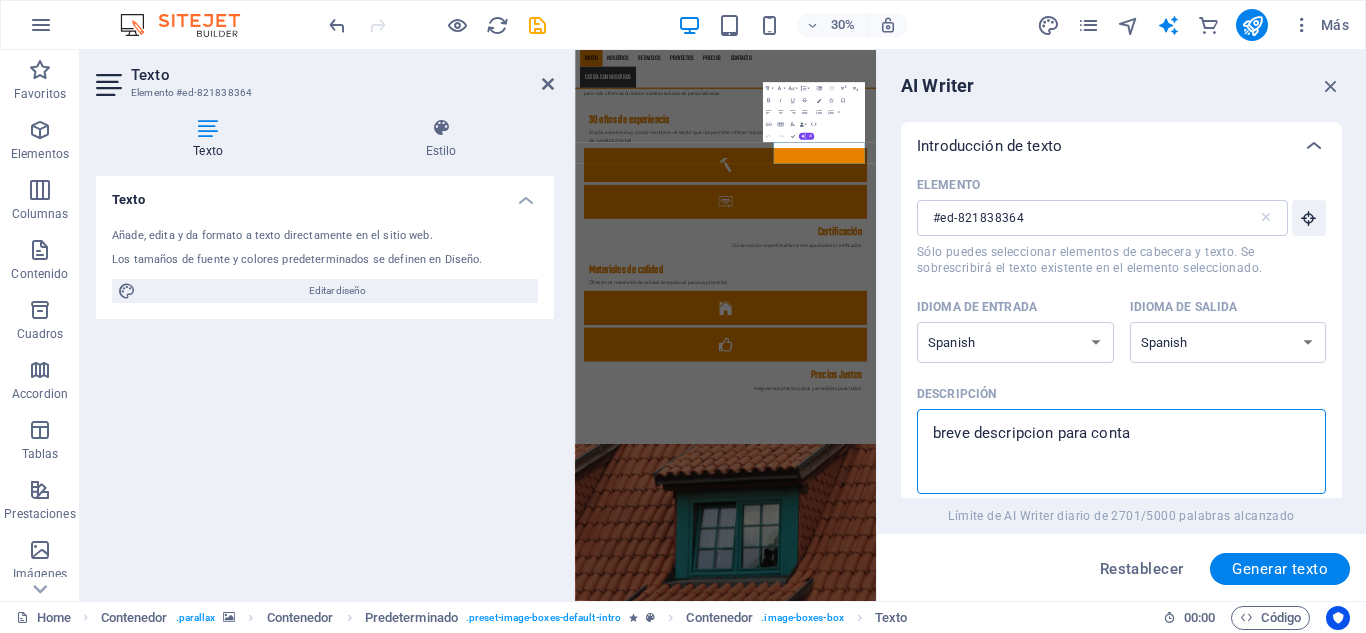 type on "x" 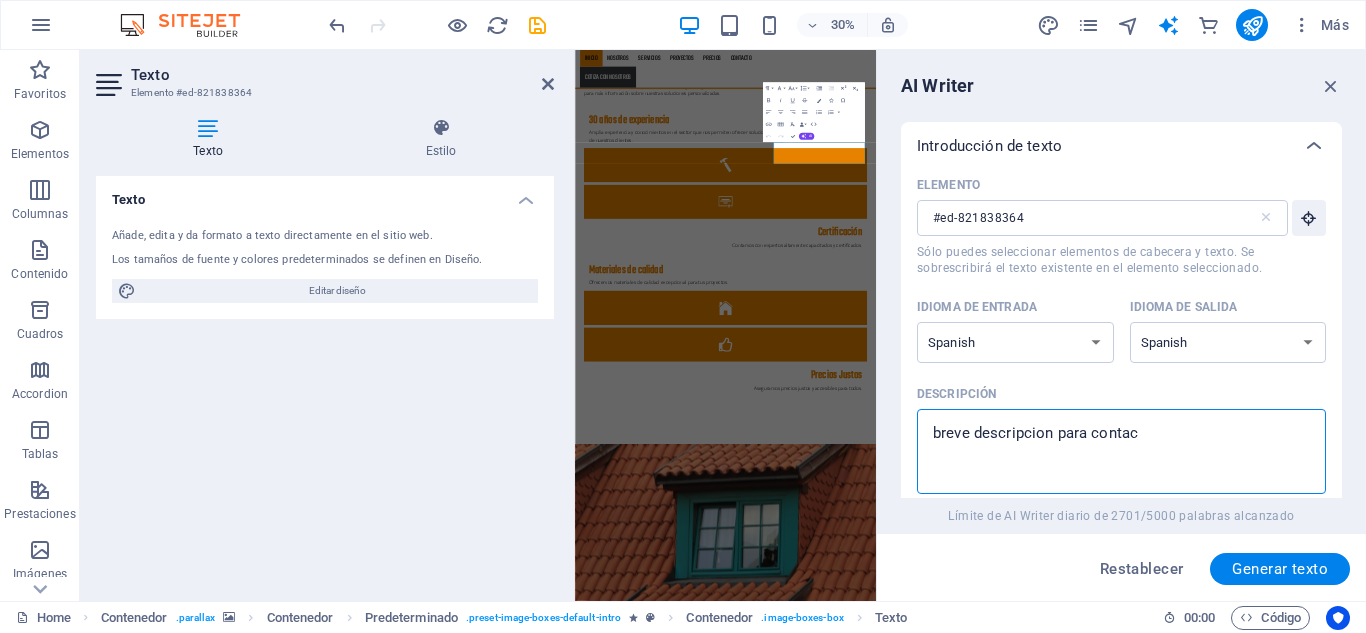 type on "breve descripcion para contact" 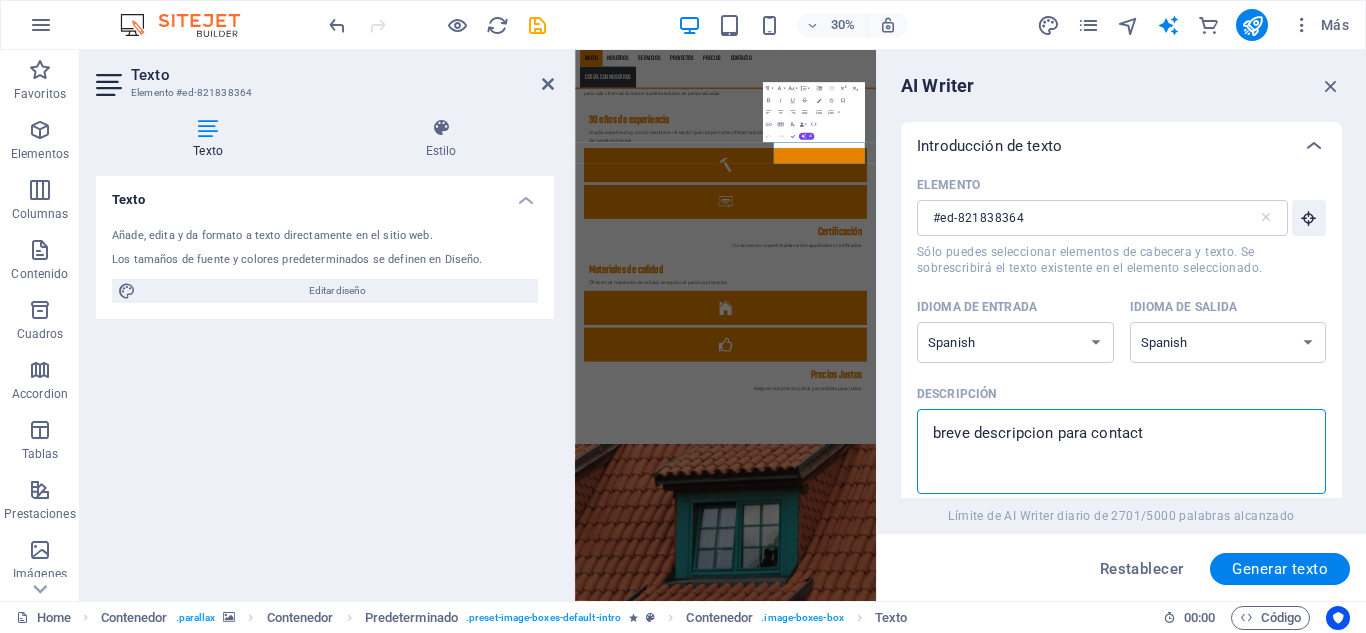 type on "breve descripcion para contacta" 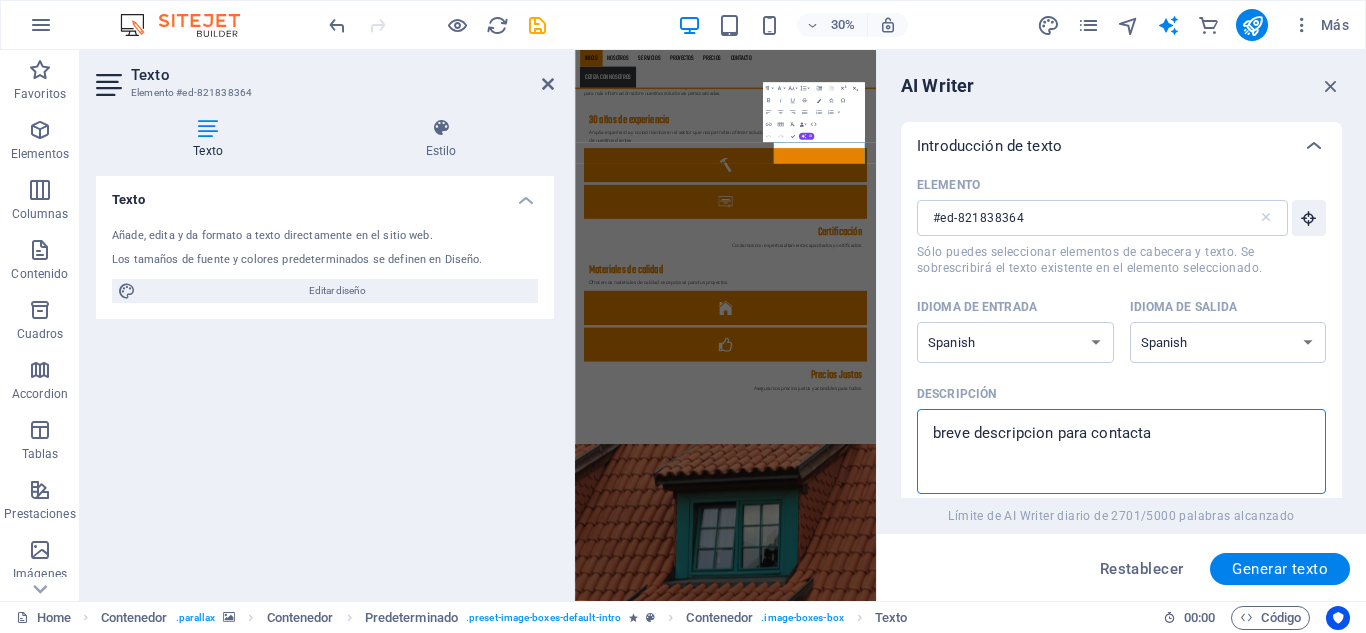 type on "breve descripcion para contactan" 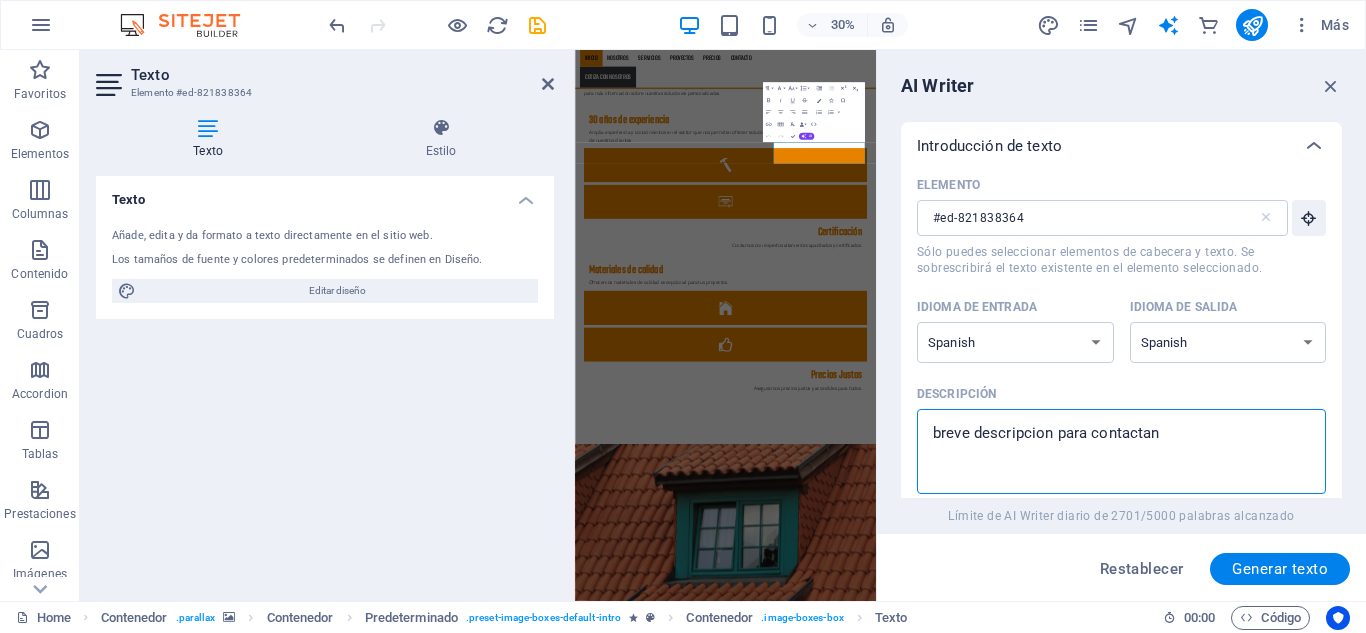 type on "breve descripcion para contactano" 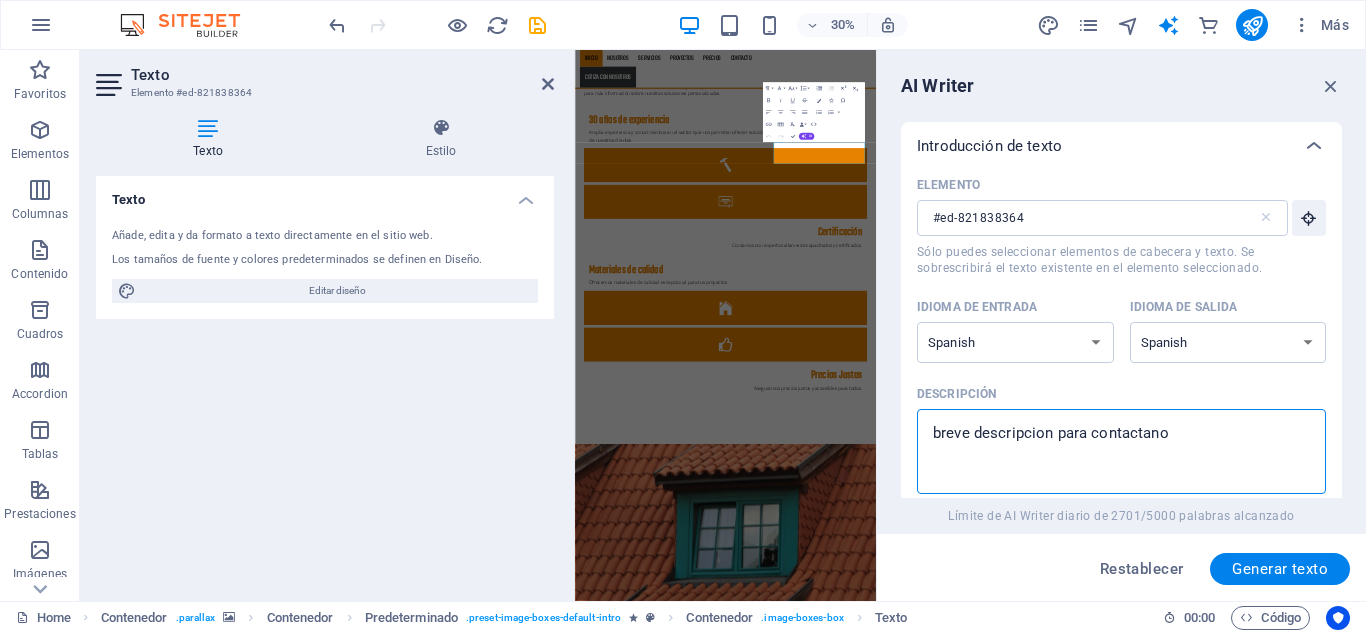 type on "breve descripcion para contactanos" 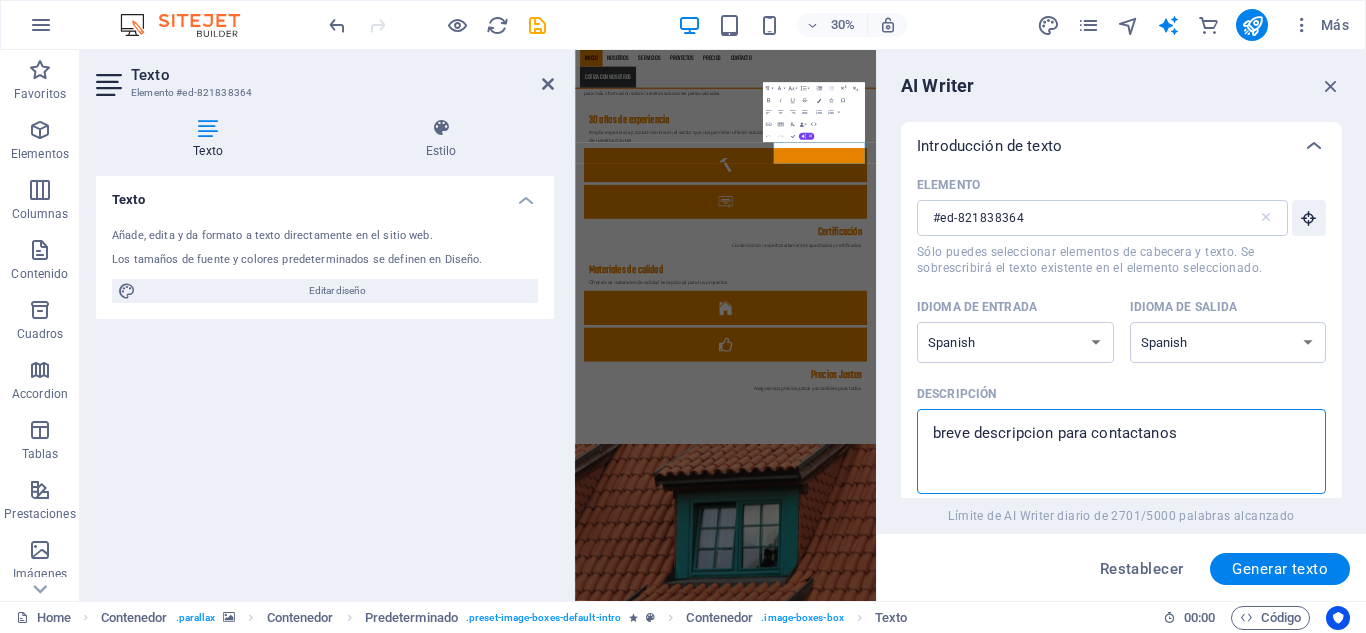 type on "x" 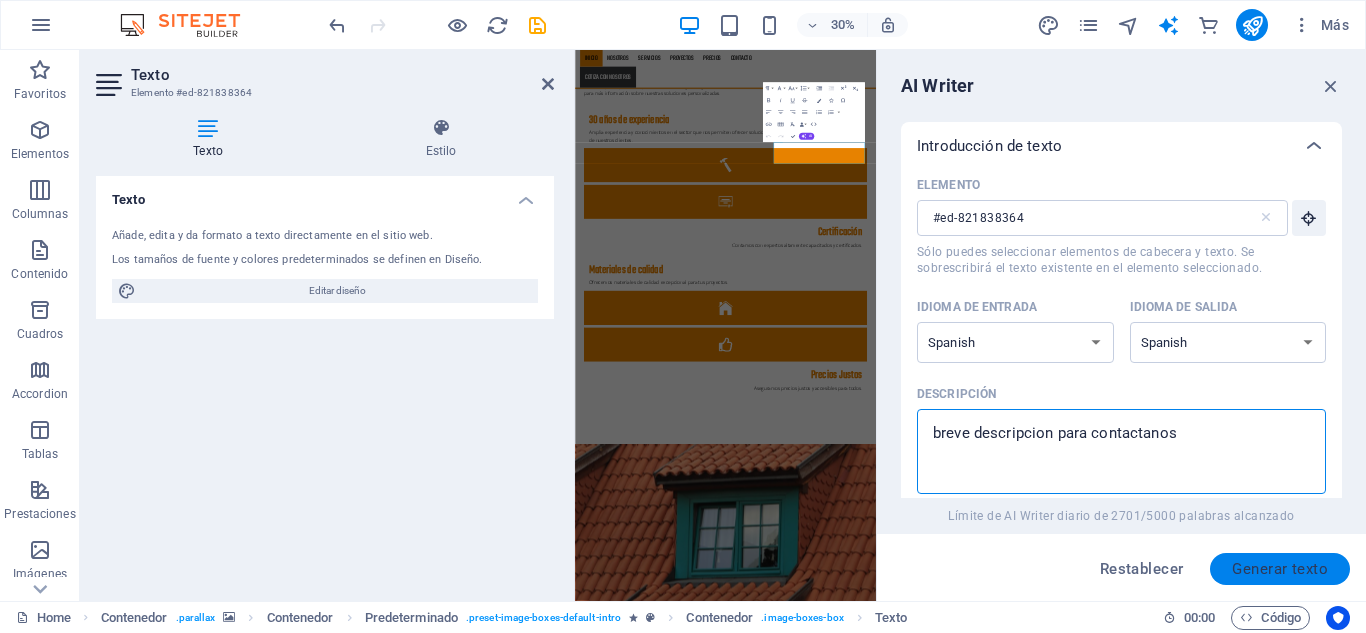 type on "breve descripcion para contactanos" 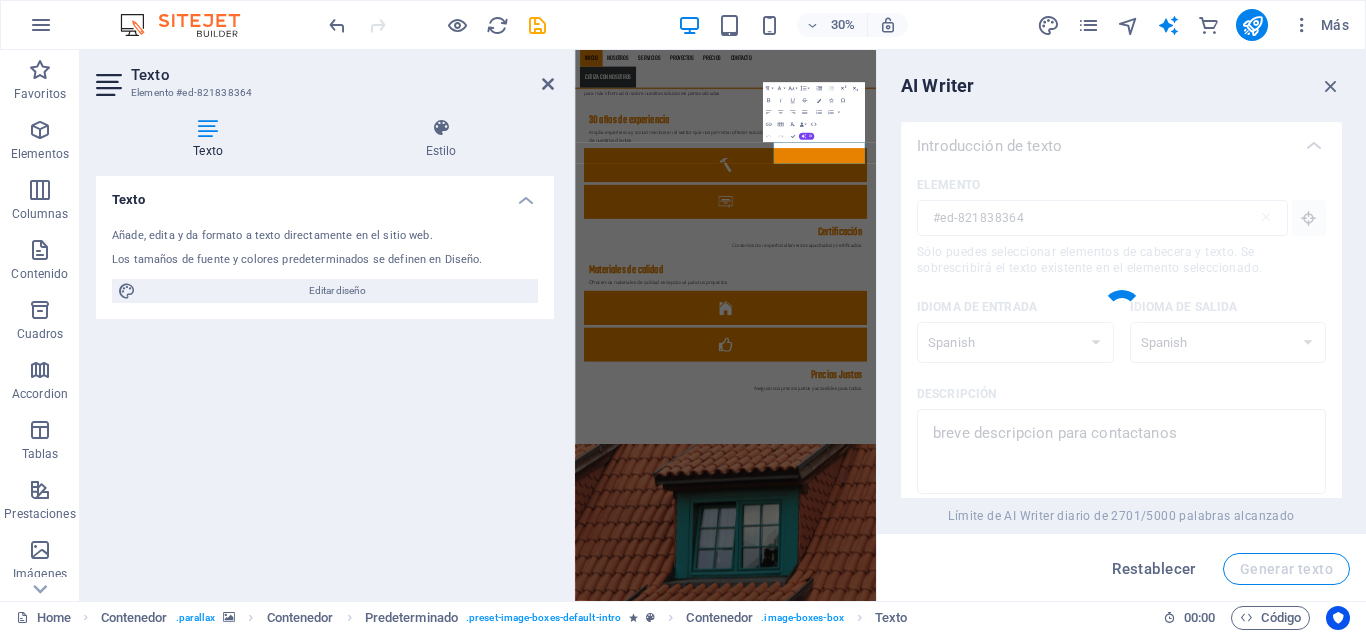 type 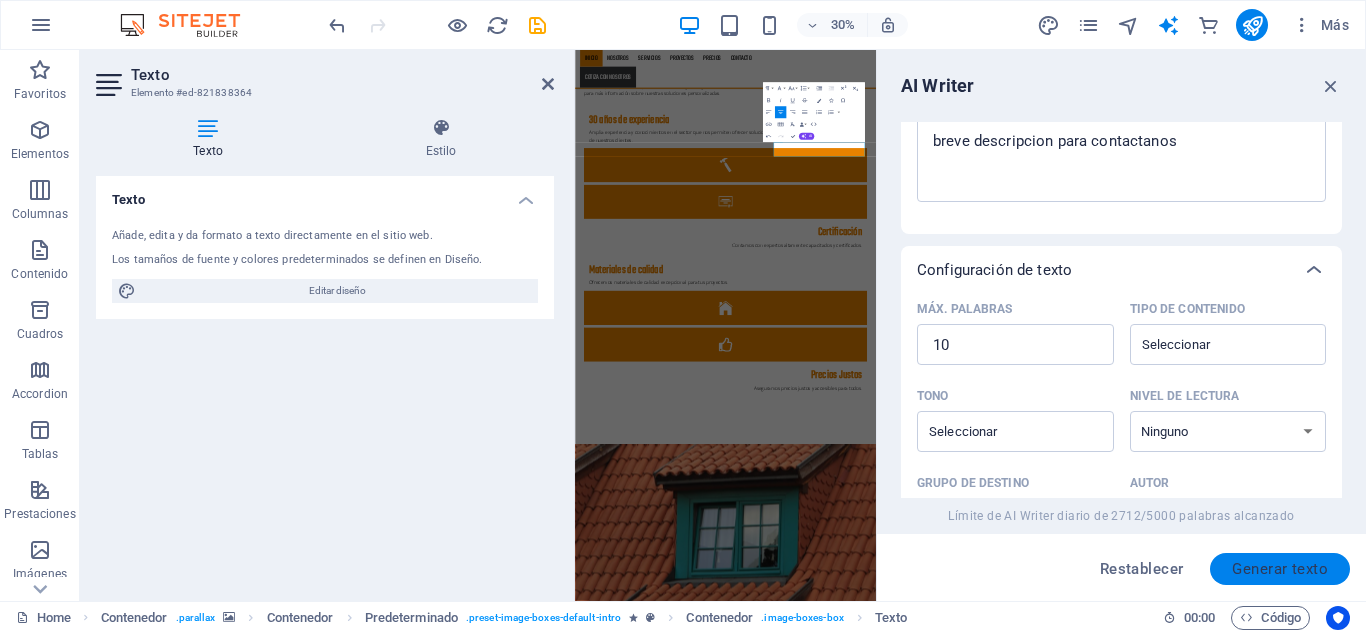 scroll, scrollTop: 645, scrollLeft: 0, axis: vertical 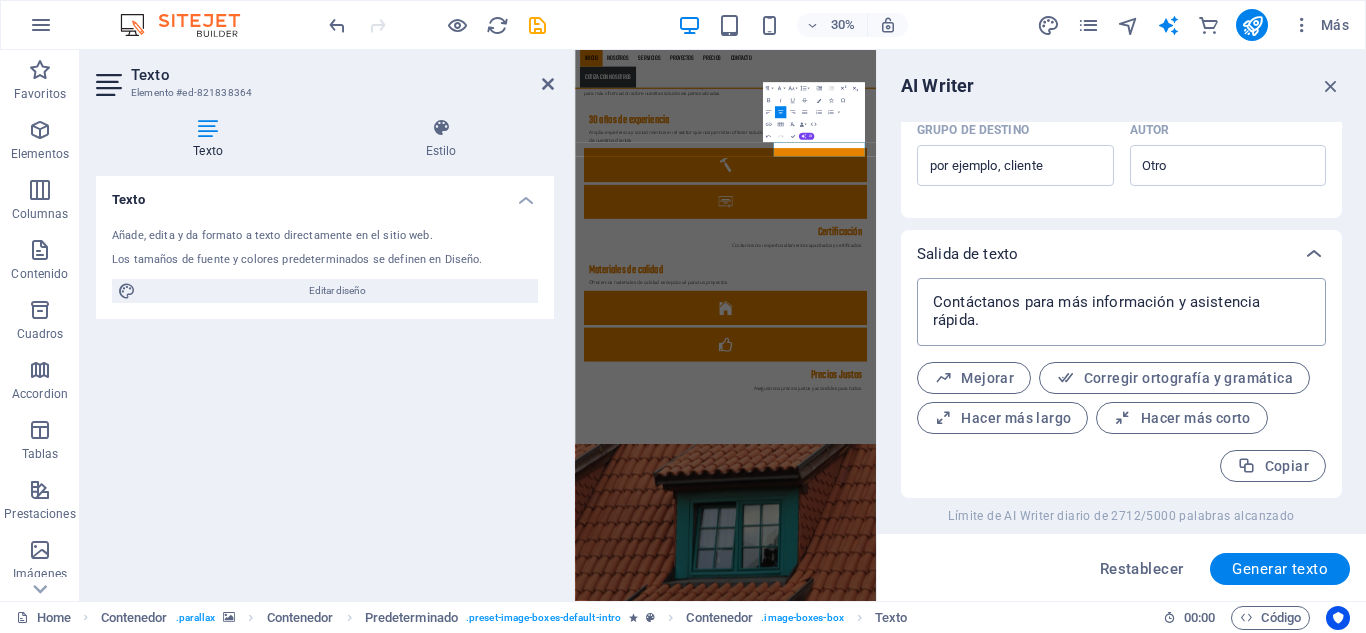 click on "Contáctanos para más información y asistencia rápida." at bounding box center (1121, 312) 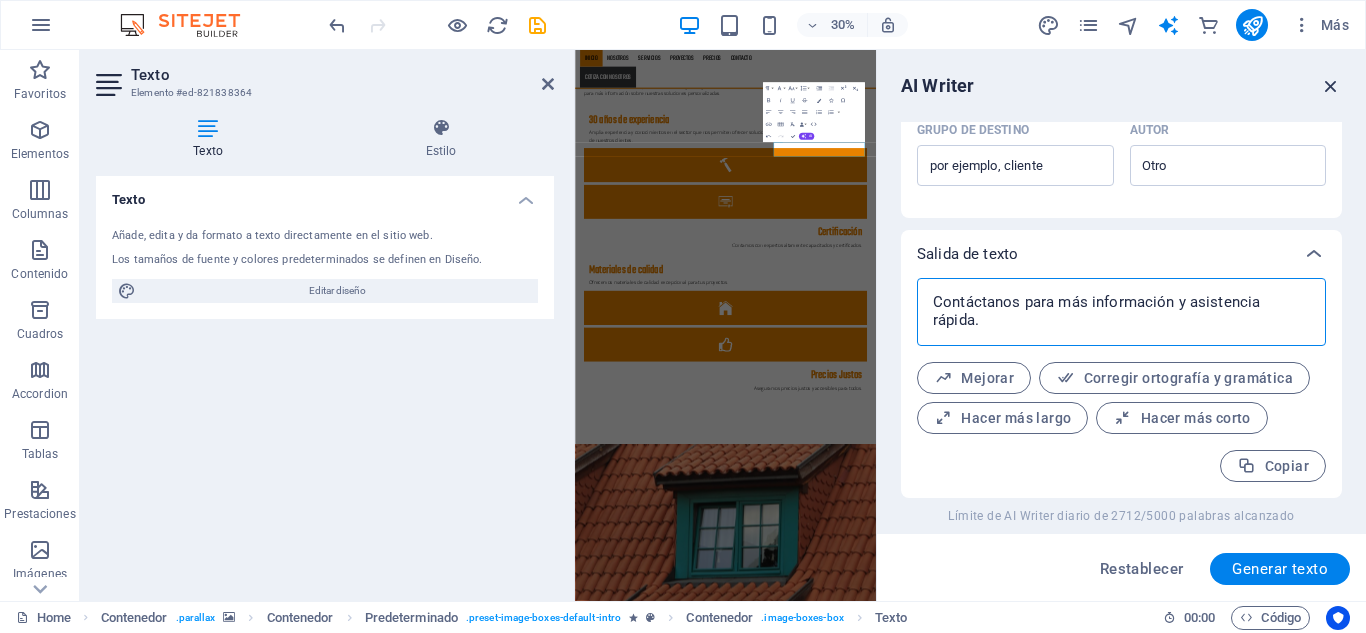 click at bounding box center (1331, 86) 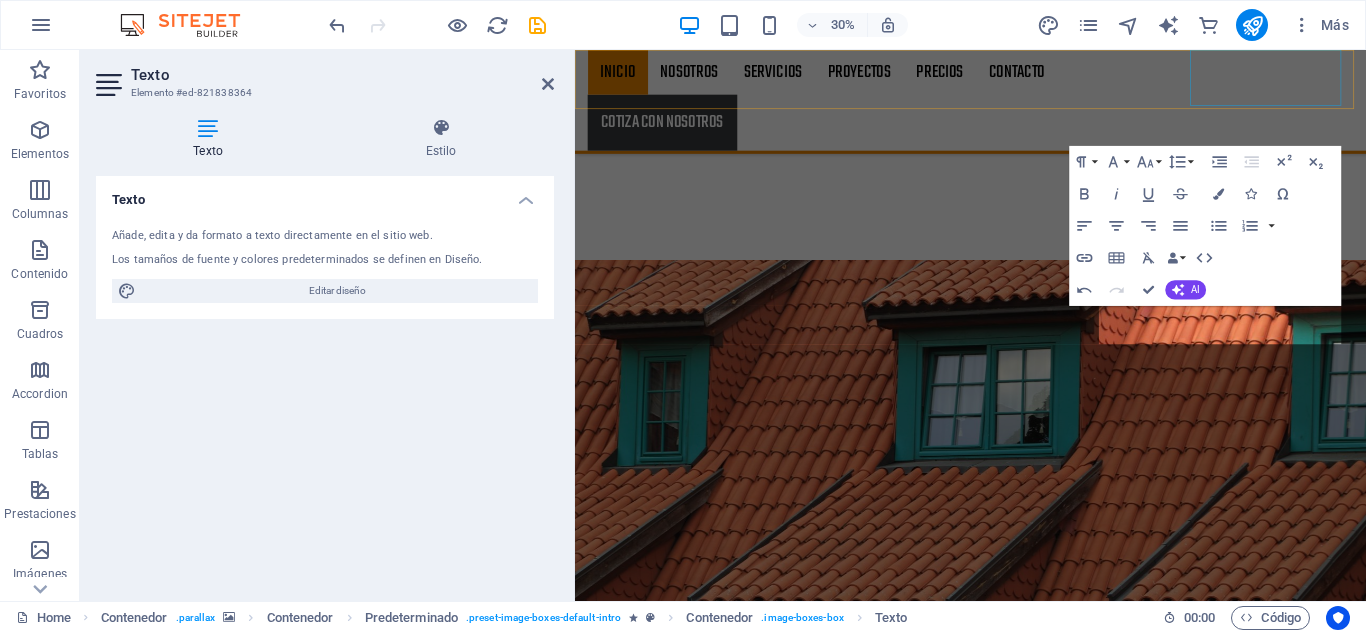 scroll, scrollTop: 1744, scrollLeft: 0, axis: vertical 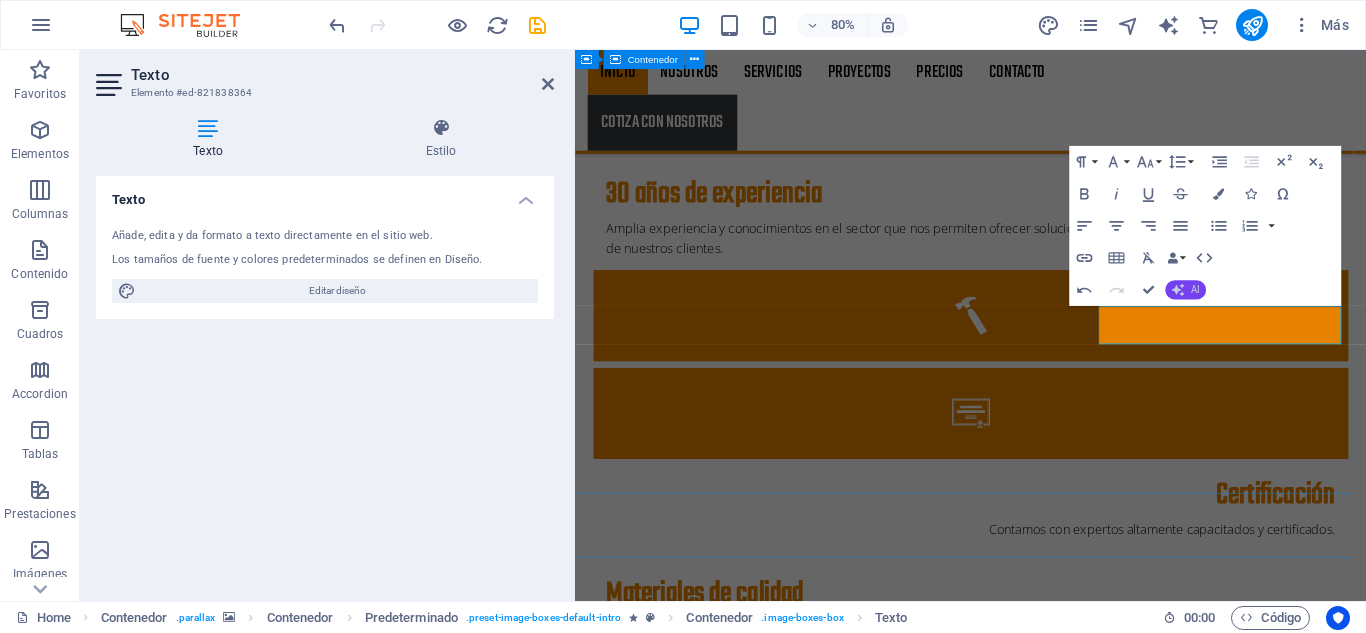 click on "Acerca de nosotros Descripción clara y concisa de nuestra misión y visión. Leer mas Servicios Servicios personalizados para satisfacer tus necesidades específicas. leer mas Contacto Contáctanos para más información y asistencia rápida. leer mas" at bounding box center (1069, 3550) 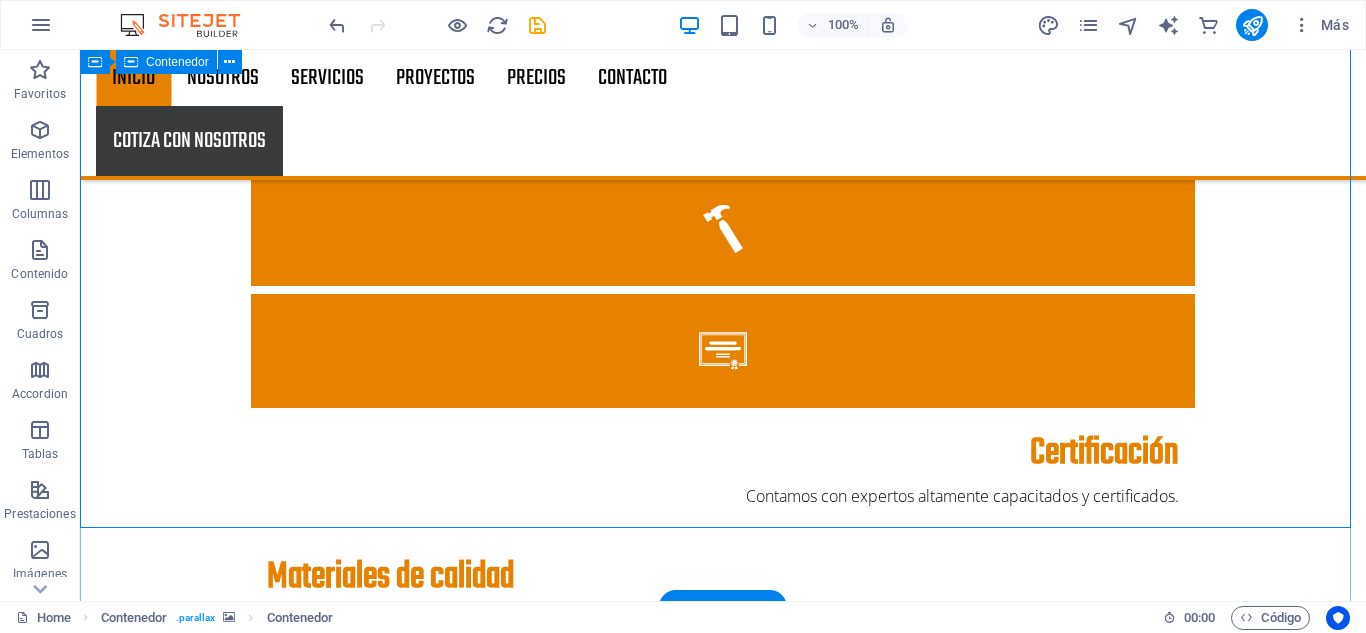 scroll, scrollTop: 1785, scrollLeft: 0, axis: vertical 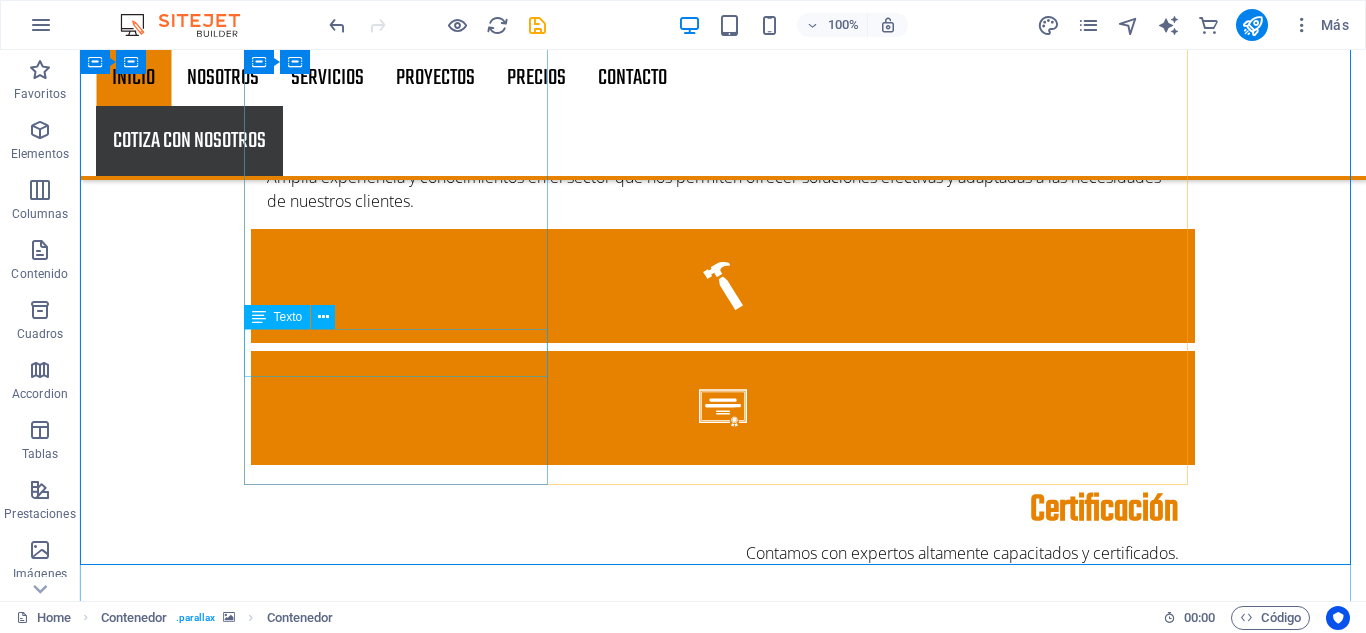 click on "Descripción clara y concisa de nuestra misión y visión." at bounding box center [723, 2811] 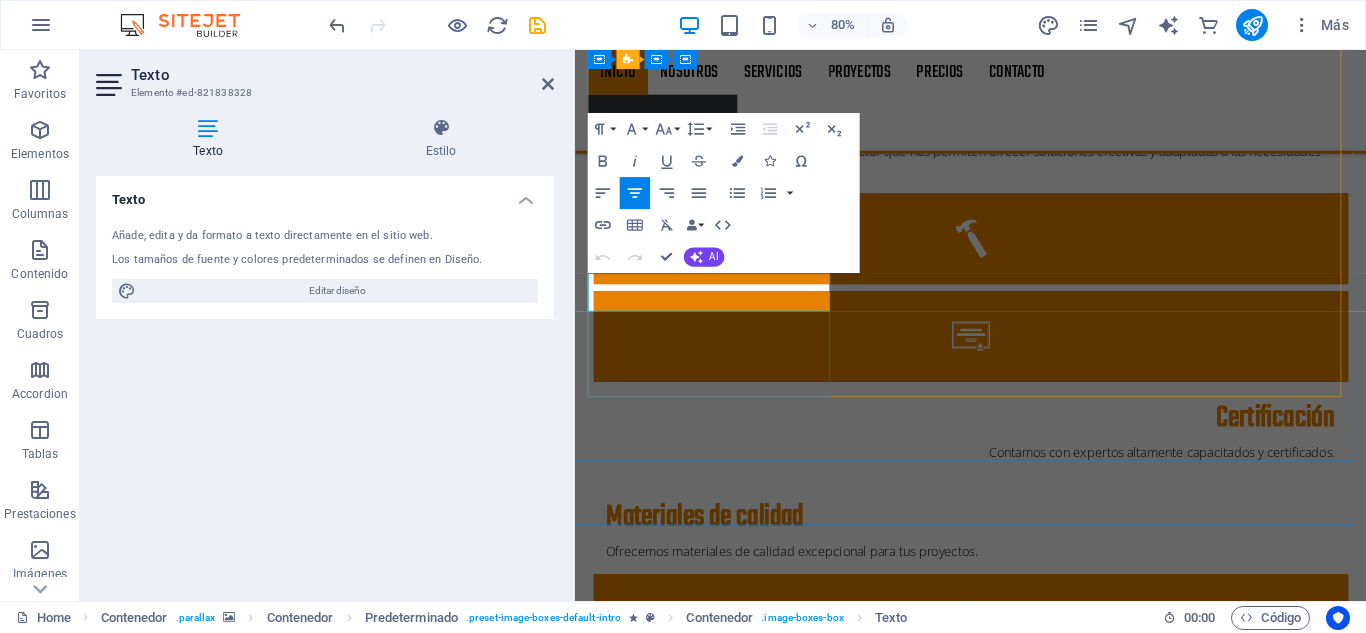 click on "Descripción clara y concisa de nuestra misión y visión." at bounding box center [1070, 2811] 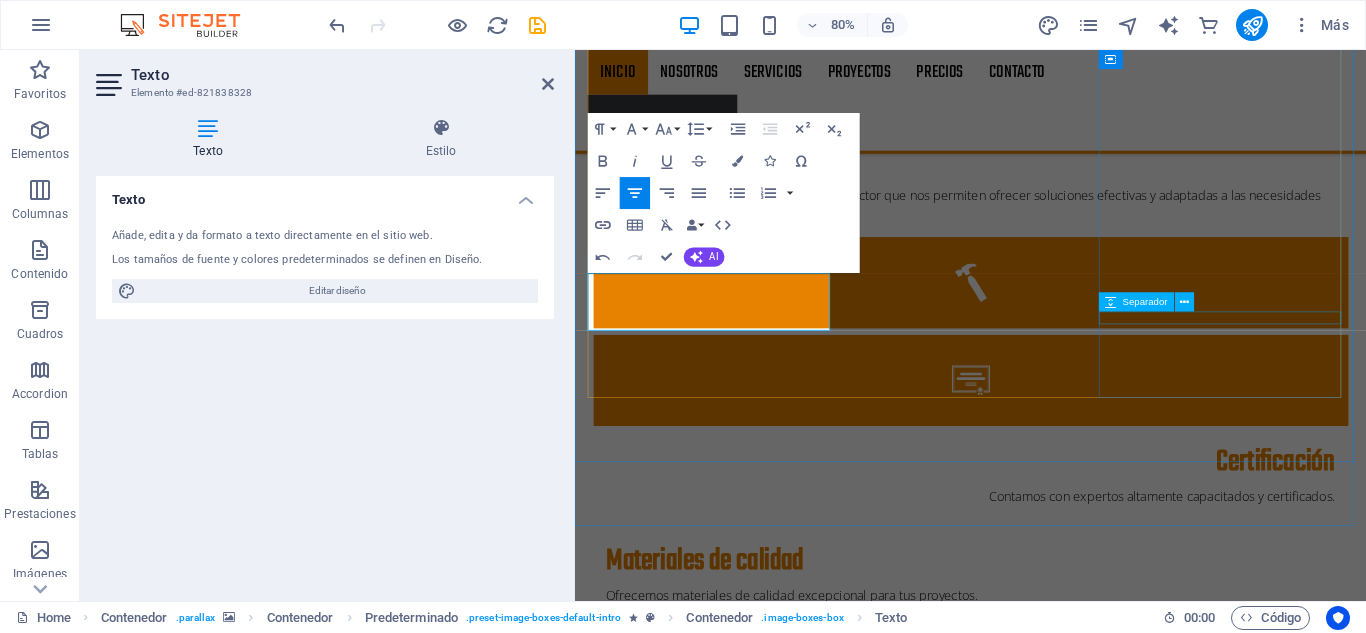 click on "Separador" at bounding box center [1152, 302] 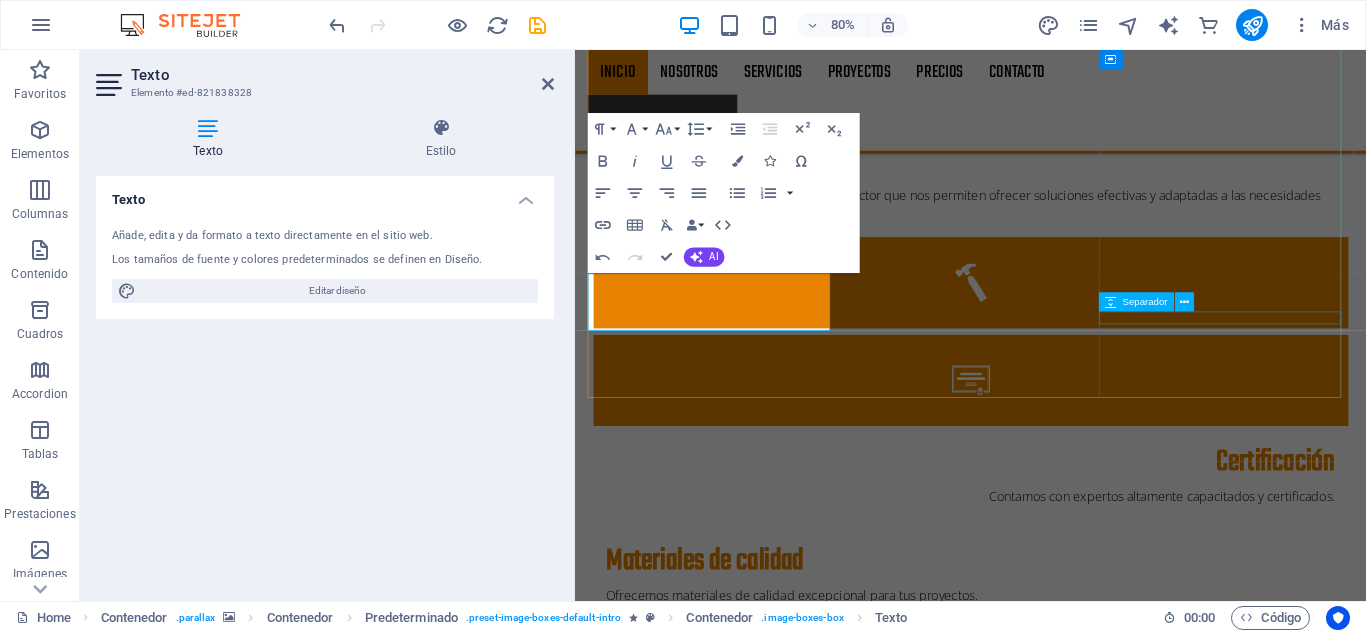 click on "Separador" at bounding box center (1152, 302) 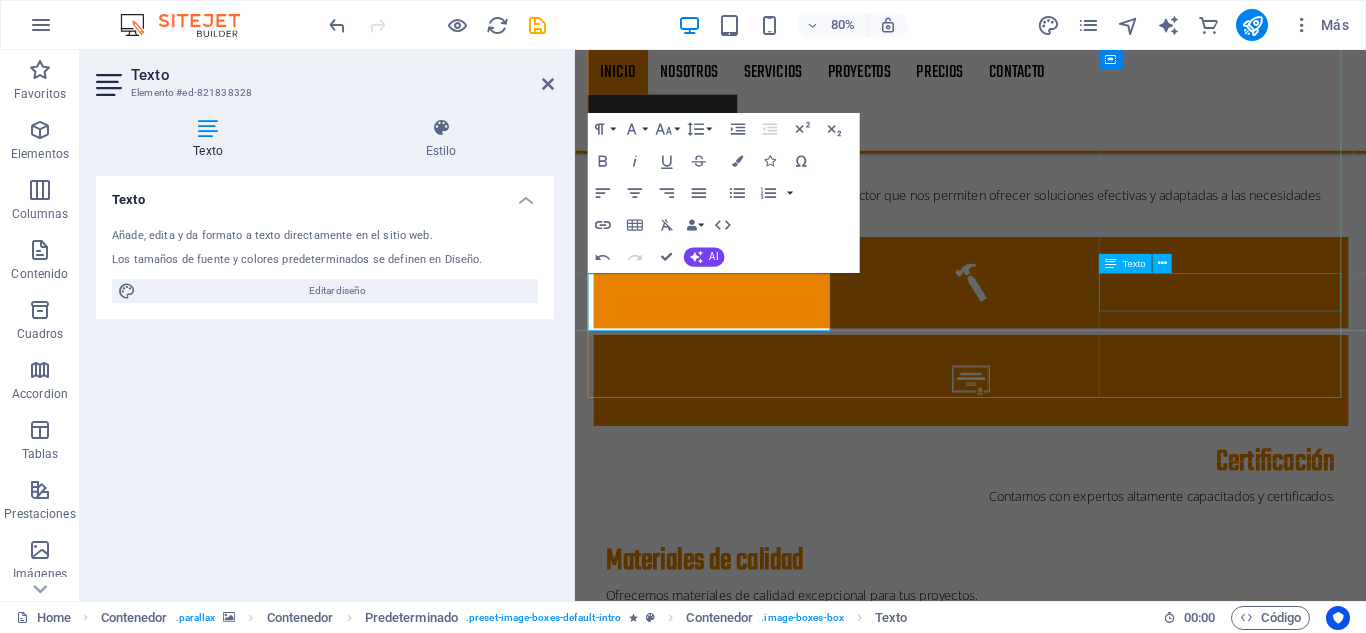 click on "Contáctanos para más información y asistencia rápida." at bounding box center (1070, 4861) 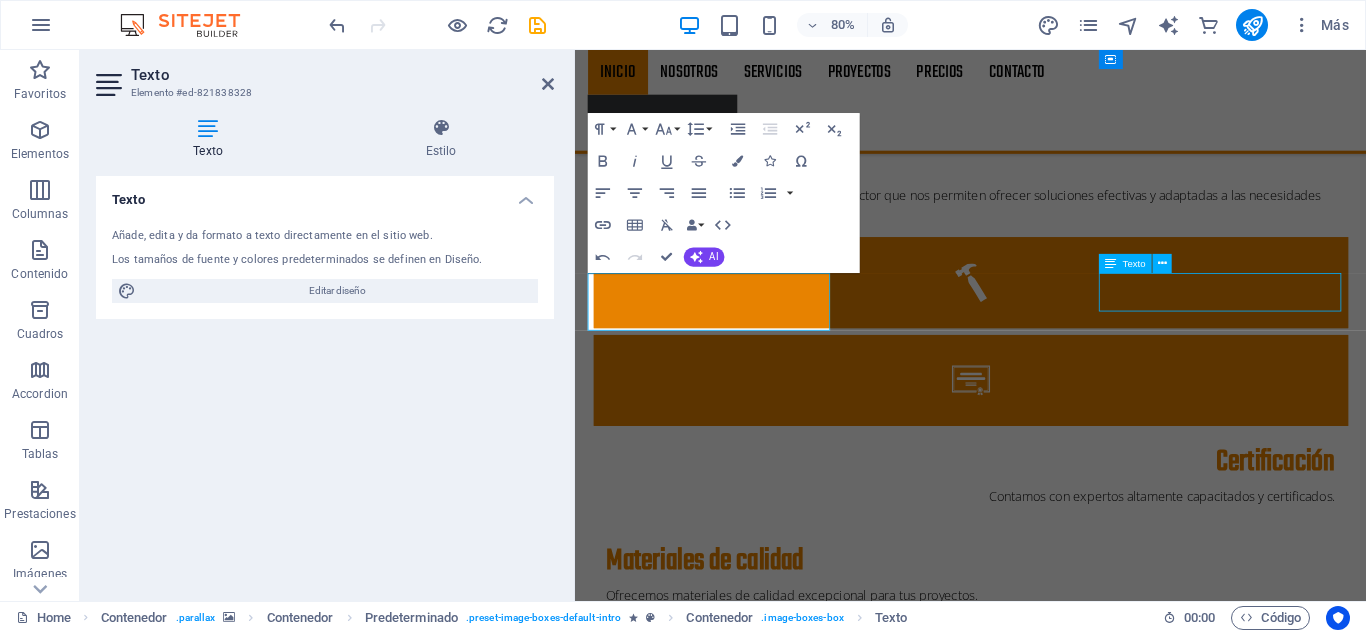 click on "Contáctanos para más información y asistencia rápida." at bounding box center [1070, 4861] 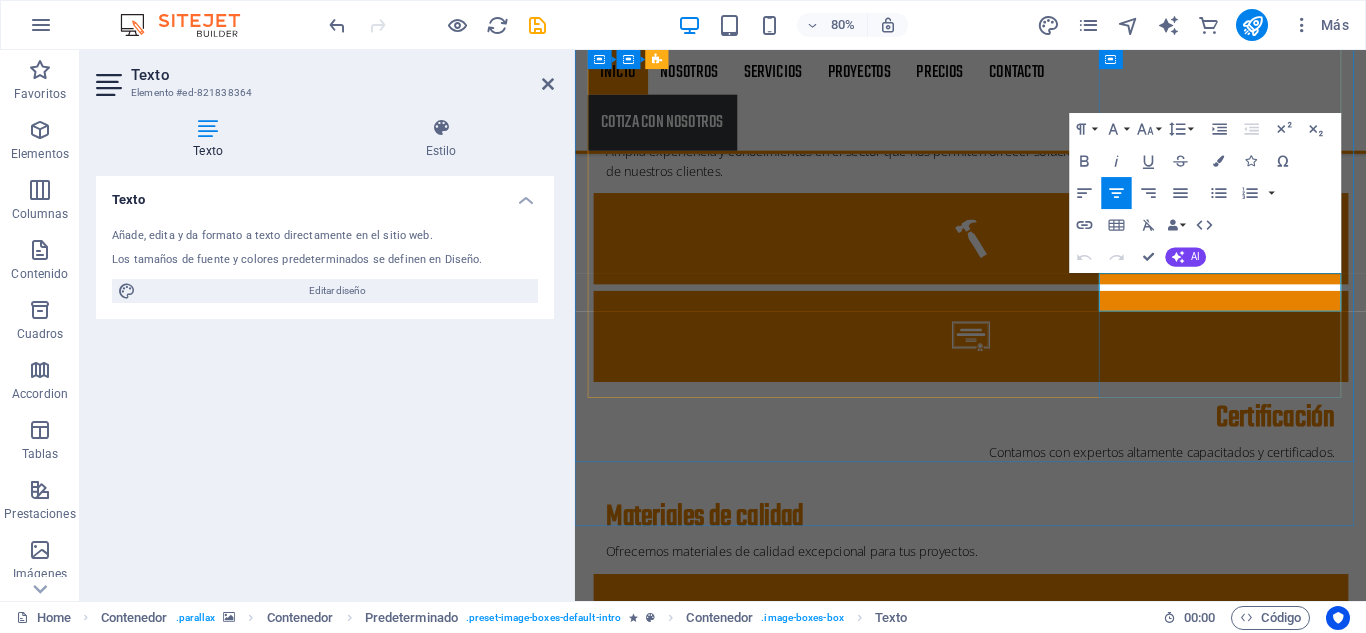 click on "Contáctanos para más información y asistencia rápida." at bounding box center [1070, 4738] 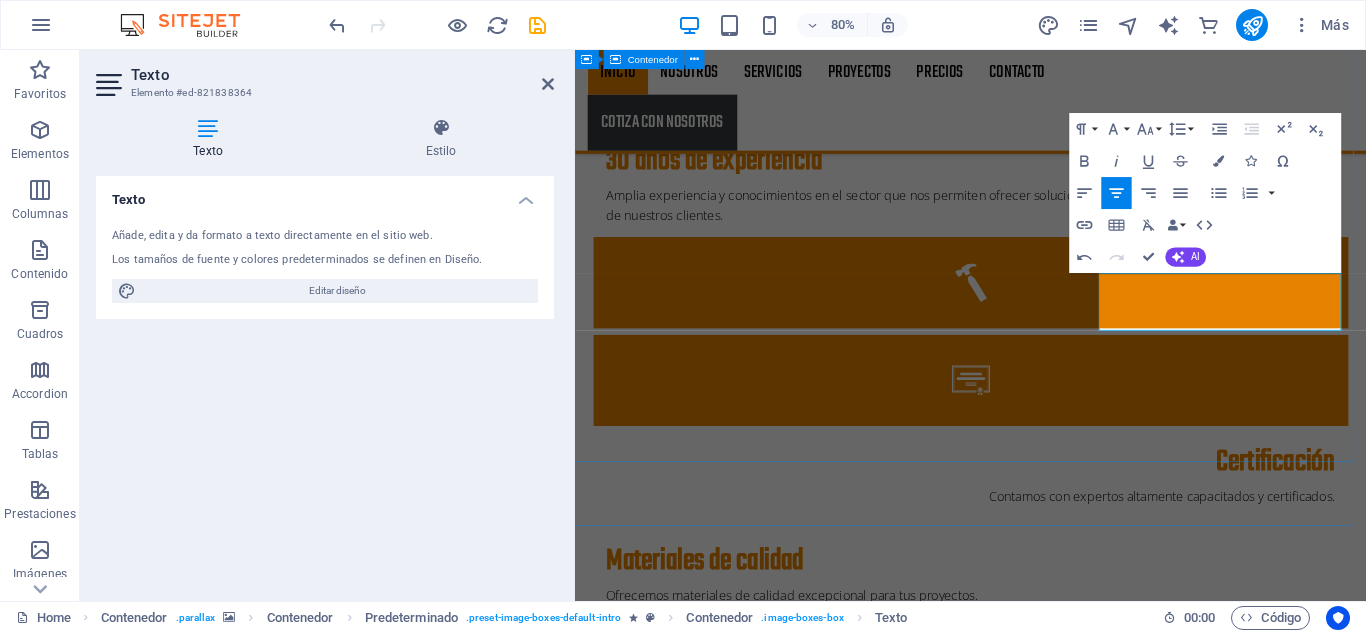 click on "Acerca de nosotros Descripción clara y concisa de nuestra misión y visión. Leer mas Servicios Servicios personalizados para satisfacer tus necesidades específicas. leer mas Contacto Contáctanos para más información y asistencia rápida. leer mas" at bounding box center (1069, 3534) 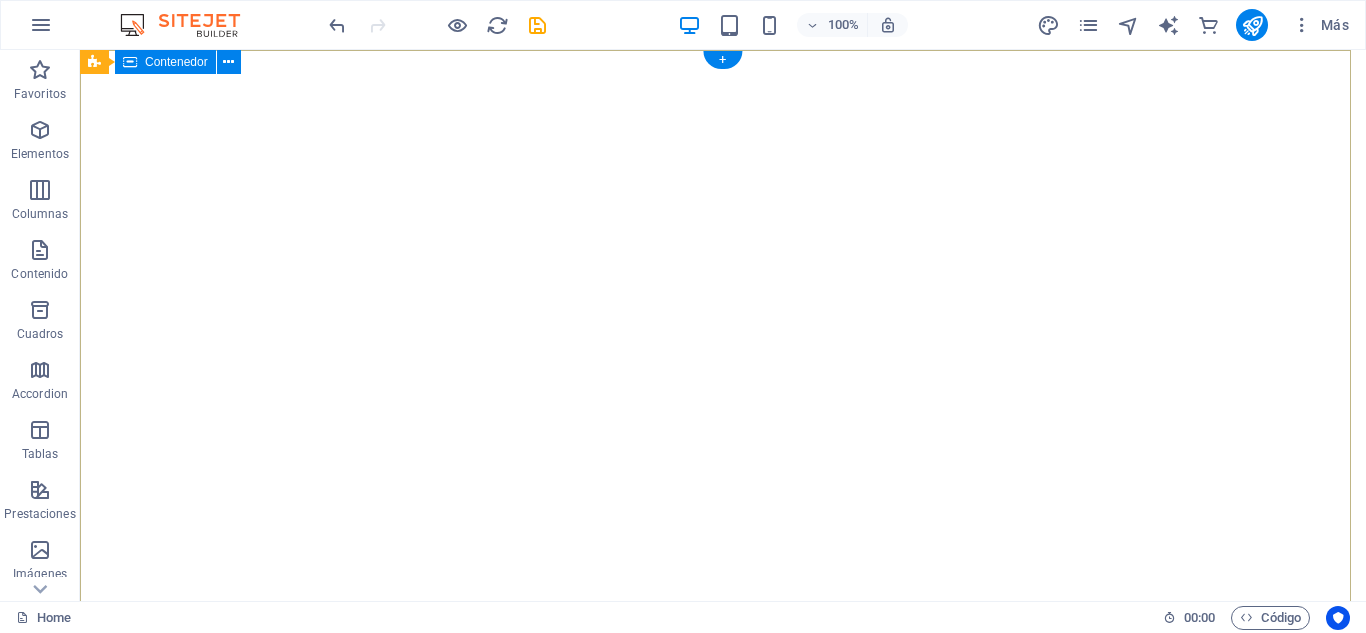 scroll, scrollTop: 0, scrollLeft: 0, axis: both 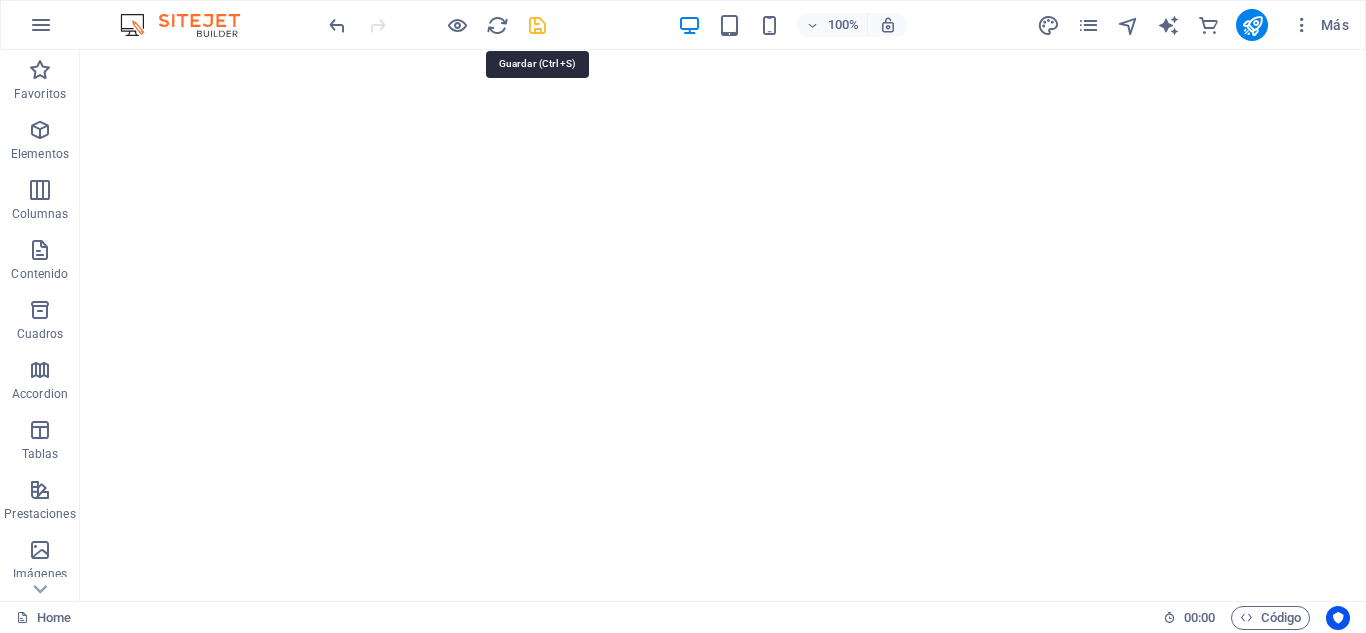 click at bounding box center (537, 25) 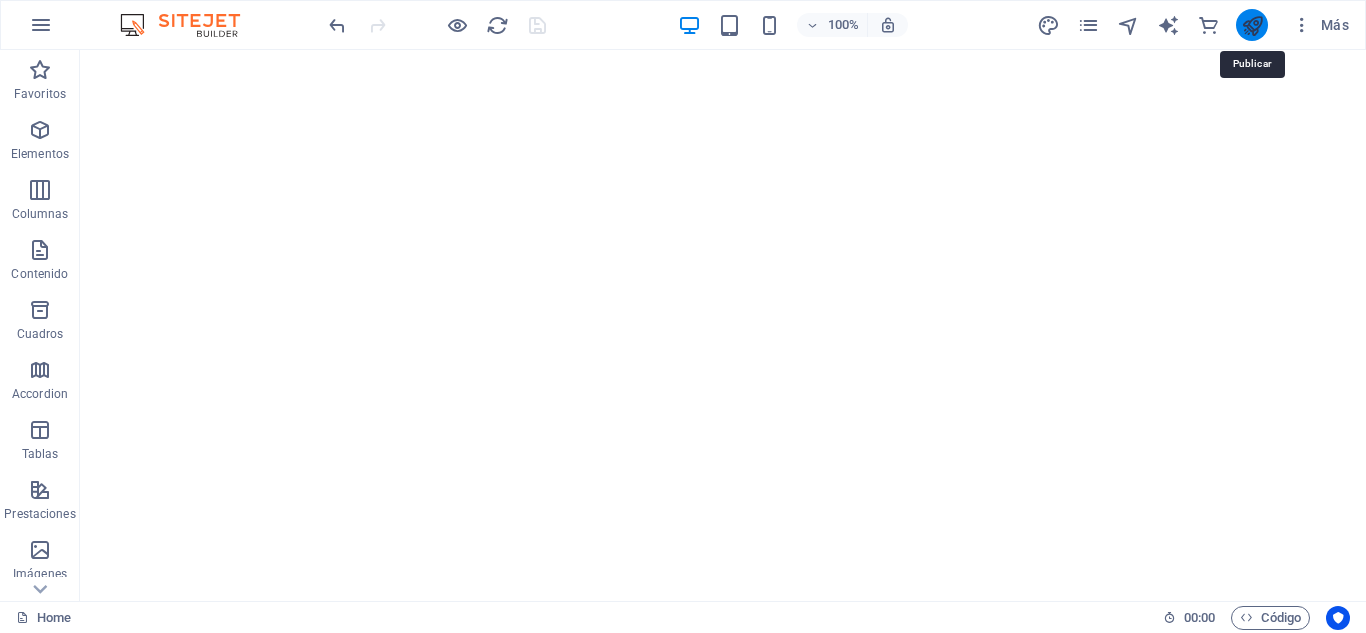 click at bounding box center [1252, 25] 